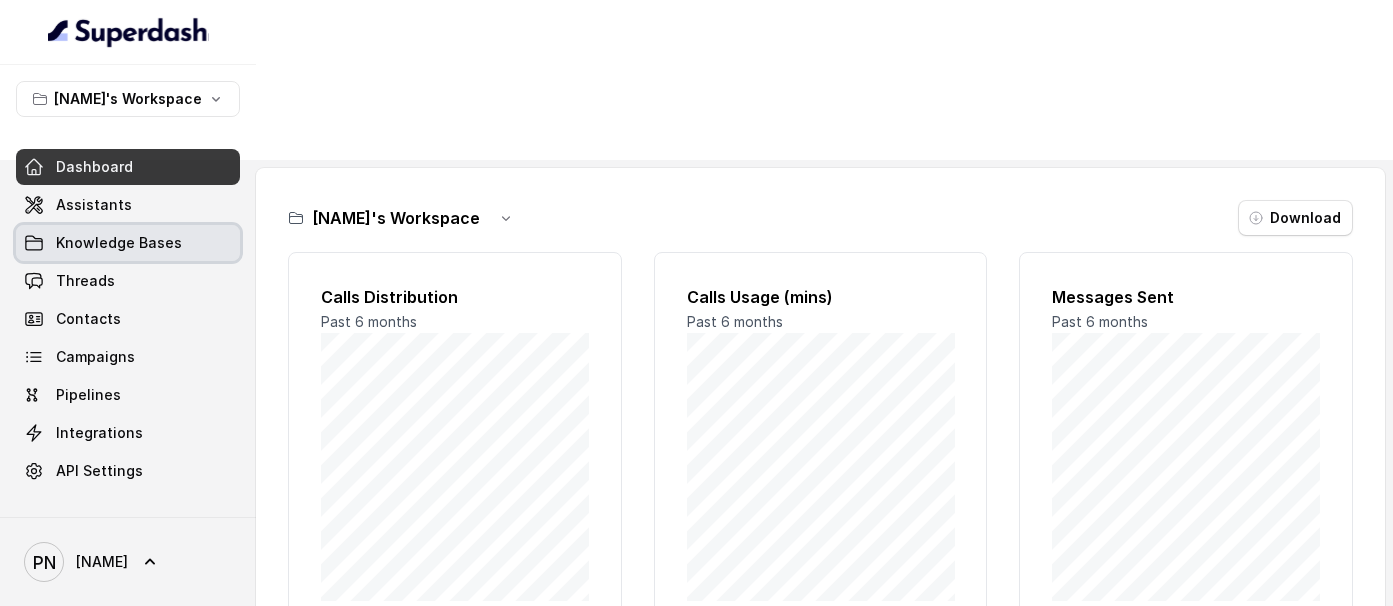 scroll, scrollTop: 111, scrollLeft: 0, axis: vertical 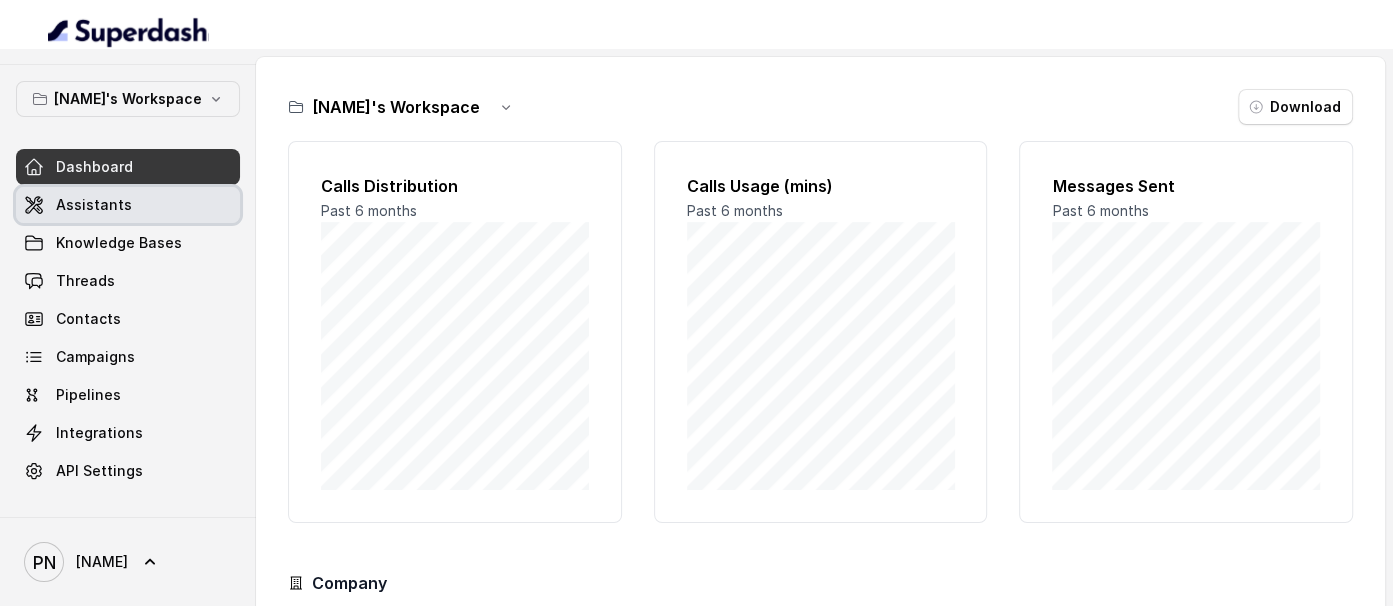 click on "Assistants" at bounding box center [128, 205] 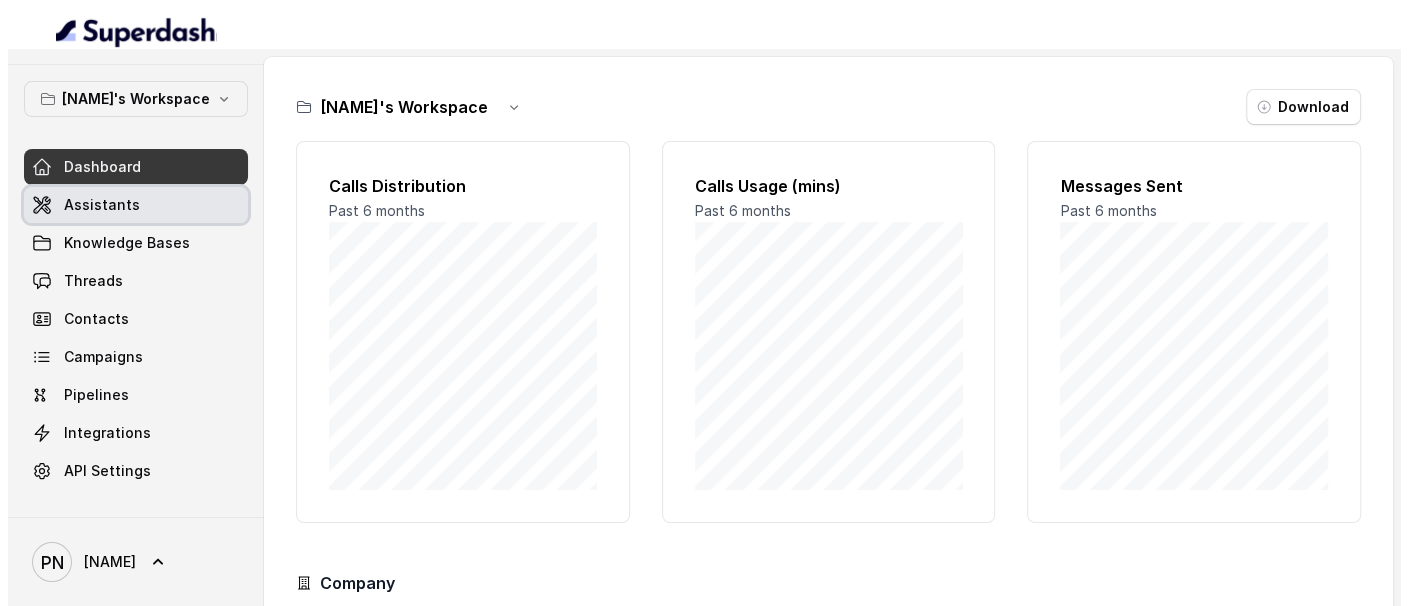 scroll, scrollTop: 0, scrollLeft: 0, axis: both 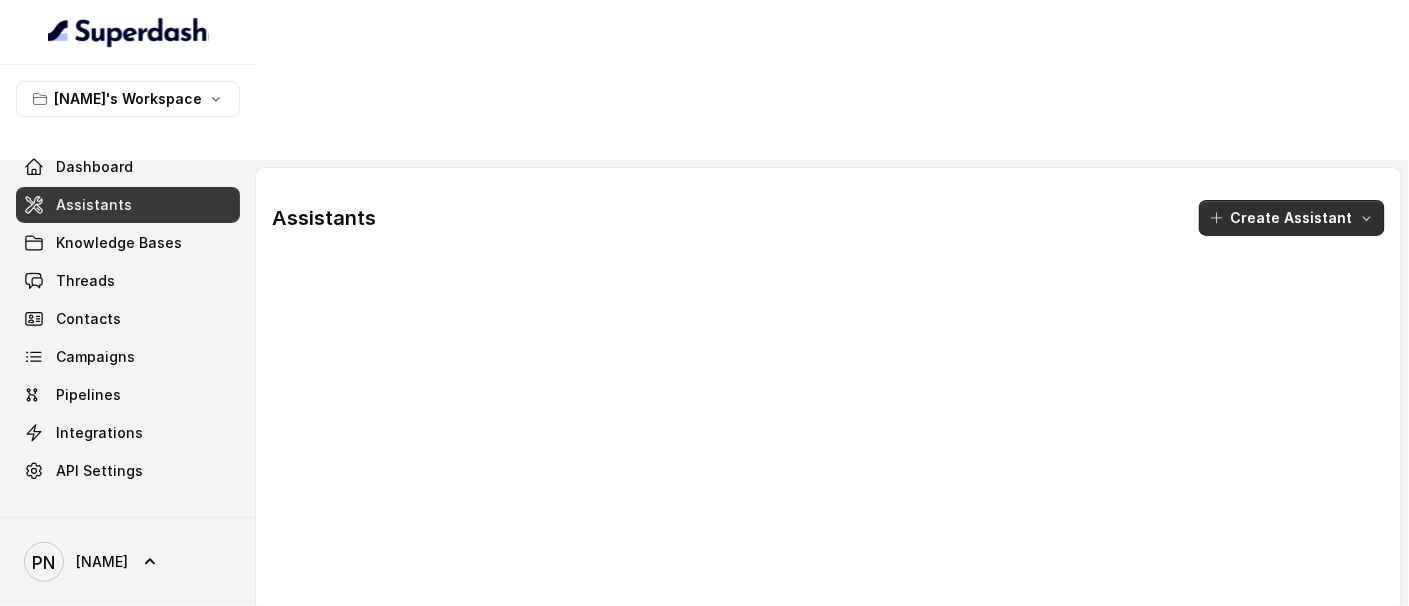 click on "Create Assistant" at bounding box center (1292, 218) 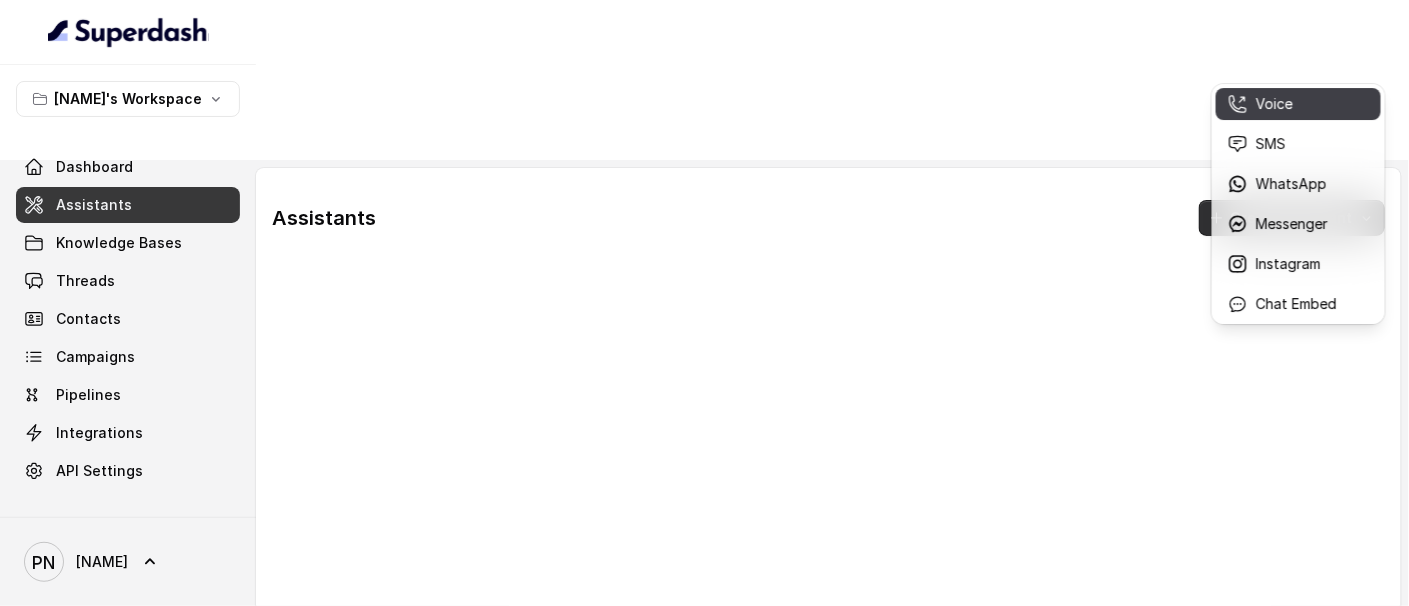 click on "Voice" at bounding box center [1274, 104] 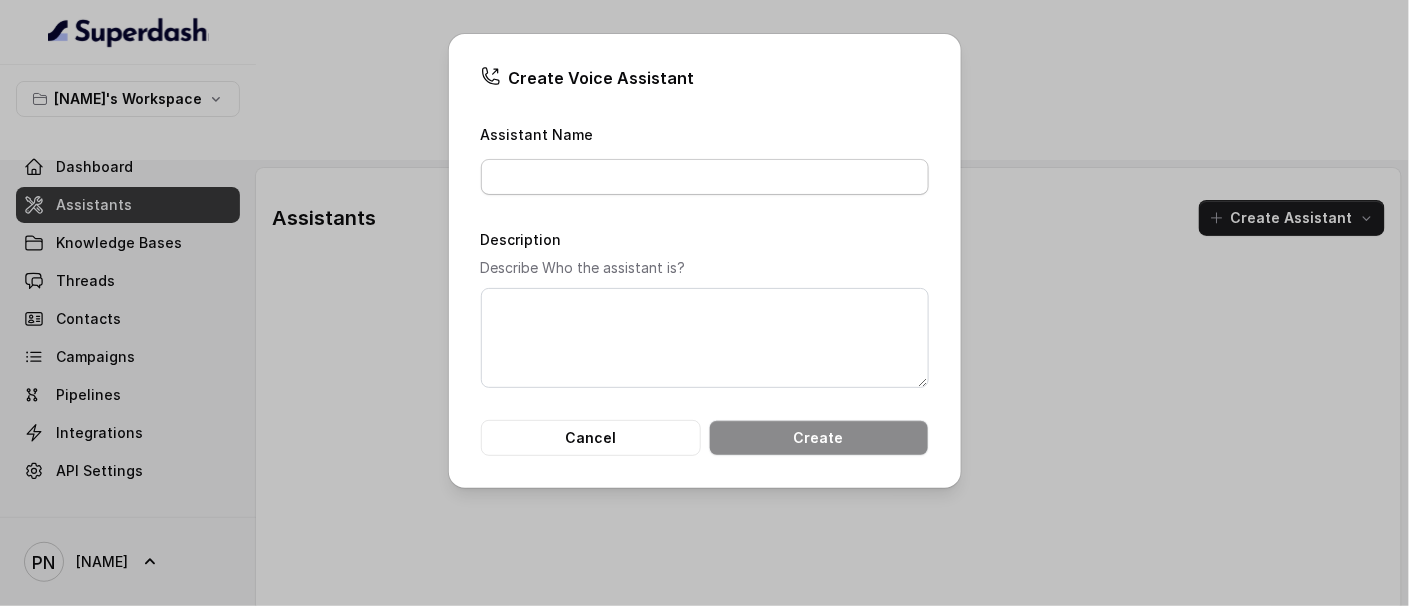 click on "Assistant Name" at bounding box center [705, 177] 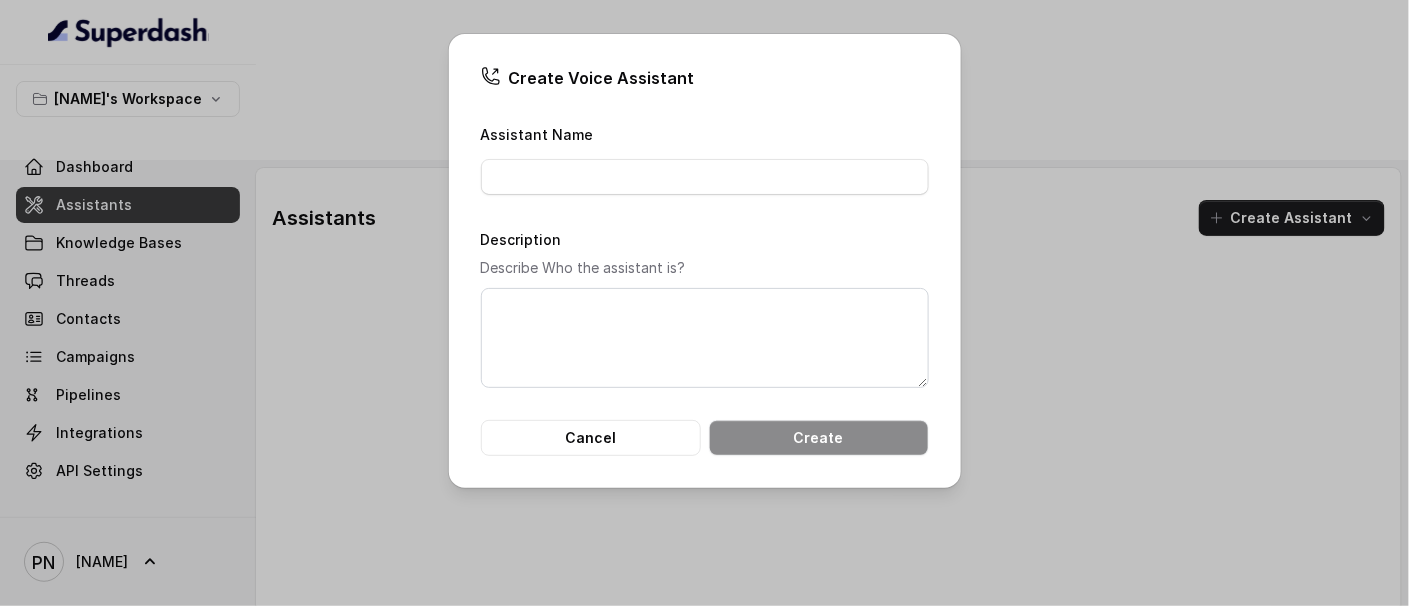 click on "Create Voice Assistant Assistant Name Description Describe Who the assistant is? Cancel Create" at bounding box center (704, 303) 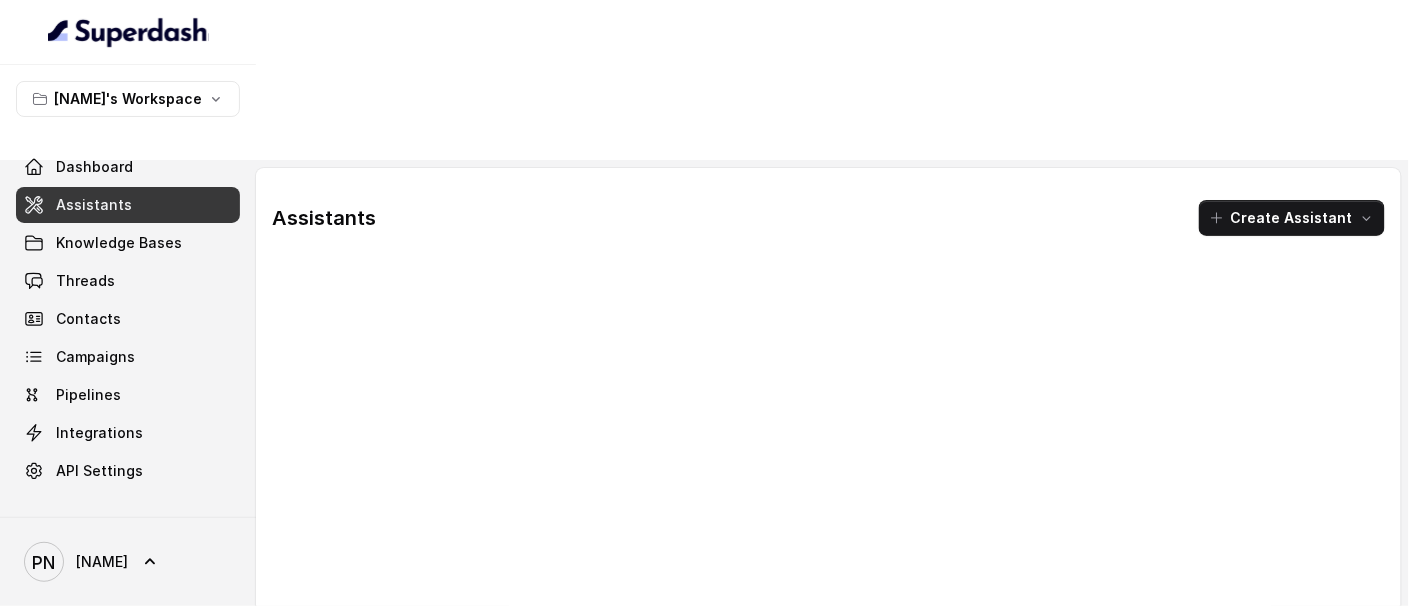 type 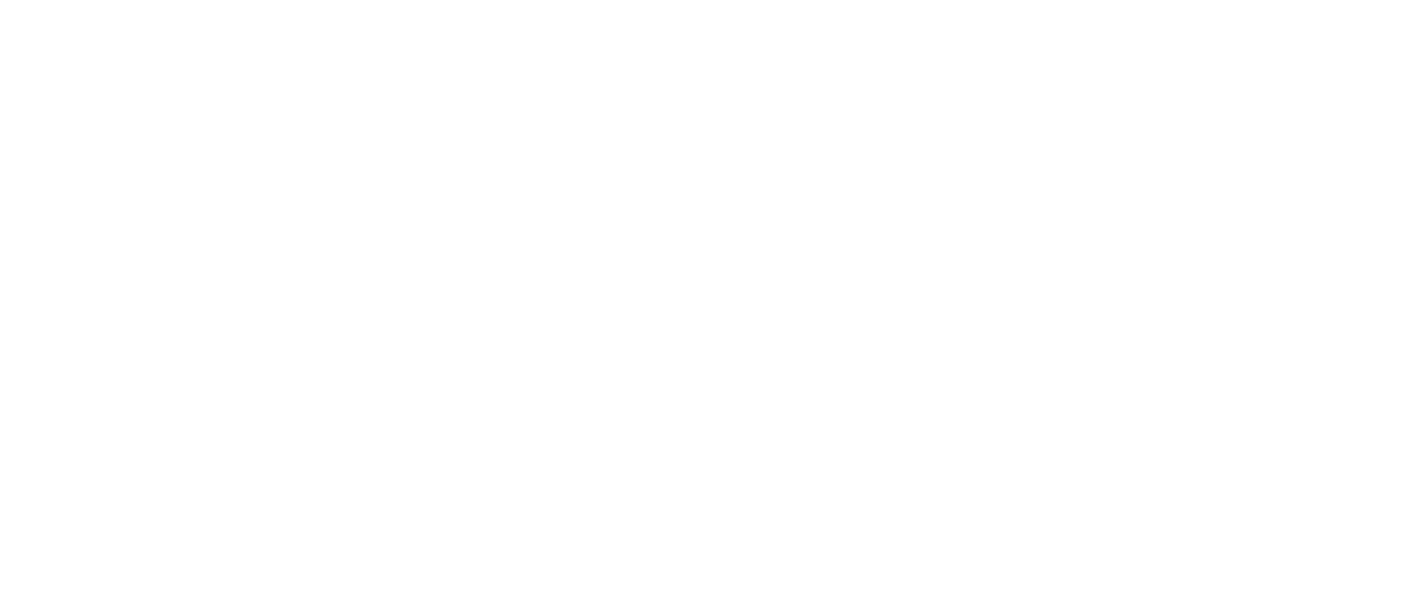 scroll, scrollTop: 0, scrollLeft: 0, axis: both 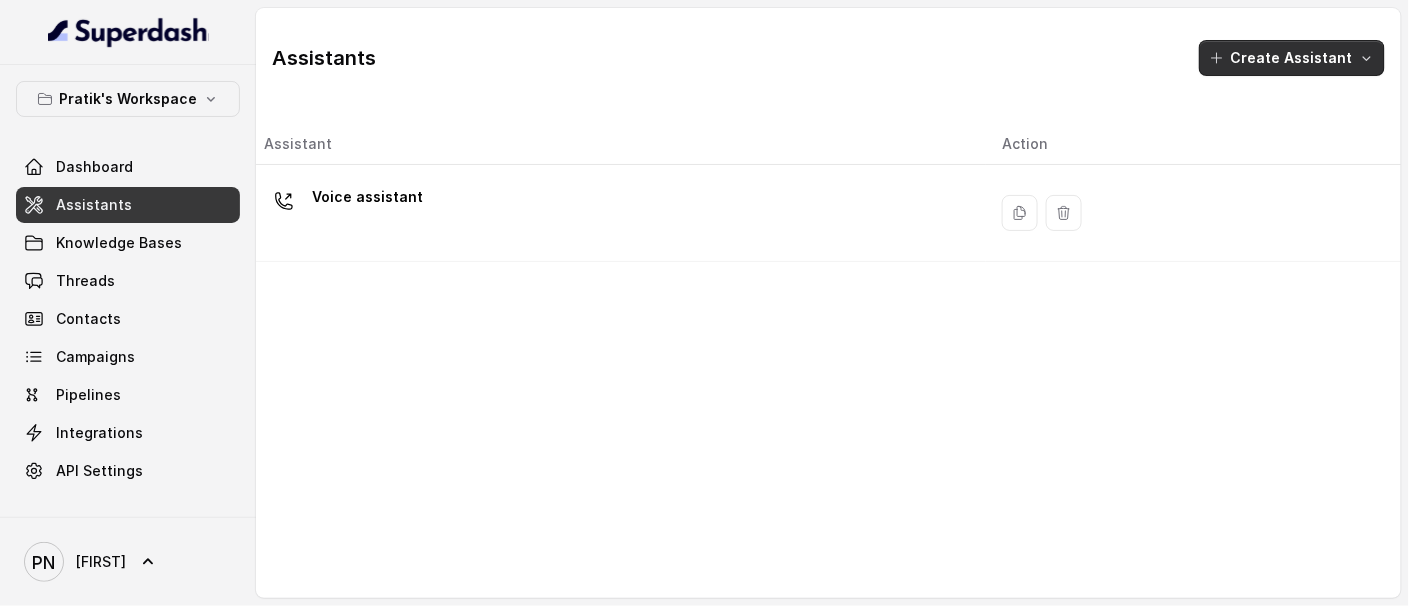 click on "Create Assistant" at bounding box center [1292, 58] 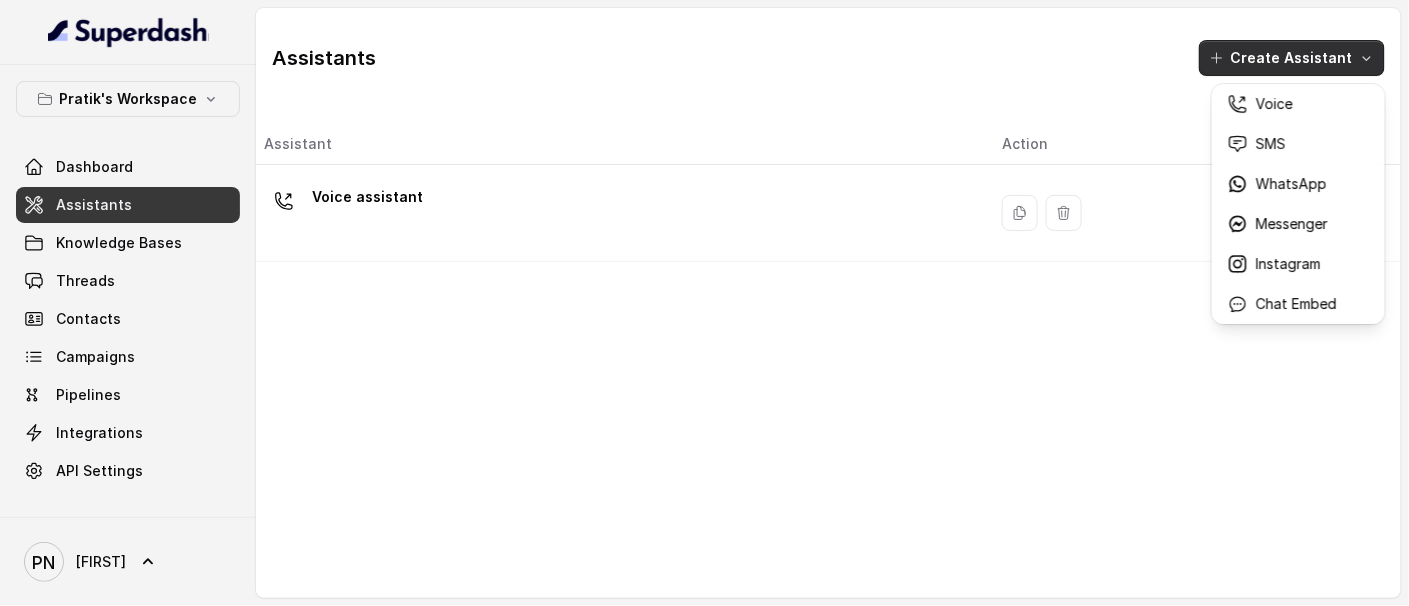 click on "Assistants Create Assistant Assistant Action Voice assistant" at bounding box center [704, 303] 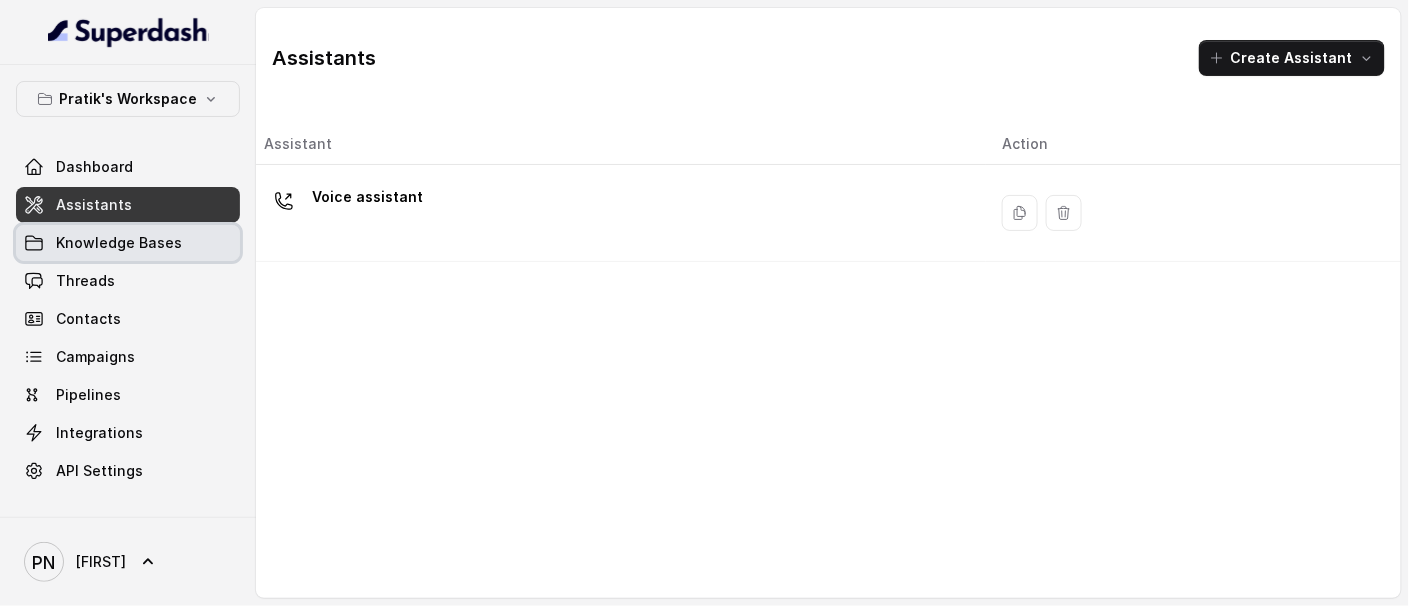 click on "Knowledge Bases" at bounding box center (119, 243) 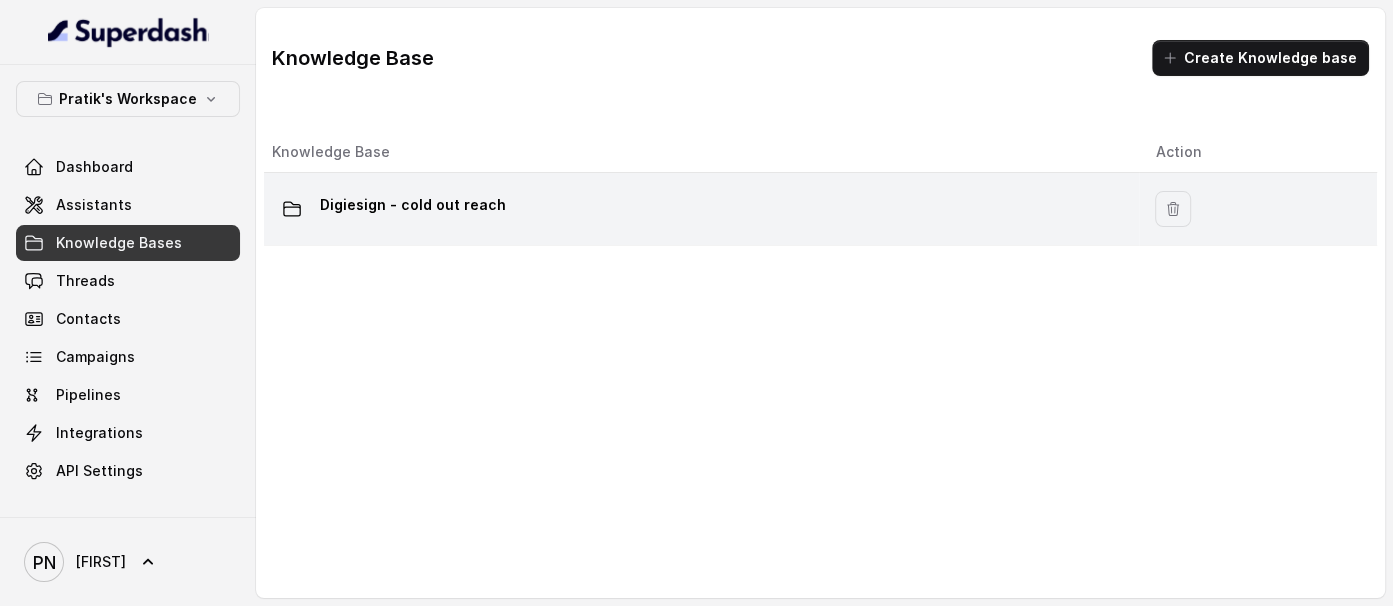 click on "Digiesign - cold out reach" at bounding box center (697, 209) 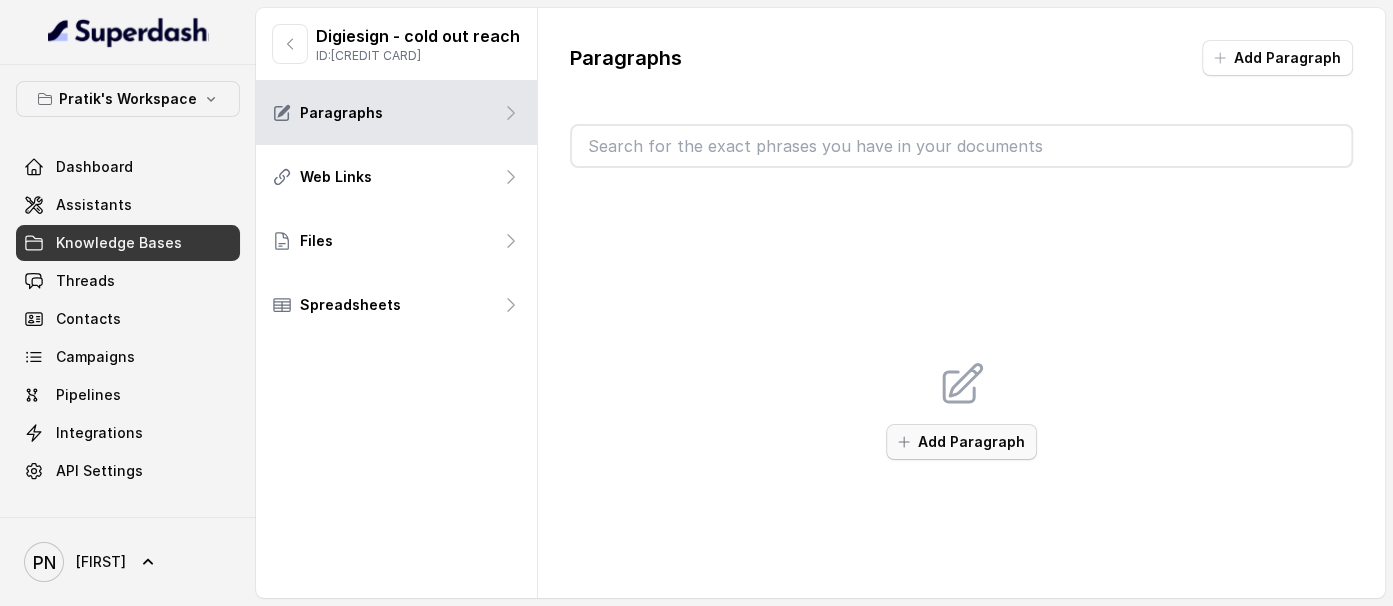 click on "Add Paragraph" at bounding box center (961, 442) 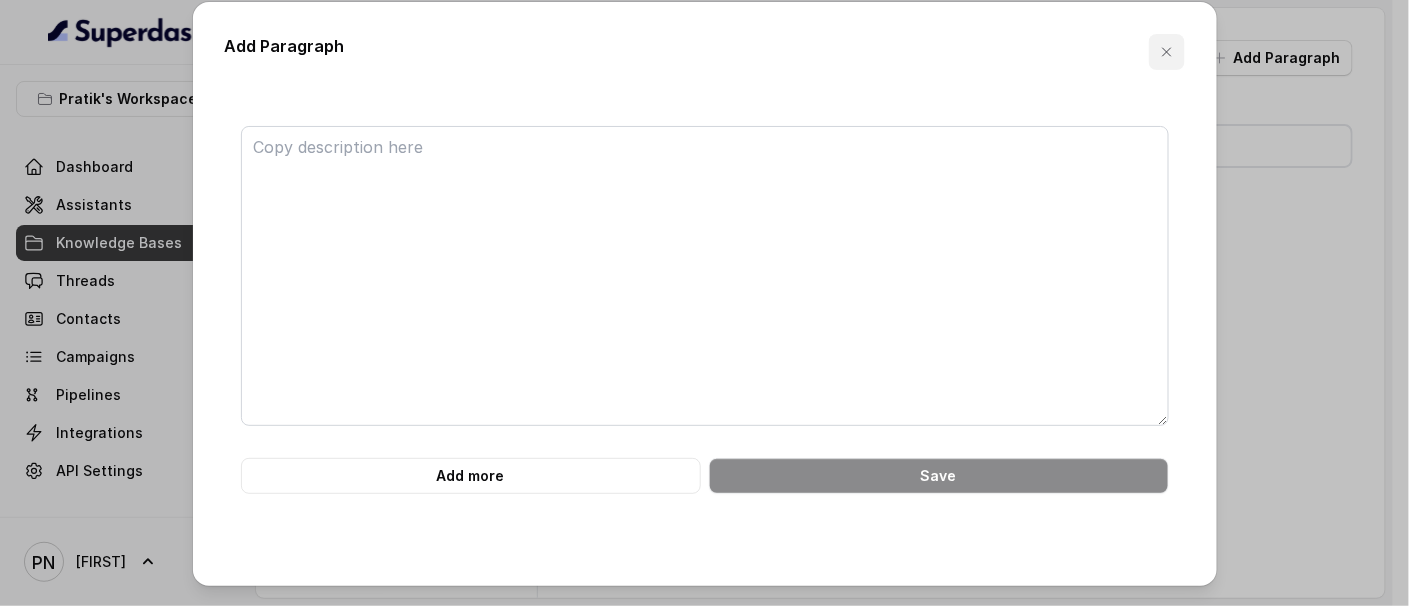 click at bounding box center [1167, 52] 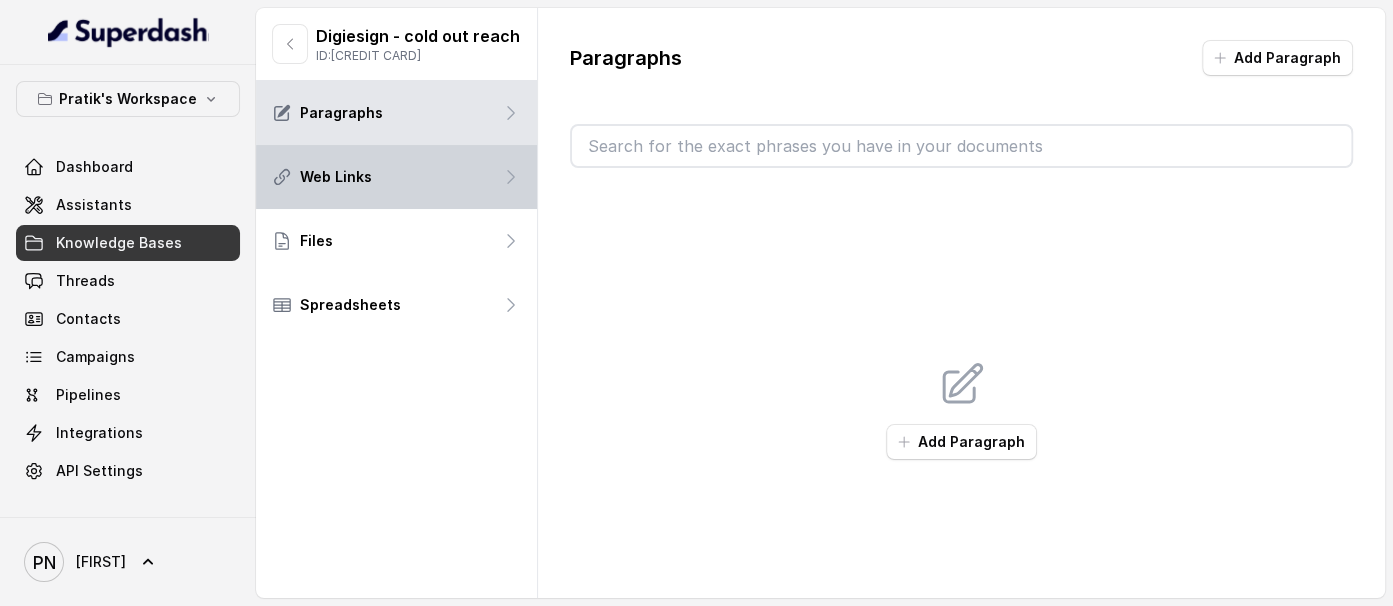 click on "Web Links" at bounding box center [396, 177] 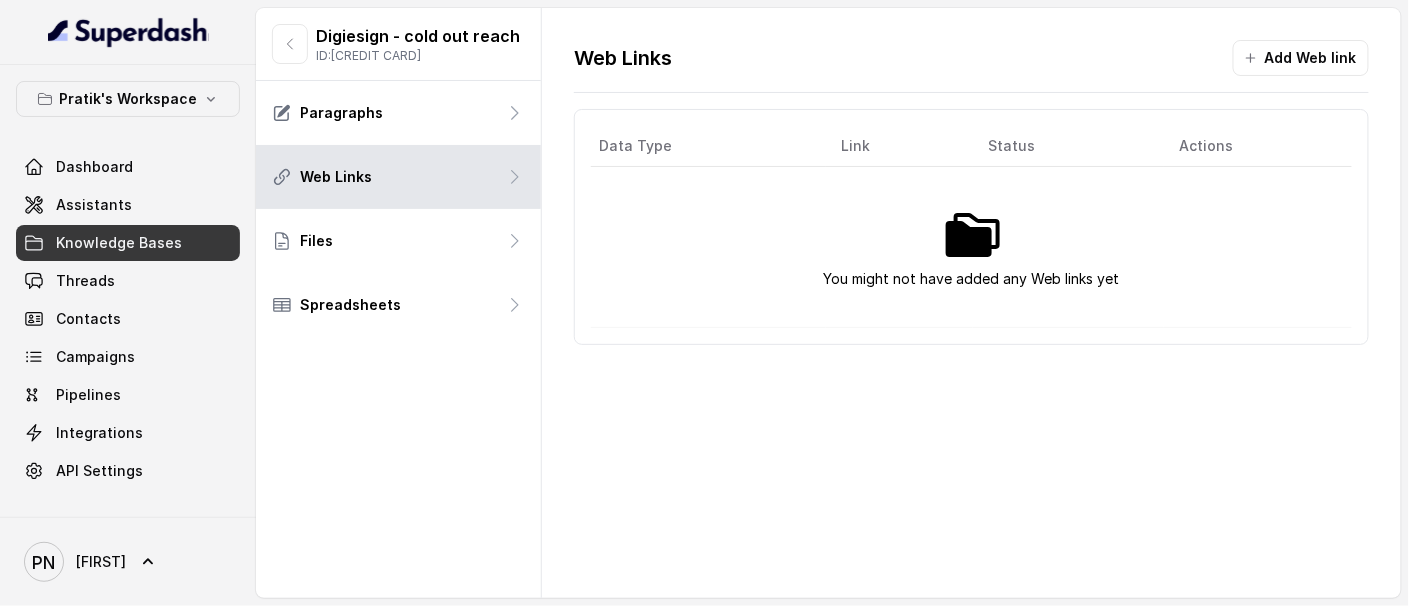 click on "You might not have added any Web links yet" at bounding box center [971, 247] 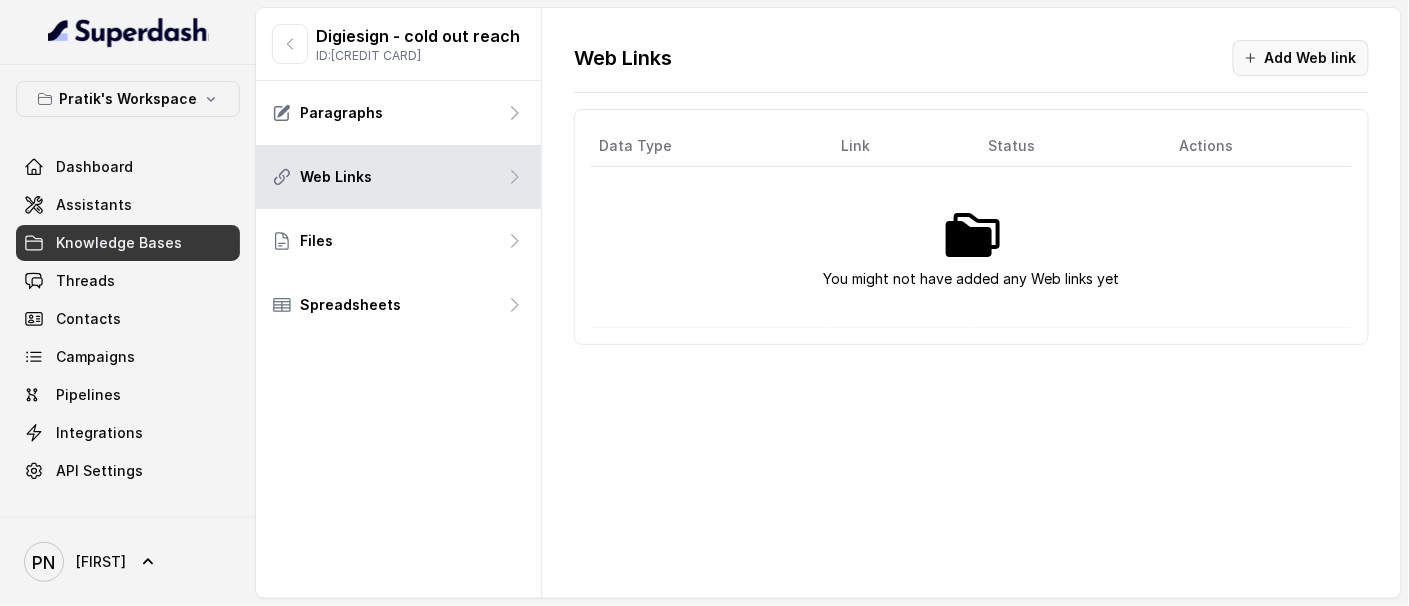 click on "Add Web link" at bounding box center (1301, 58) 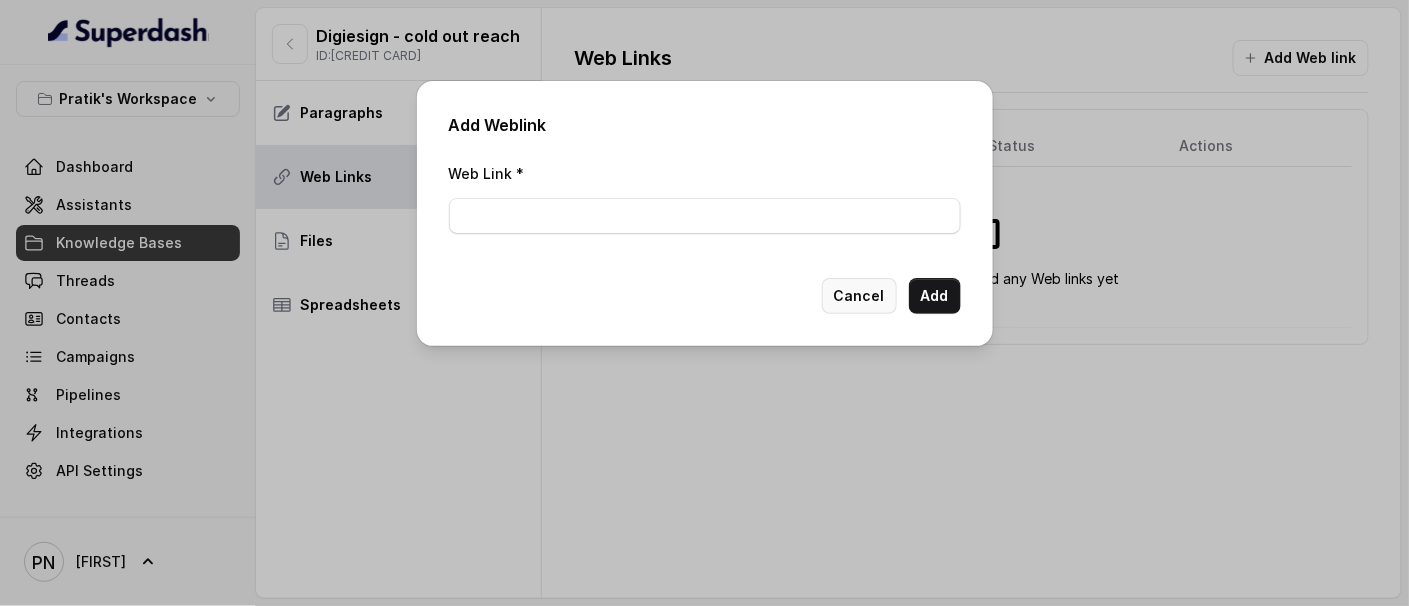 click on "Cancel" at bounding box center (859, 296) 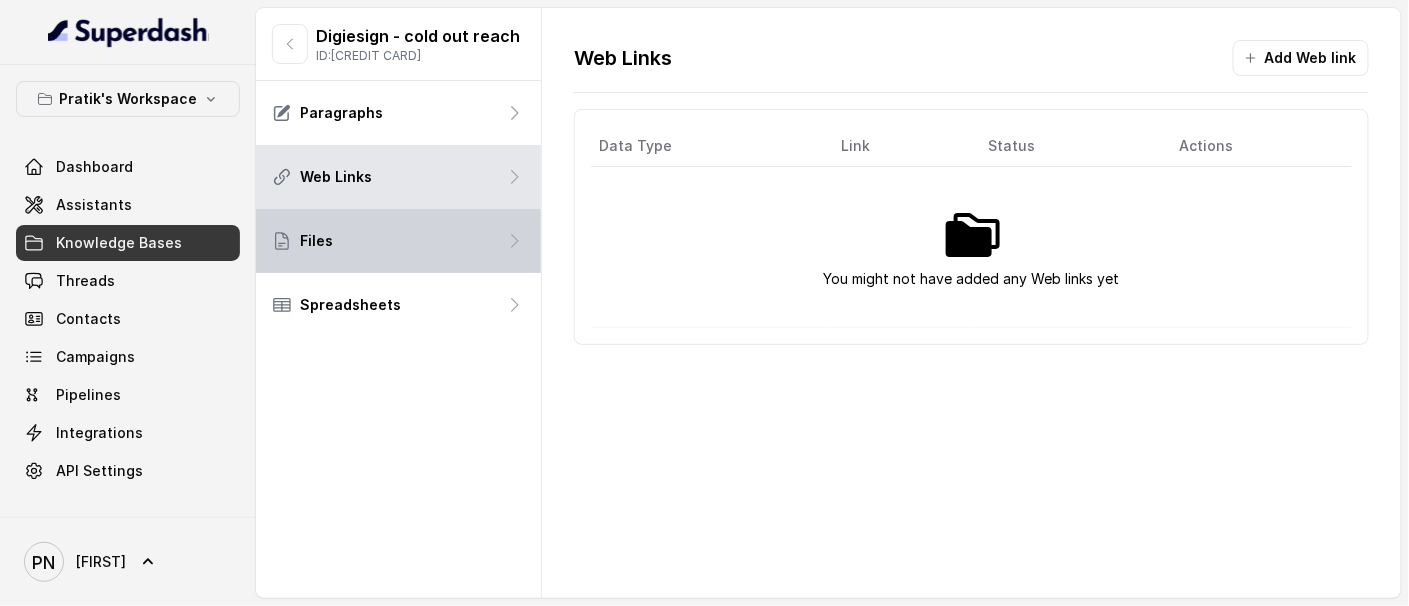 click on "Files" at bounding box center [398, 241] 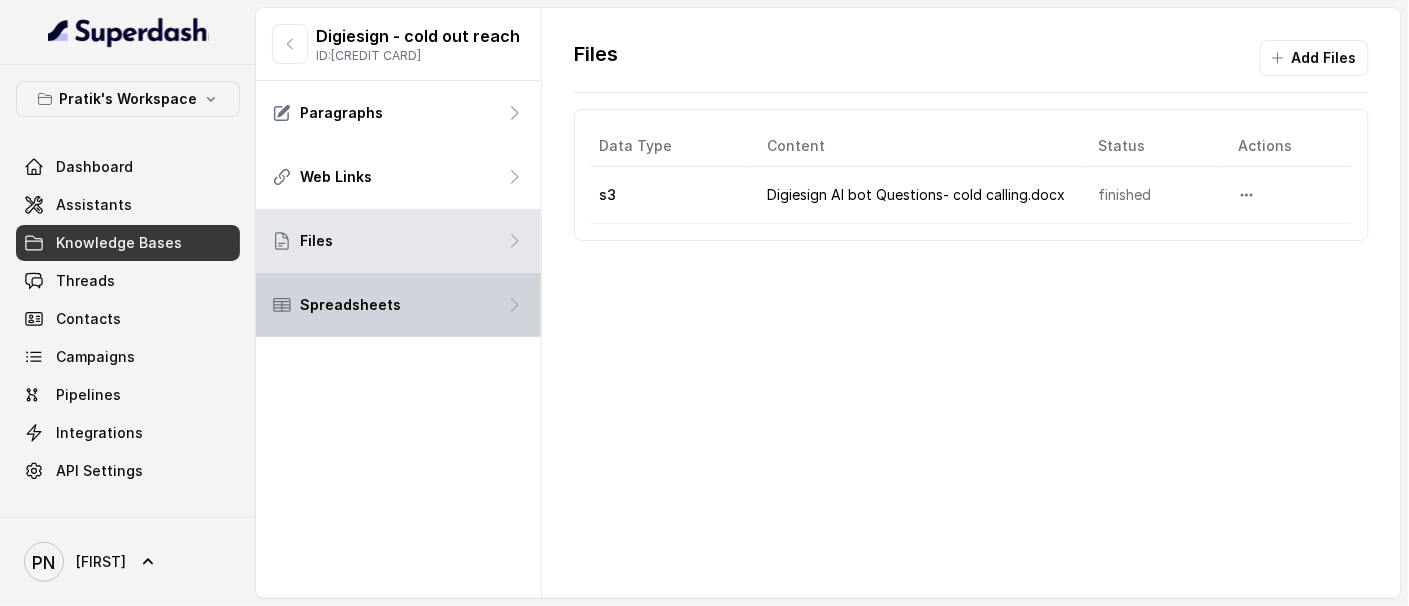 click on "Spreadsheets" at bounding box center [398, 305] 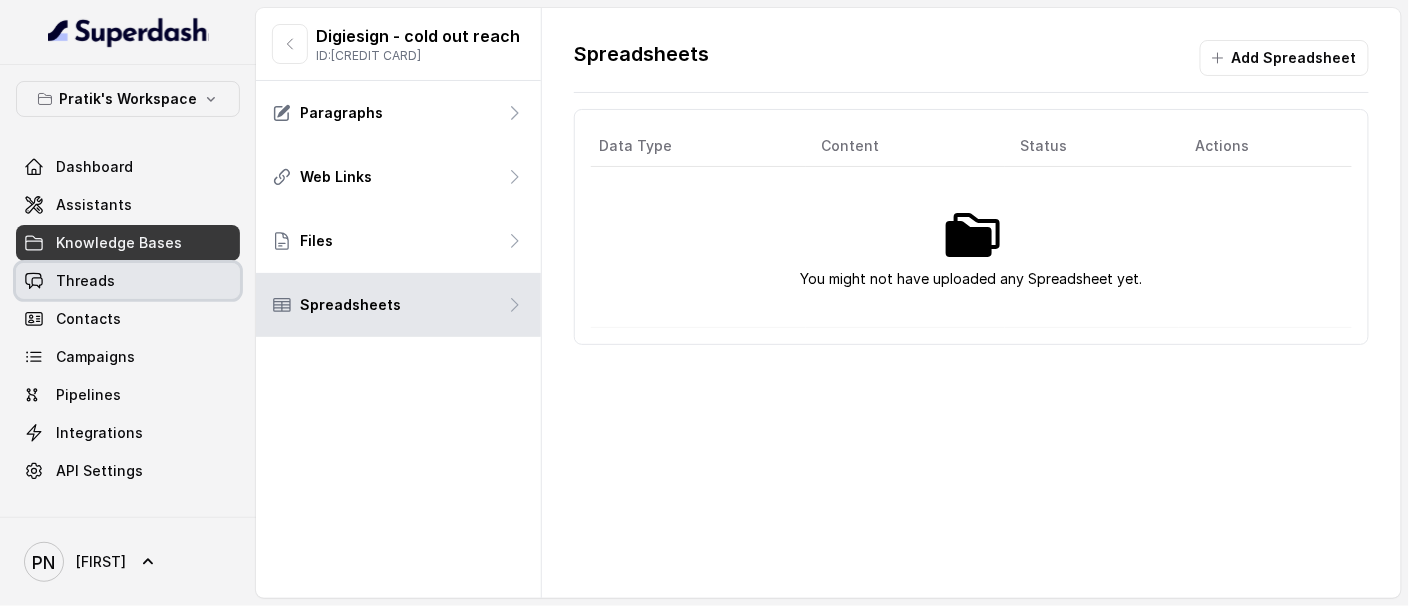 click on "Threads" at bounding box center [128, 281] 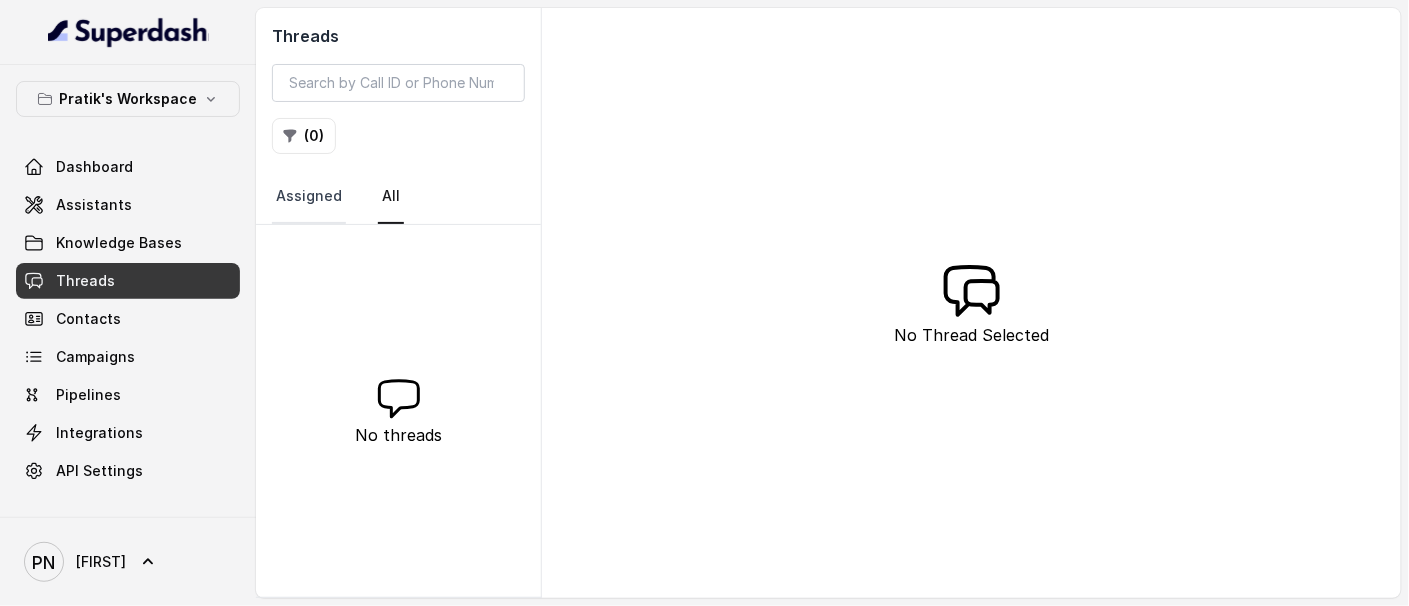 click on "Assigned" at bounding box center (309, 197) 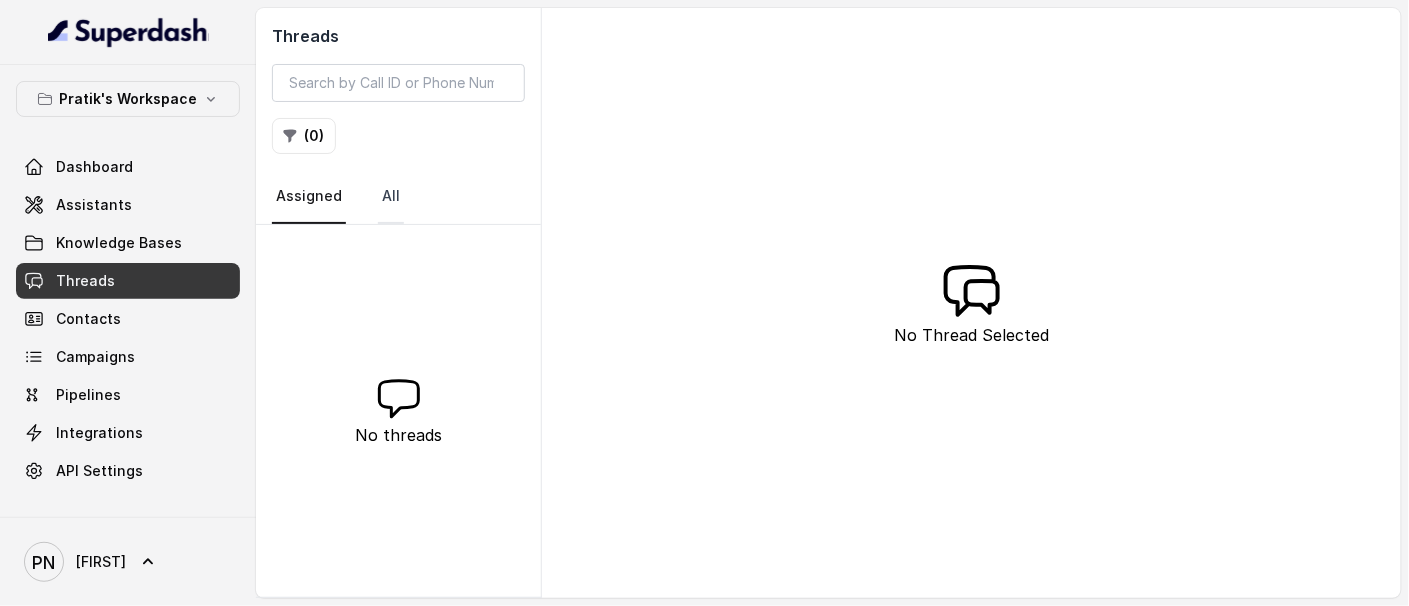 click on "All" at bounding box center [391, 197] 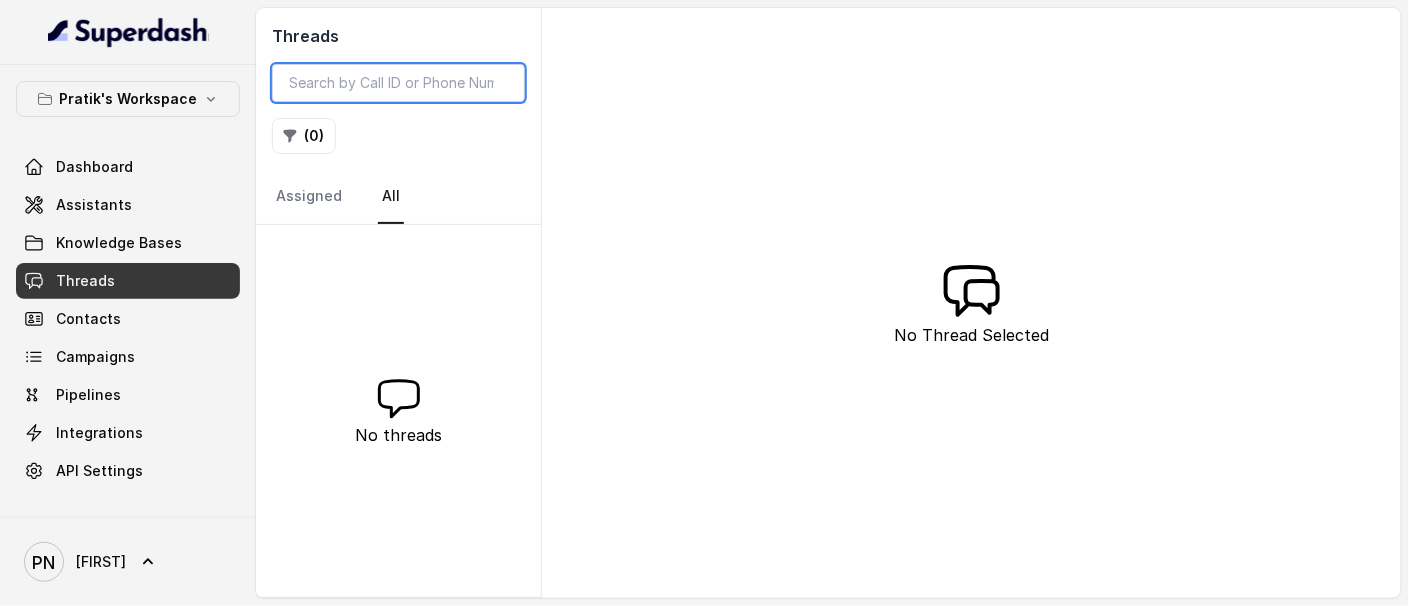 click at bounding box center (398, 83) 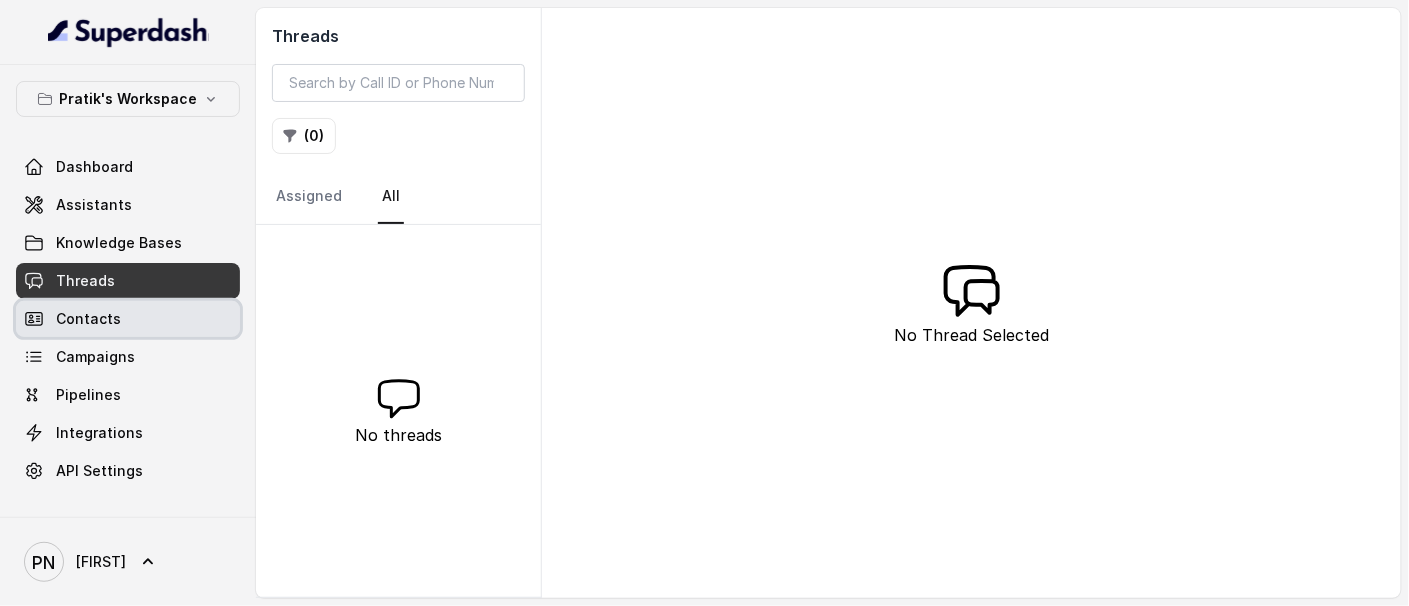 click on "Contacts" at bounding box center [88, 319] 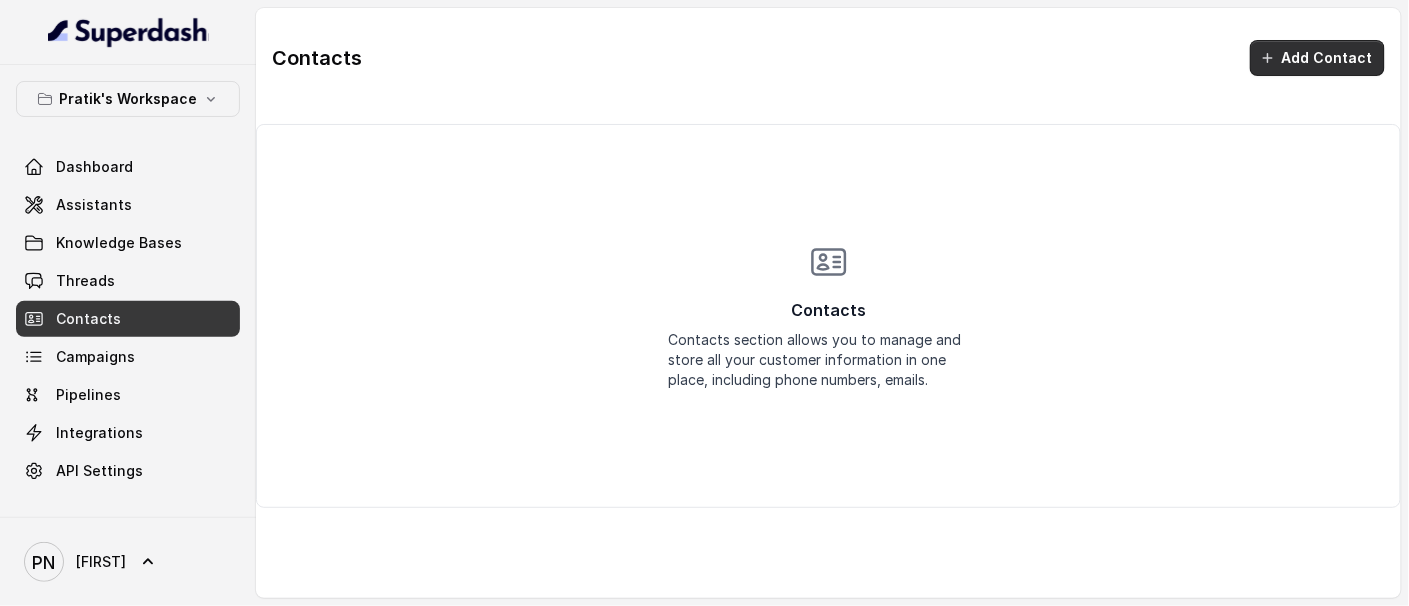 click on "Add Contact" at bounding box center (1317, 58) 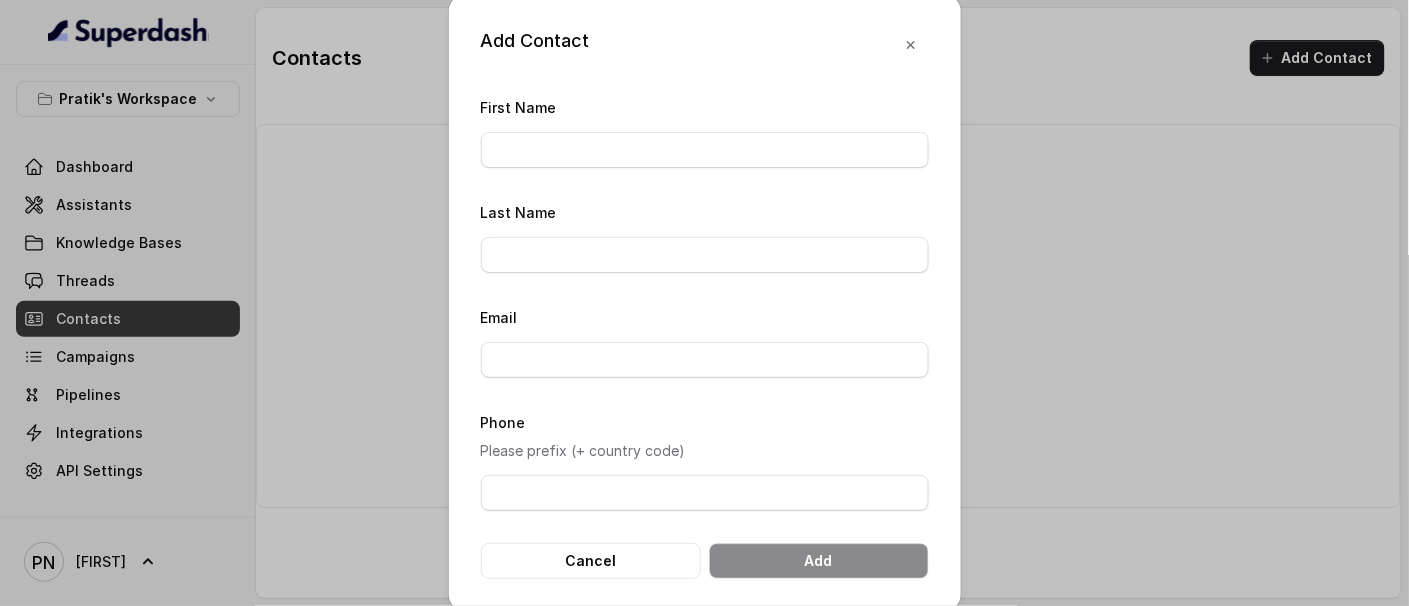 scroll, scrollTop: 0, scrollLeft: 0, axis: both 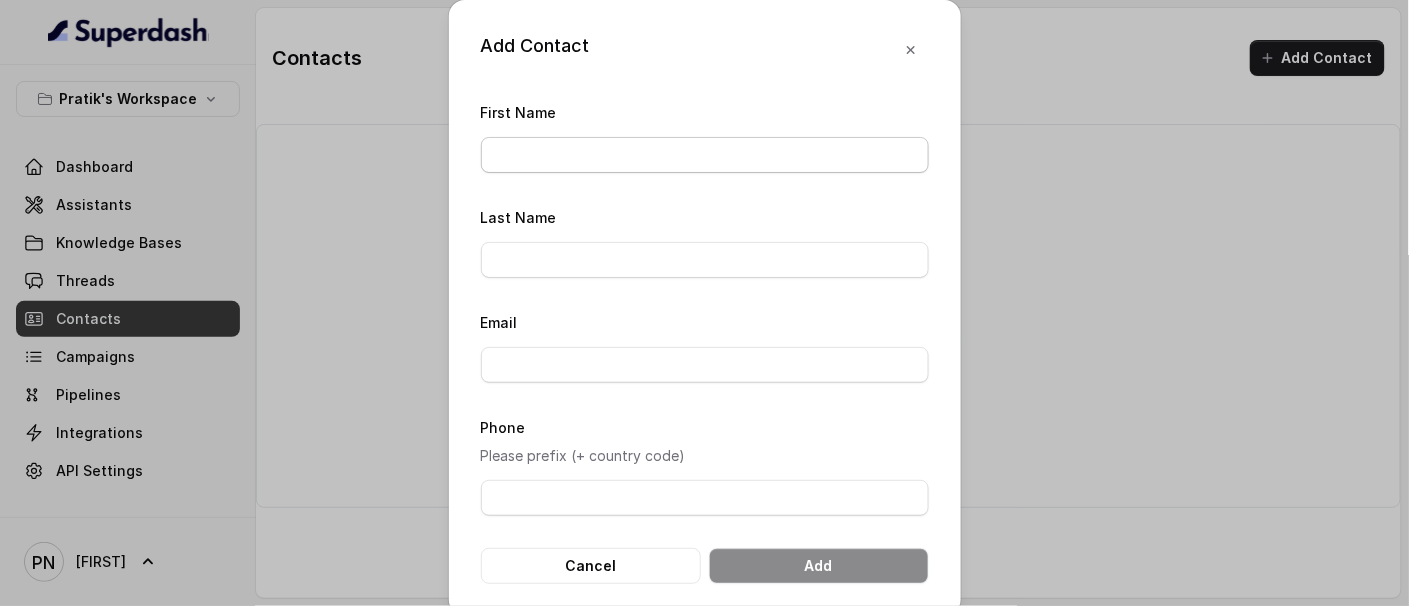 click on "First Name" at bounding box center (705, 155) 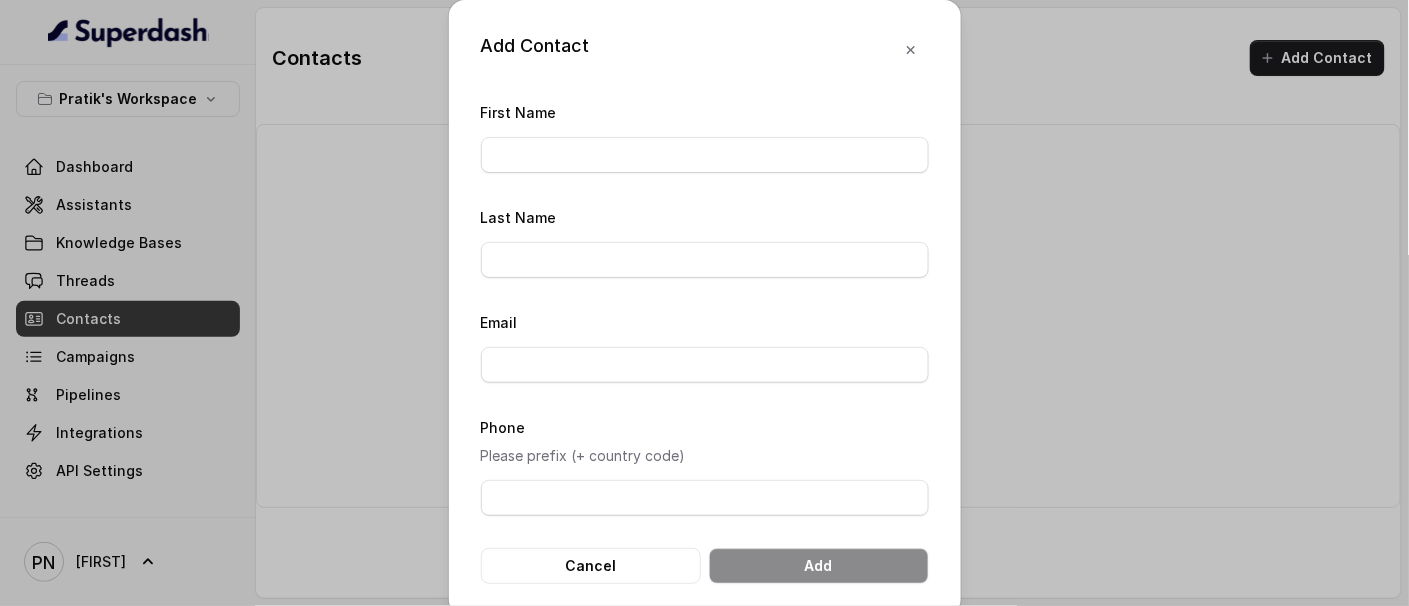 type on "[NAME]" 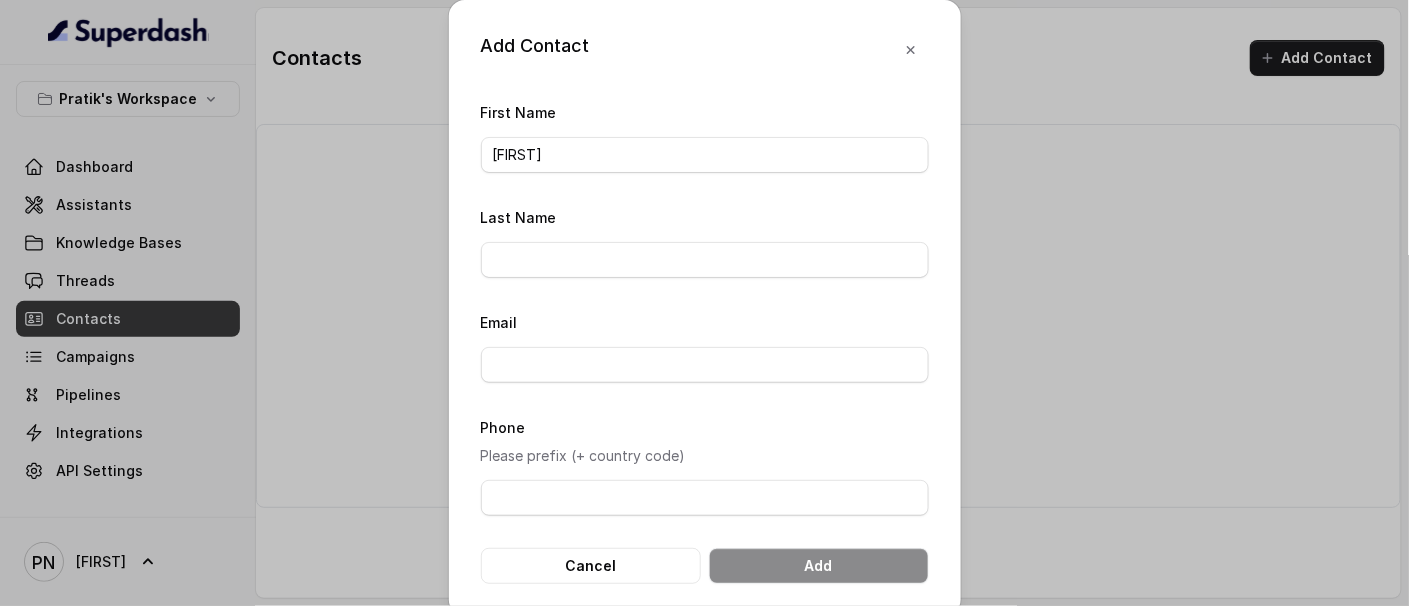 type on "[LAST]" 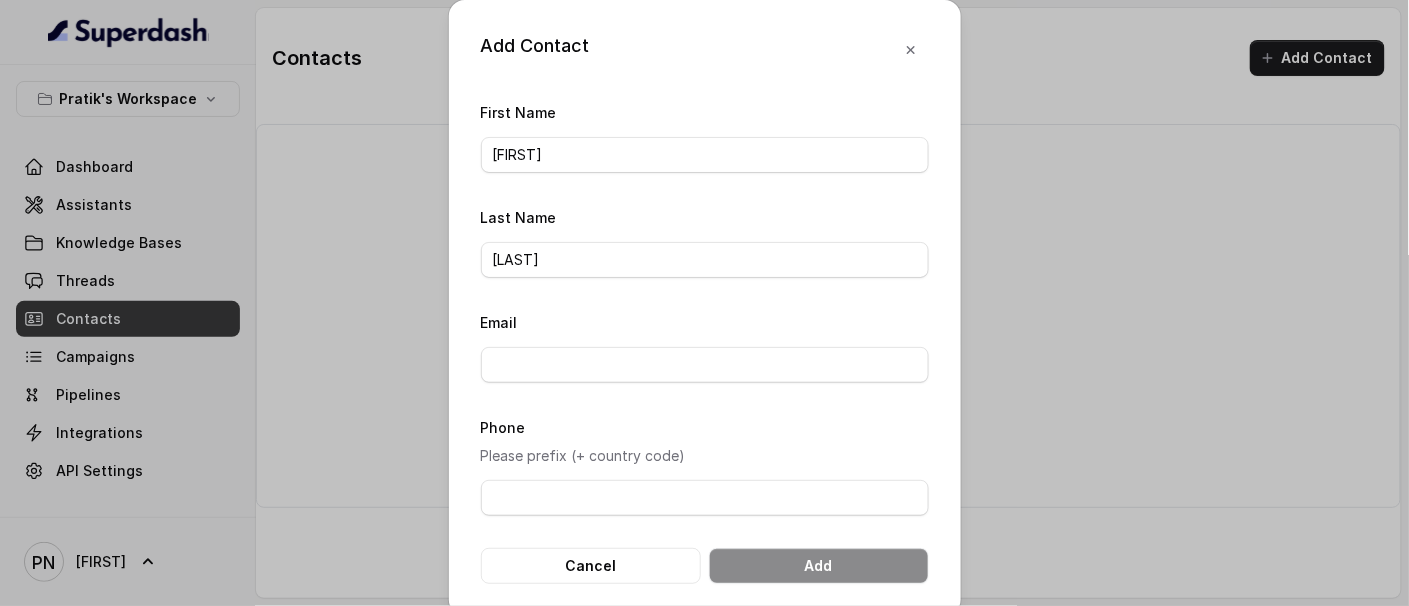 type on "[EMAIL]" 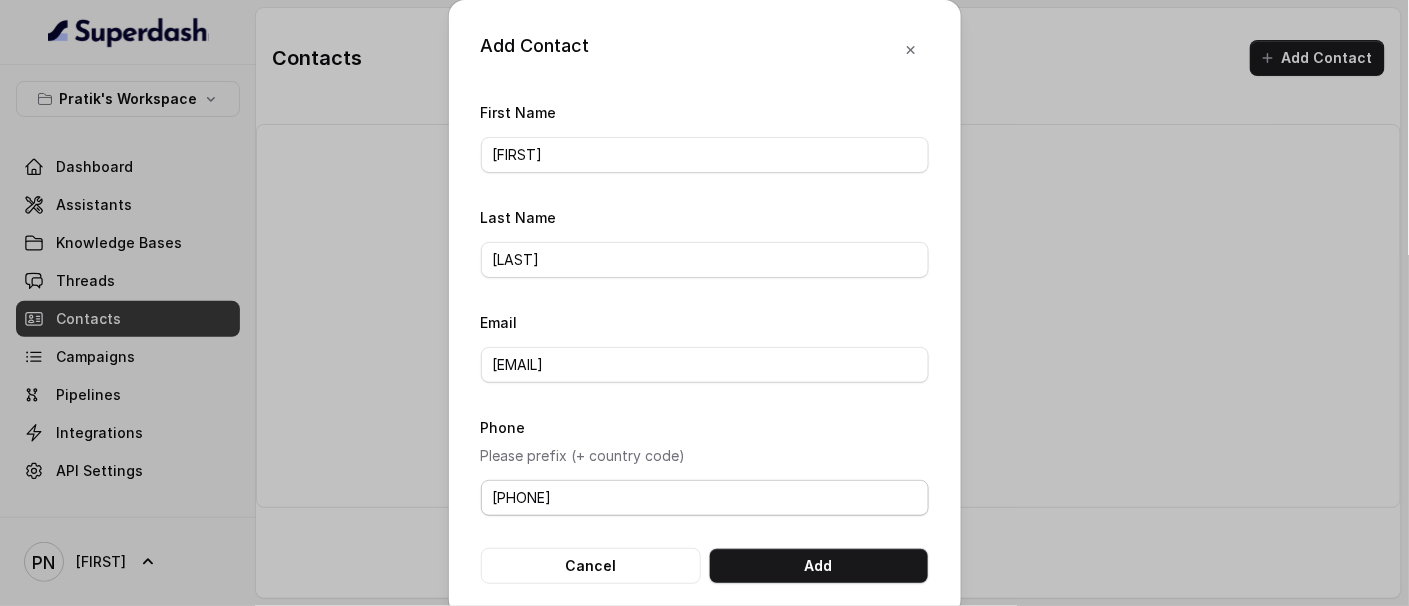 click on "[PHONE]" at bounding box center [705, 498] 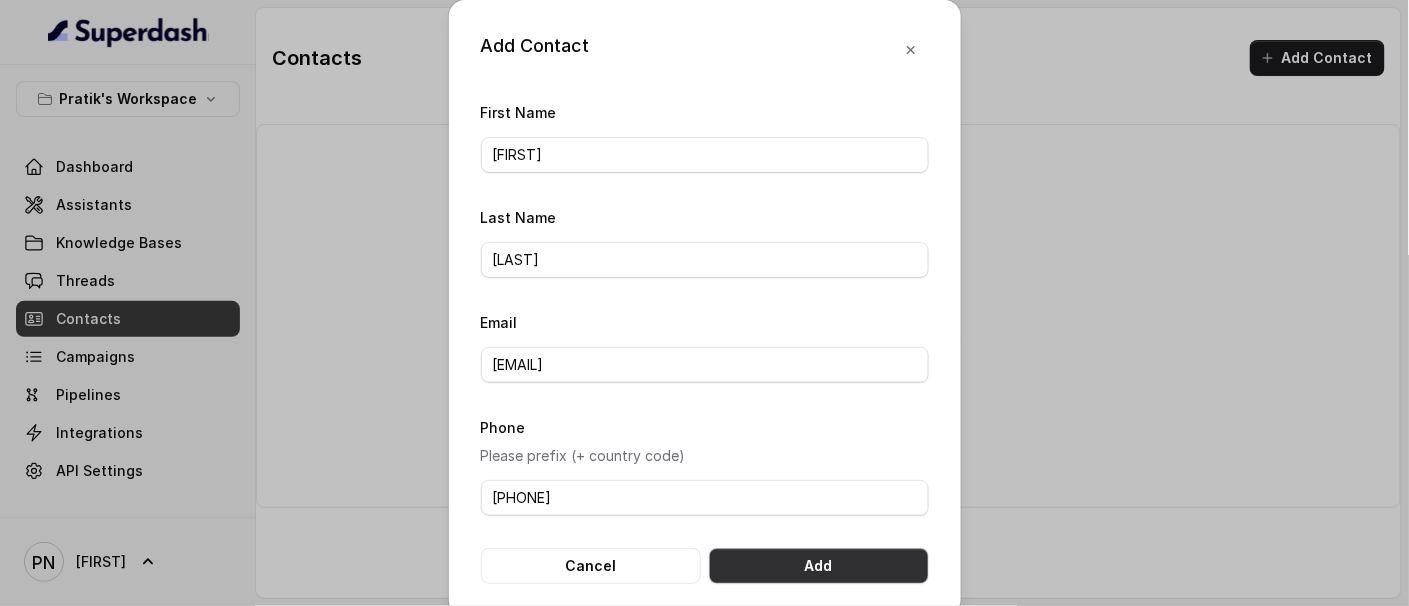 type on "918971504807" 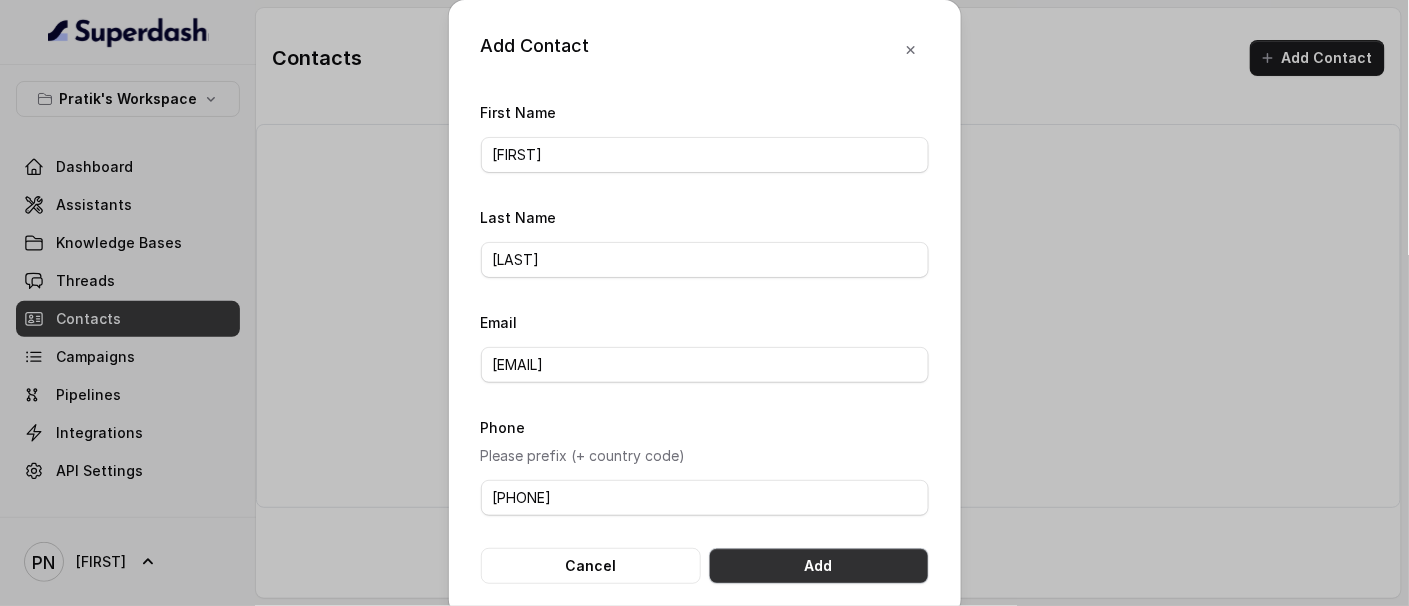click on "Add" at bounding box center [819, 566] 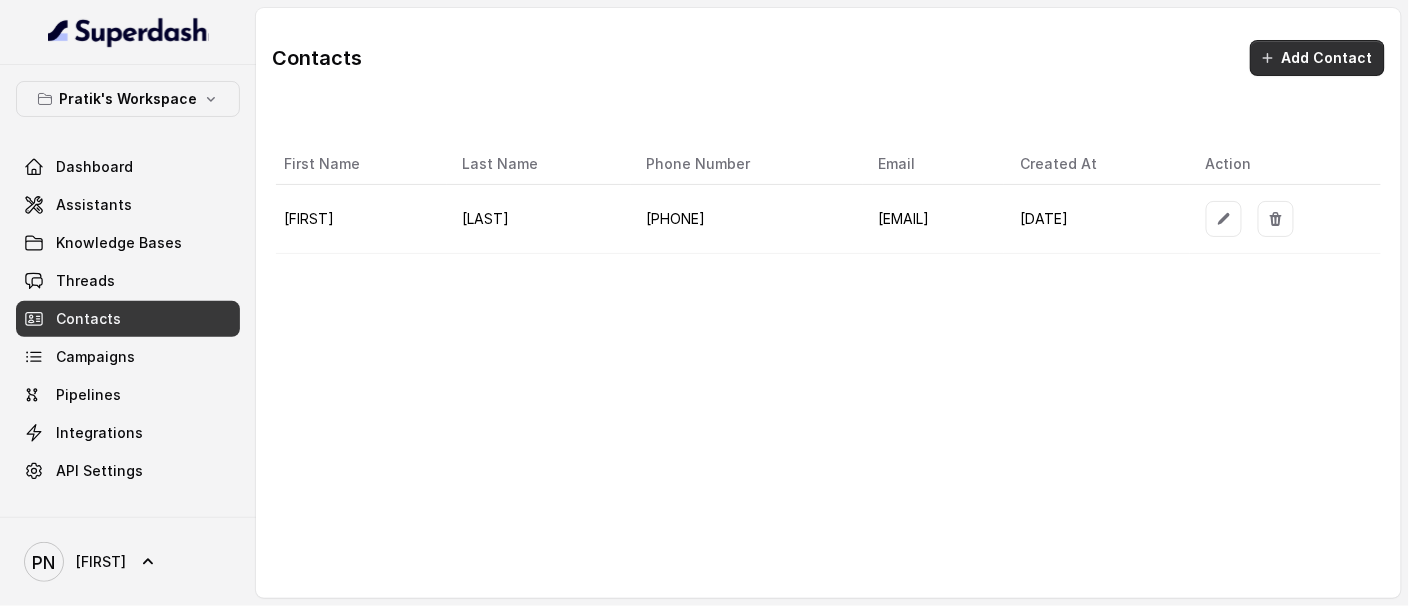click on "Add Contact" at bounding box center [1317, 58] 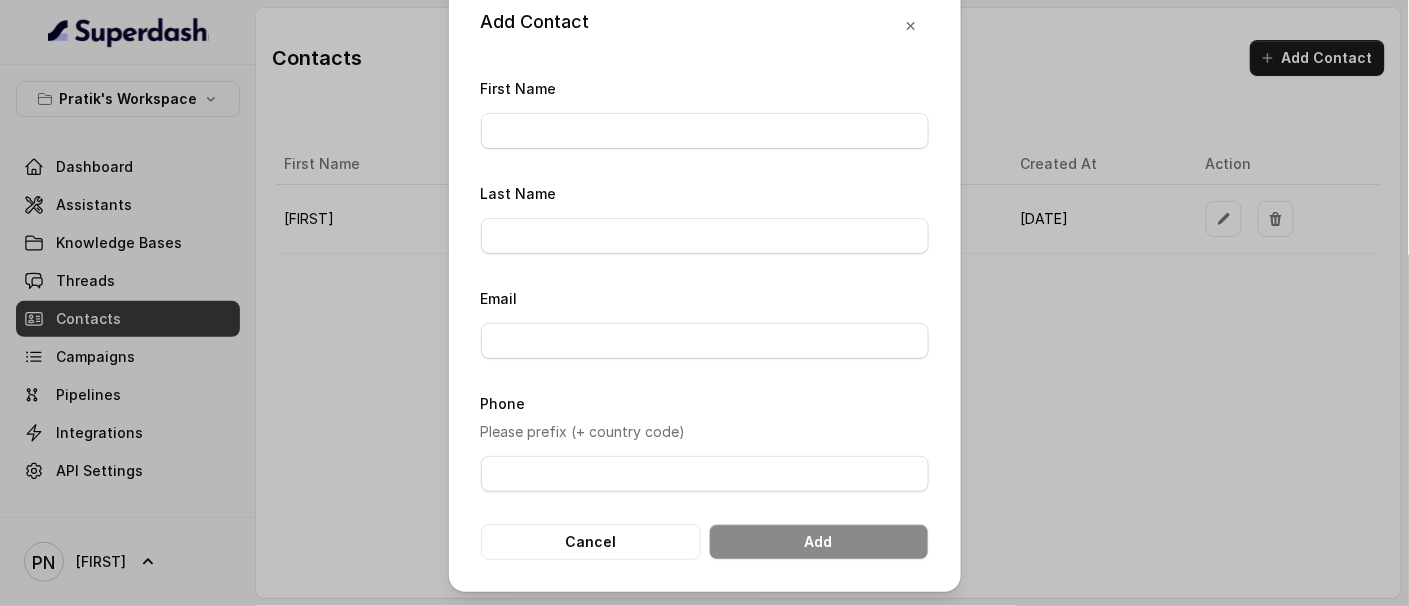 scroll, scrollTop: 0, scrollLeft: 0, axis: both 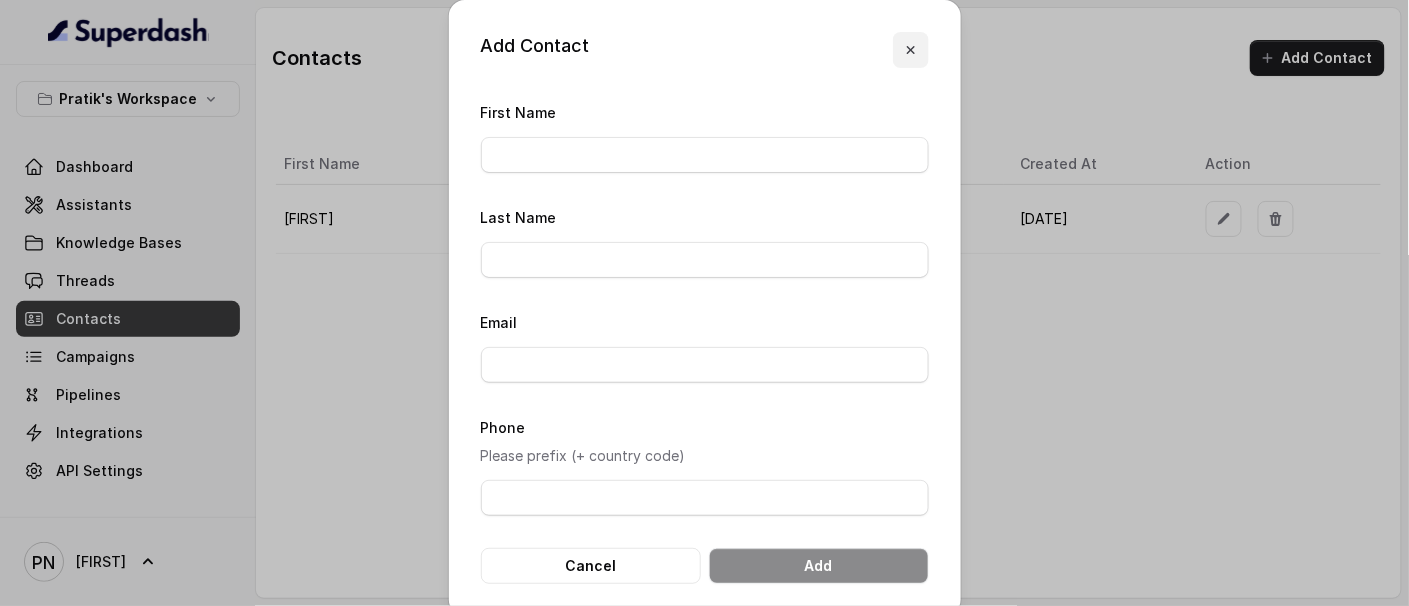 click at bounding box center (911, 50) 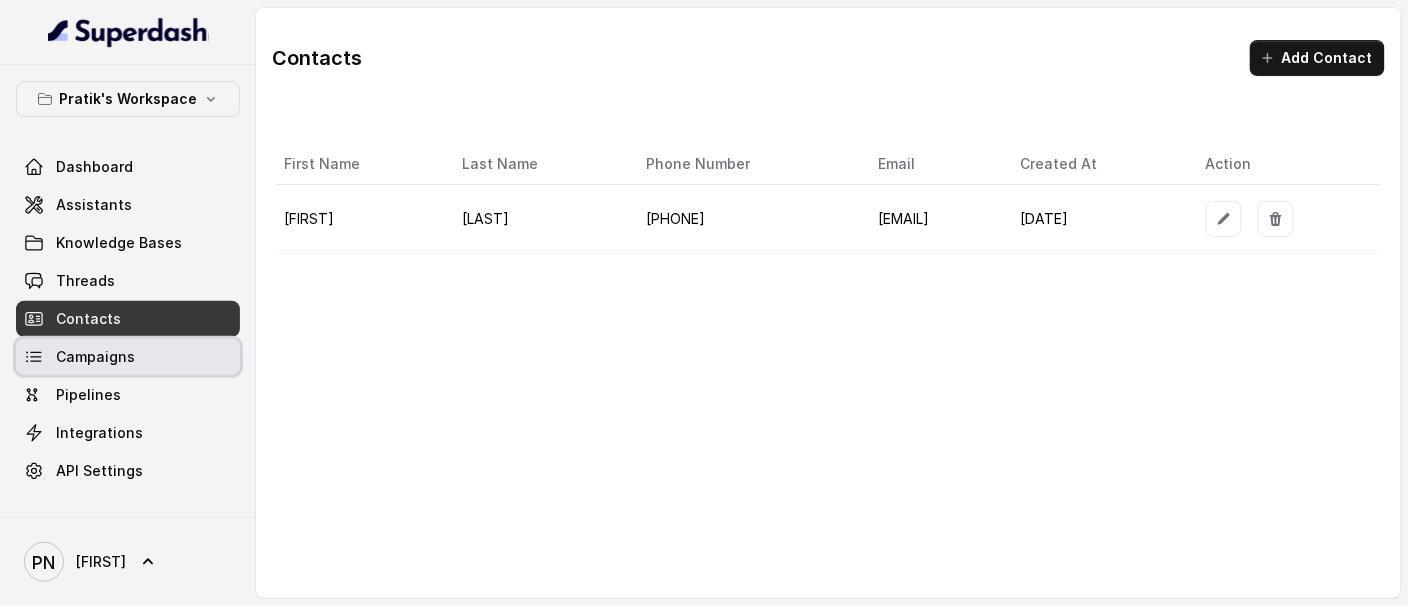 click on "Campaigns" at bounding box center [128, 357] 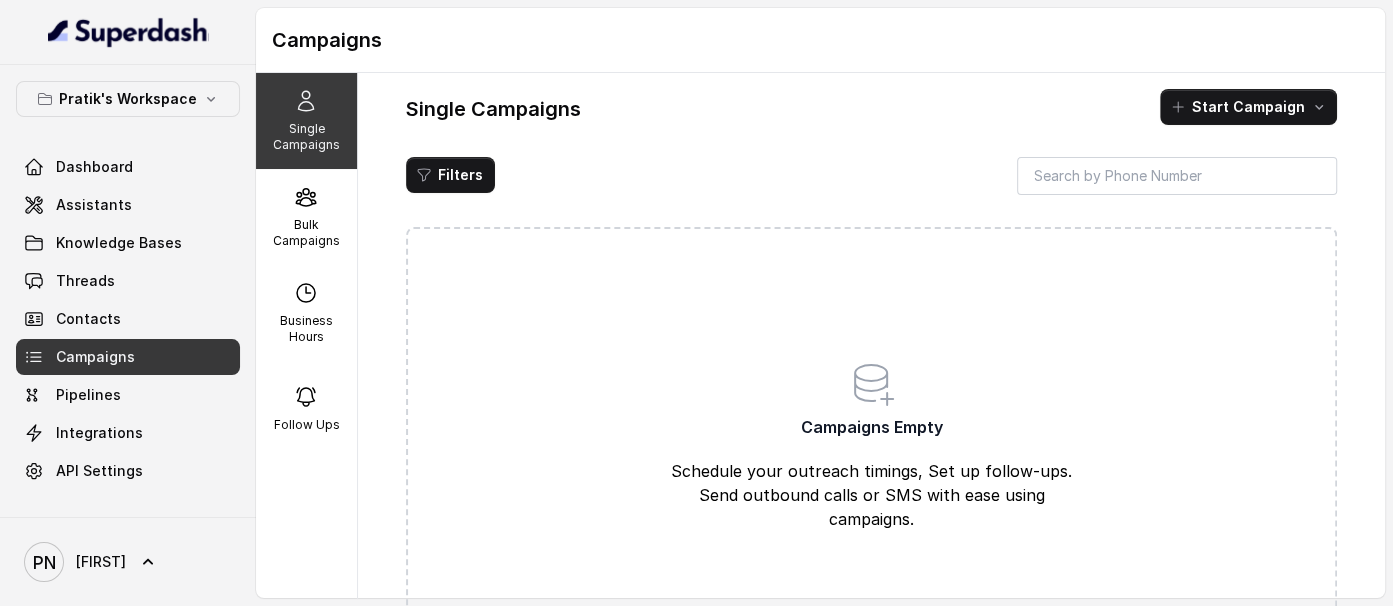 click on "Single Campaigns" at bounding box center [306, 137] 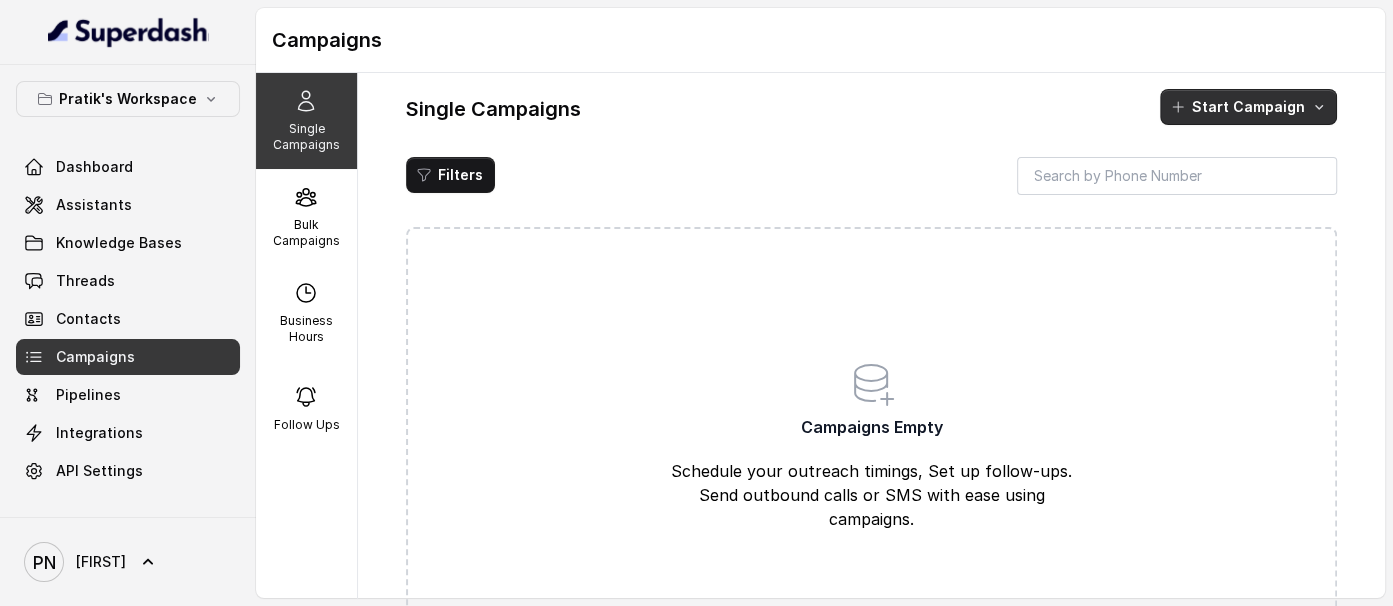 click on "Start Campaign" at bounding box center [1248, 107] 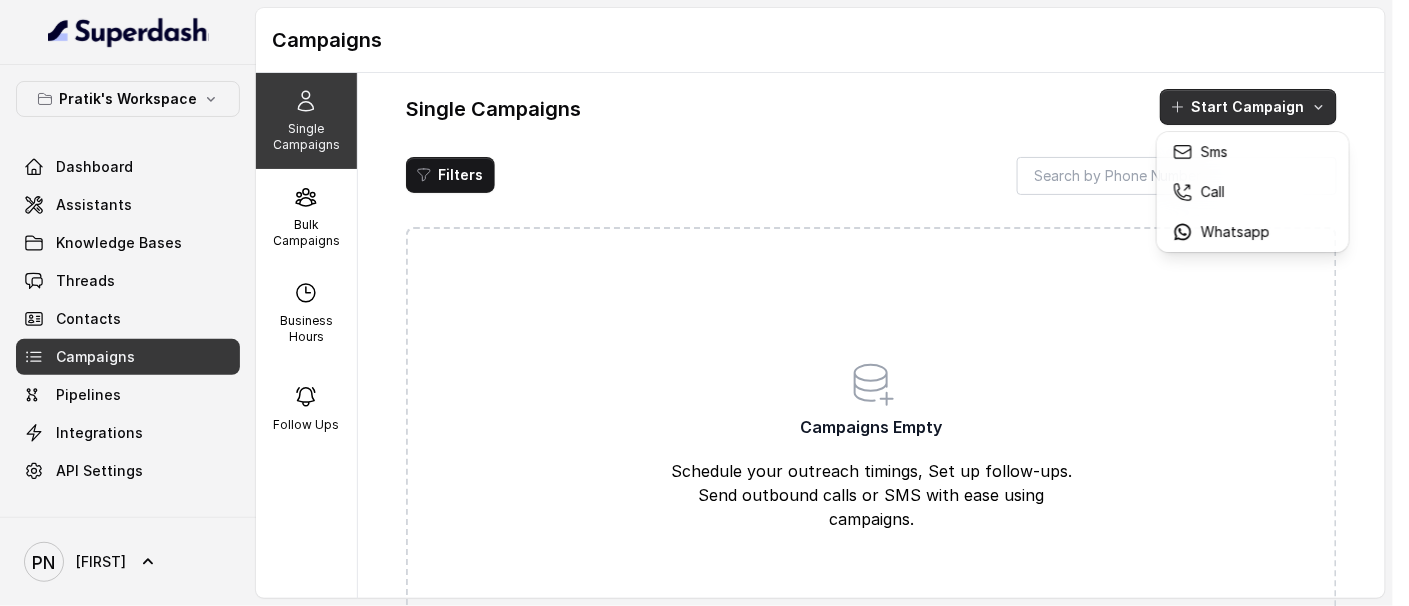 click on "Single Campaigns Bulk Campaigns Business Hours Follow Ups Single Campaigns  Start Campaign  Filters Campaigns Empty Schedule your outreach timings, Set up follow-ups.   Send outbound calls or SMS with ease using campaigns." at bounding box center (820, 376) 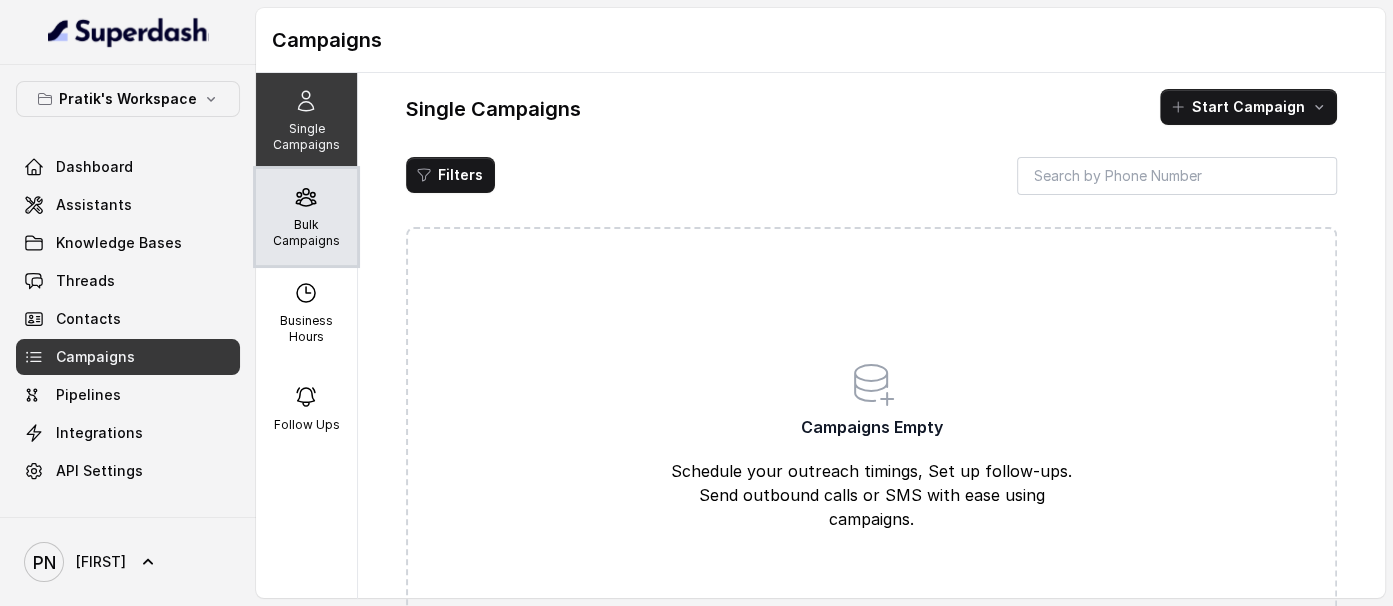 click on "Bulk Campaigns" at bounding box center (306, 233) 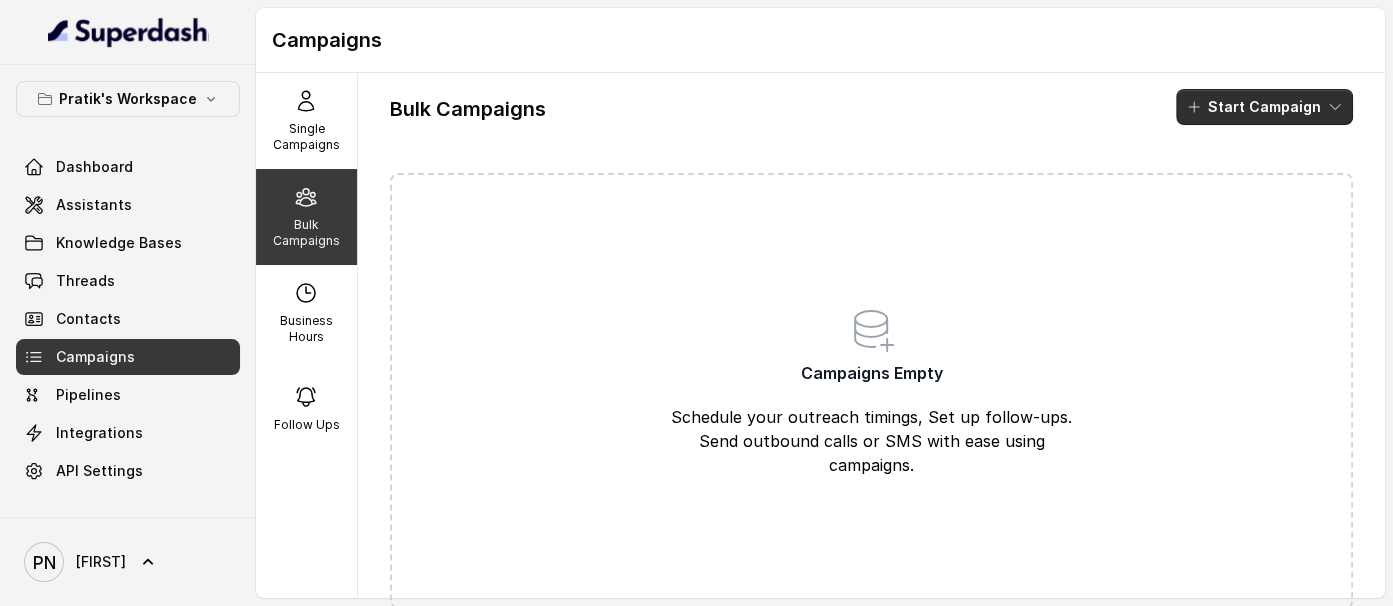 click on "Start Campaign" at bounding box center (1264, 107) 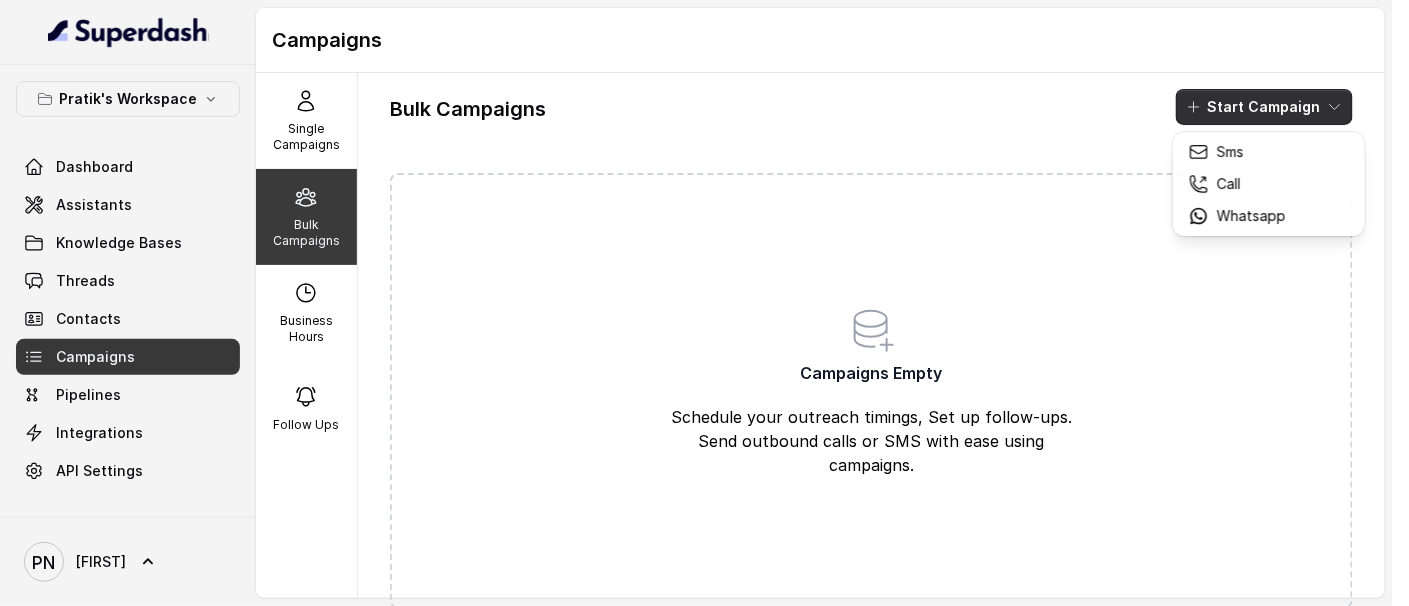 click on "Single Campaigns Bulk Campaigns Business Hours Follow Ups Bulk Campaigns  Start Campaign Campaigns Empty Schedule your outreach timings, Set up follow-ups.   Send outbound calls or SMS with ease using campaigns." at bounding box center [820, 349] 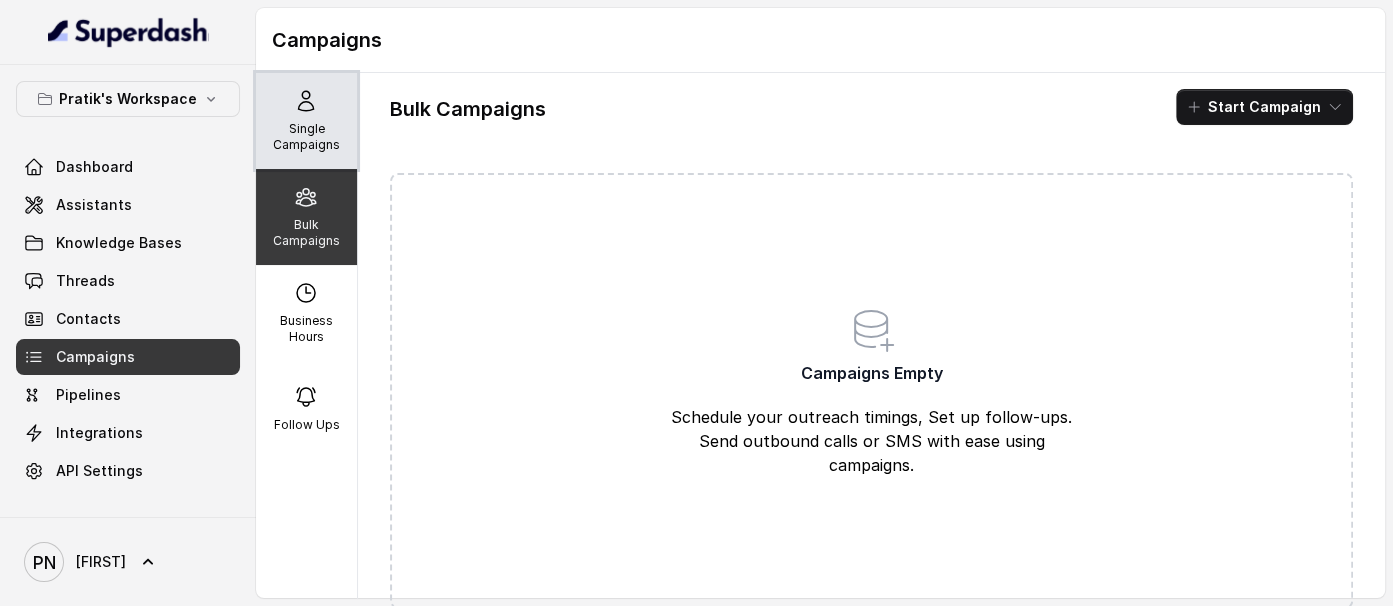 click on "Single Campaigns" at bounding box center [306, 137] 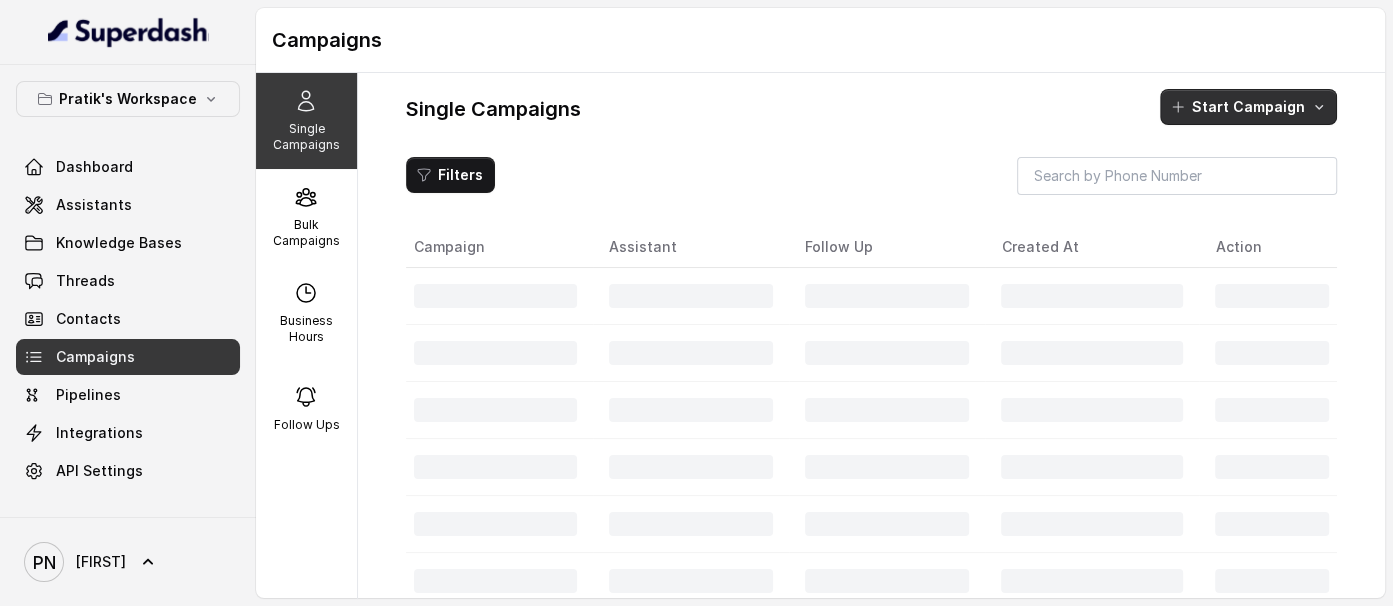 click on "Start Campaign" at bounding box center [1248, 107] 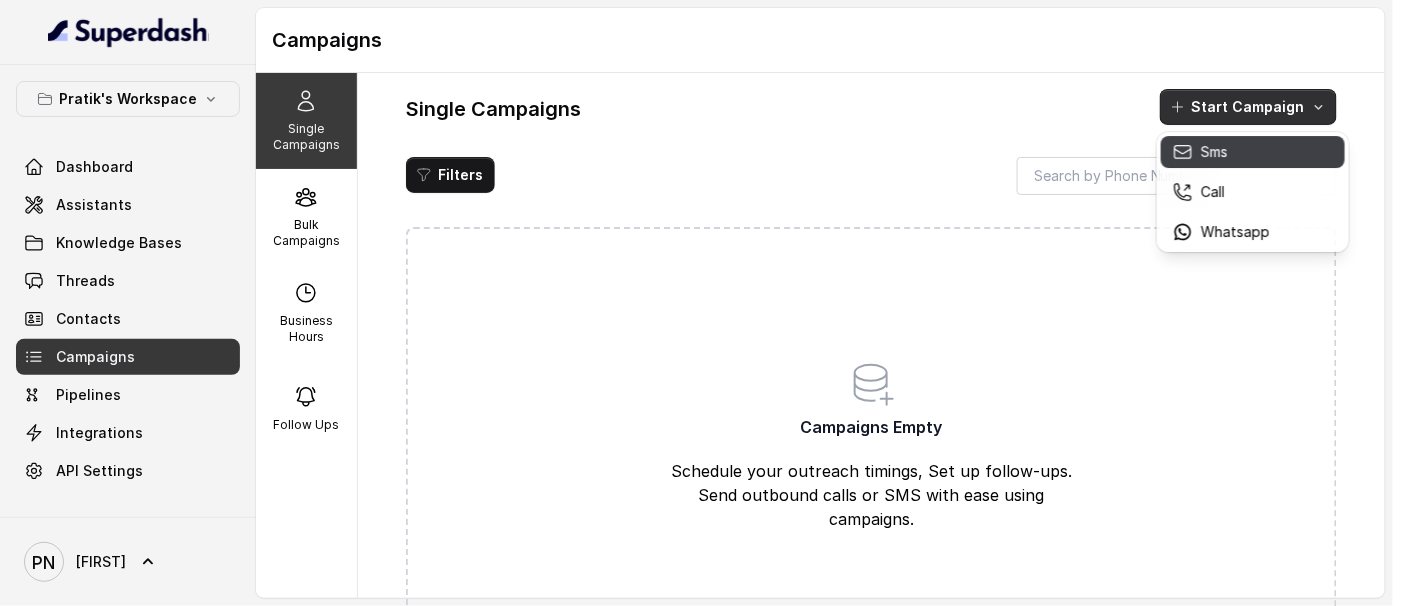 click on "Sms" at bounding box center [1214, 152] 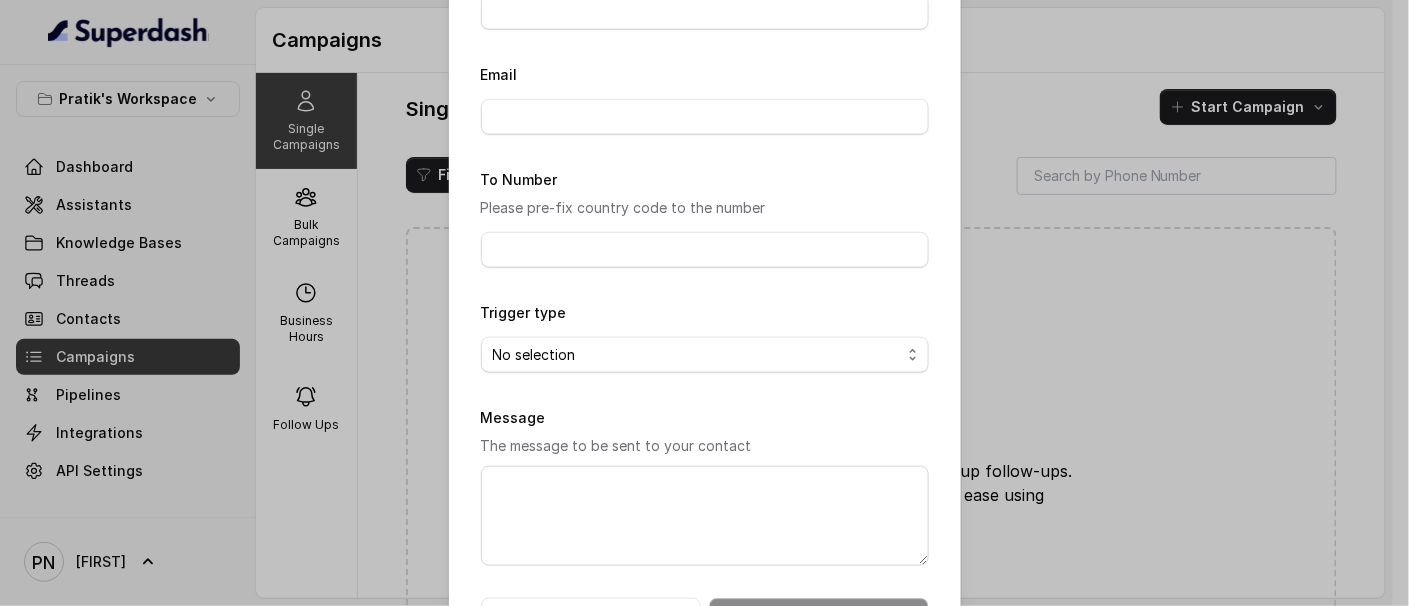 scroll, scrollTop: 493, scrollLeft: 0, axis: vertical 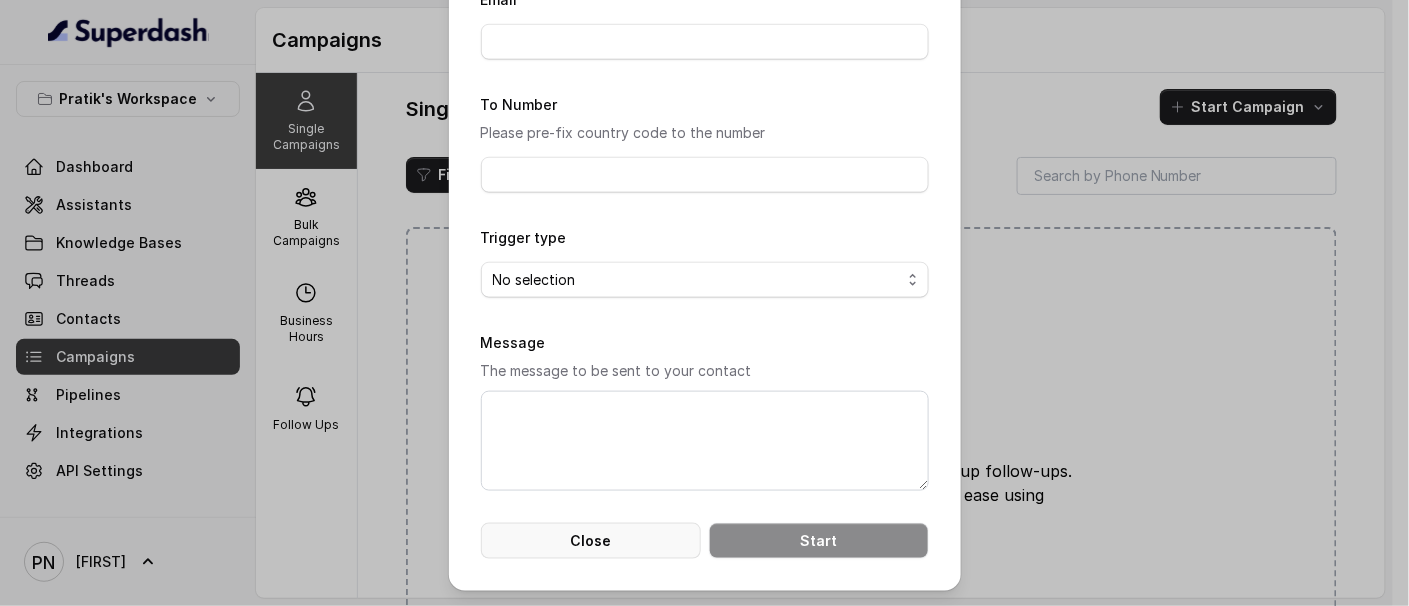 click on "Close" at bounding box center (591, 541) 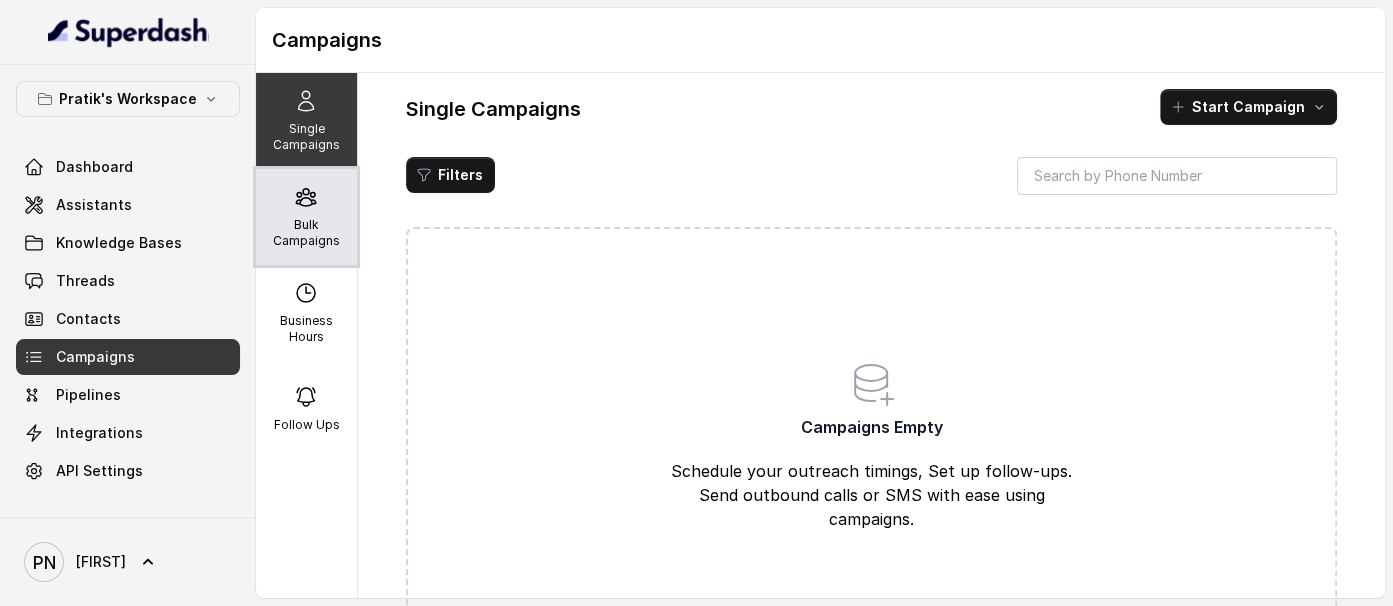 click on "Bulk Campaigns" at bounding box center [306, 233] 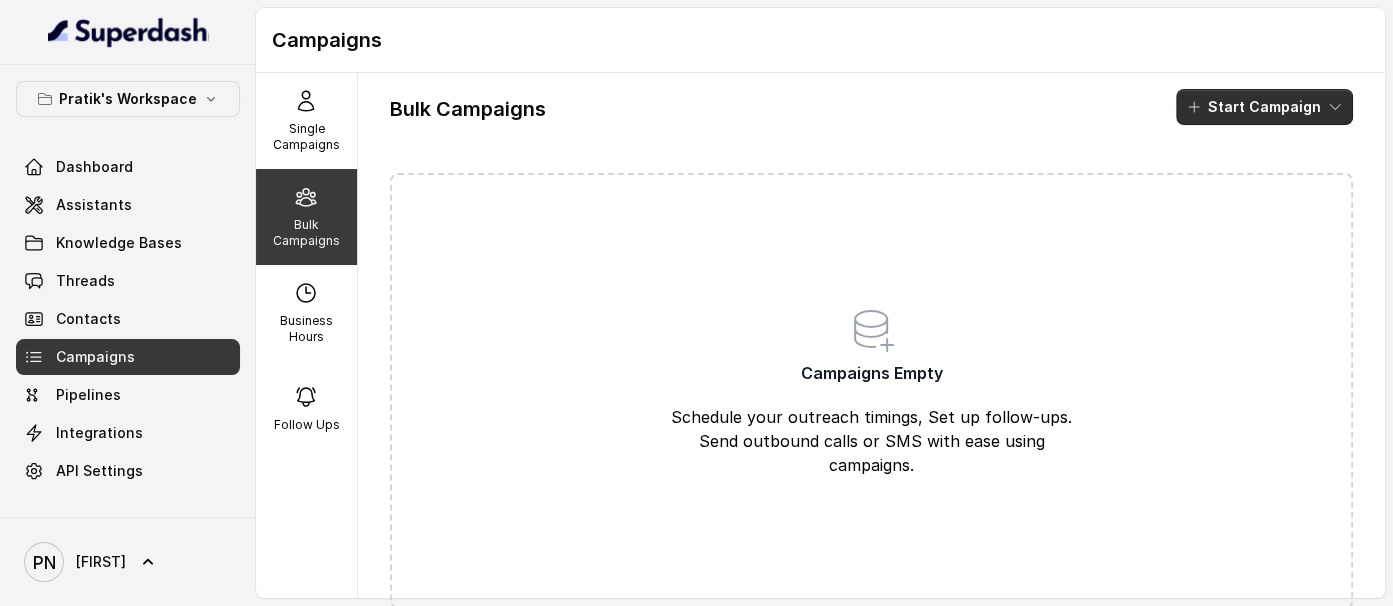 click on "Start Campaign" at bounding box center [1264, 107] 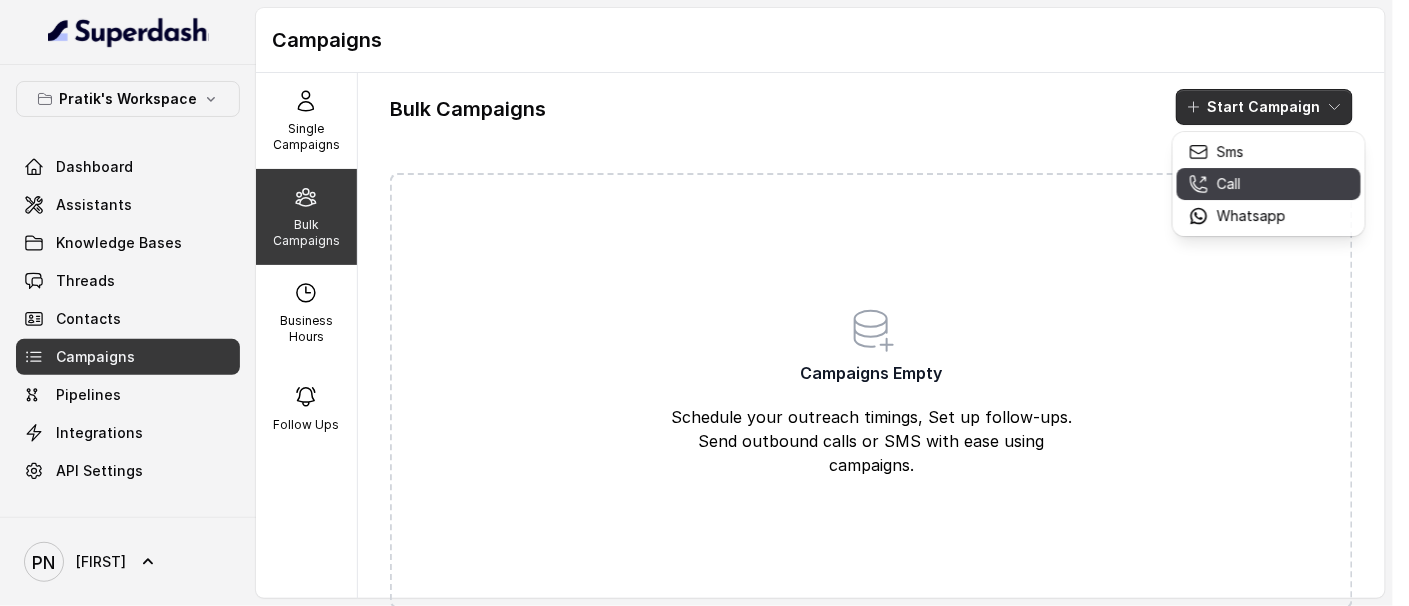 click on "Call" at bounding box center [1229, 184] 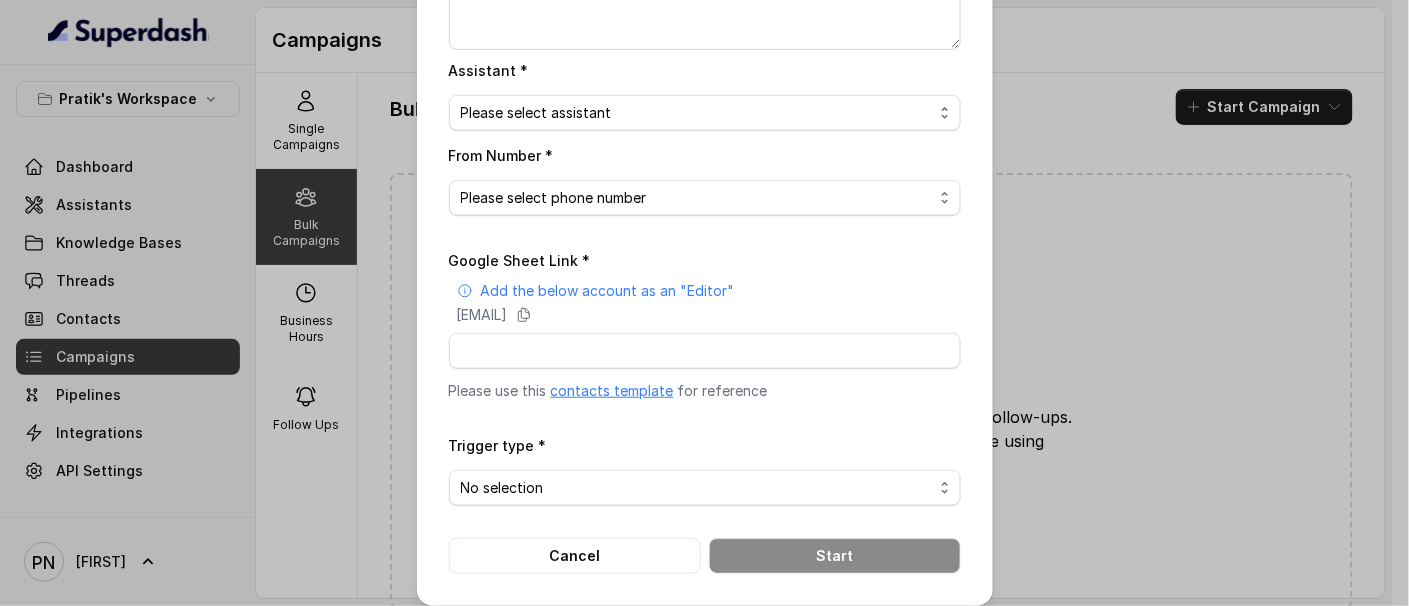 scroll, scrollTop: 263, scrollLeft: 0, axis: vertical 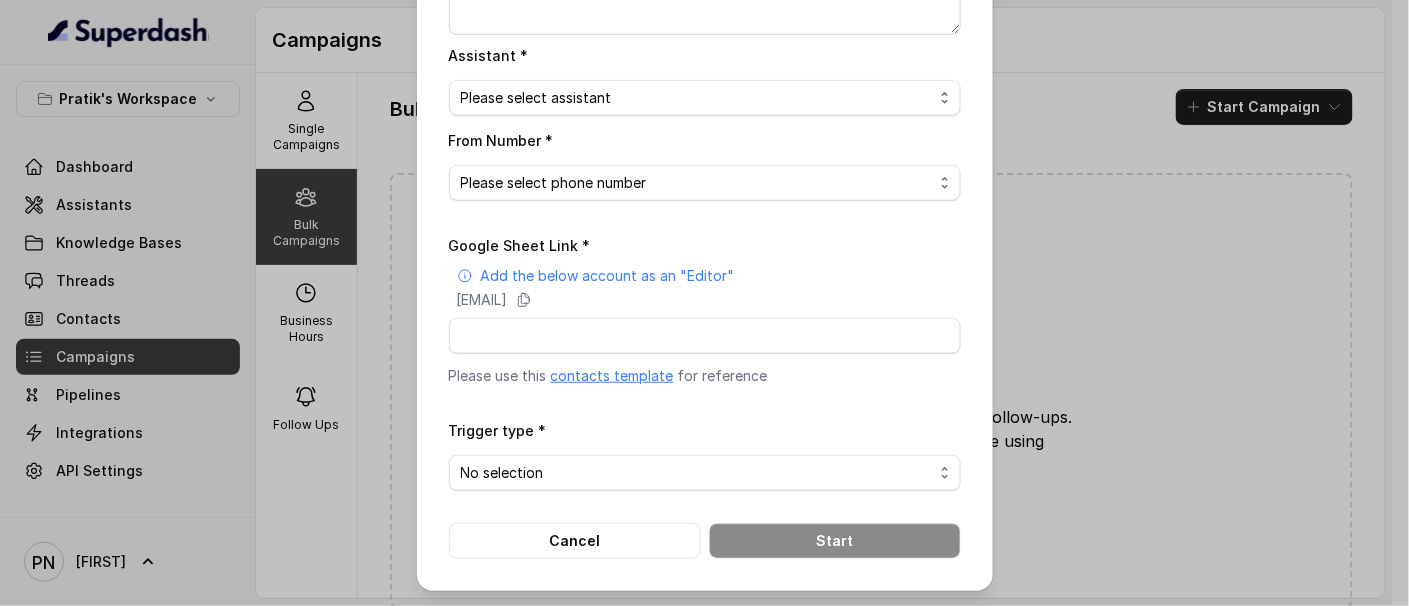click on "contacts template" at bounding box center [612, 375] 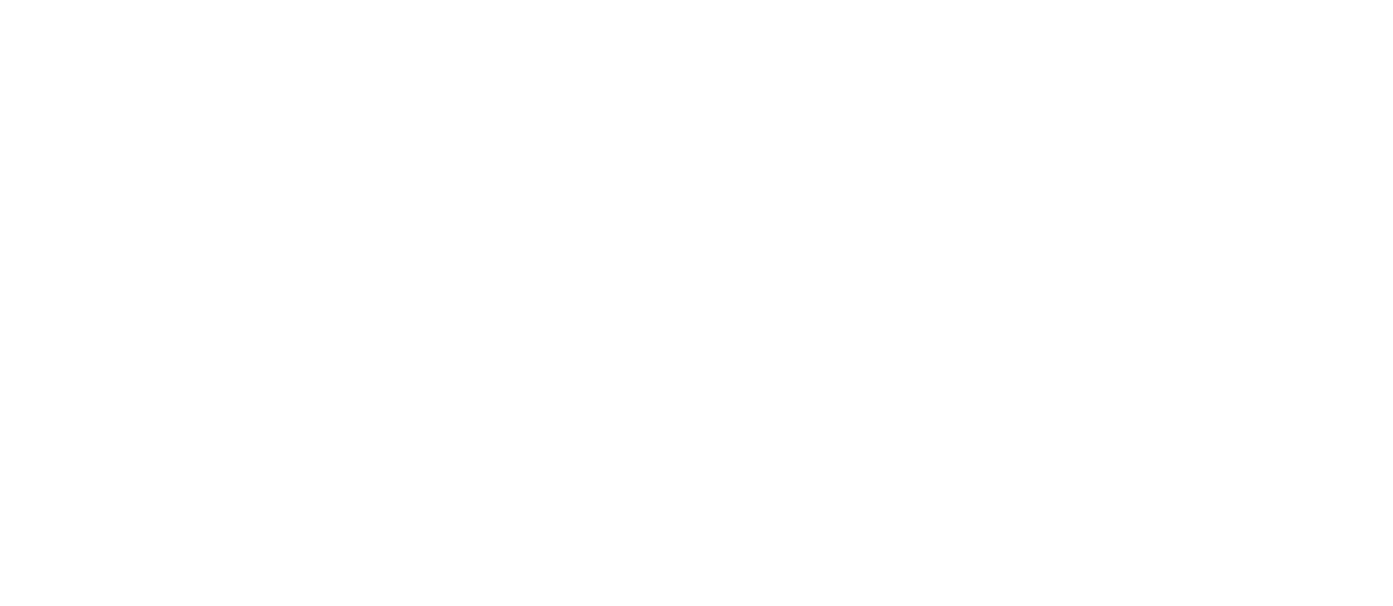 scroll, scrollTop: 0, scrollLeft: 0, axis: both 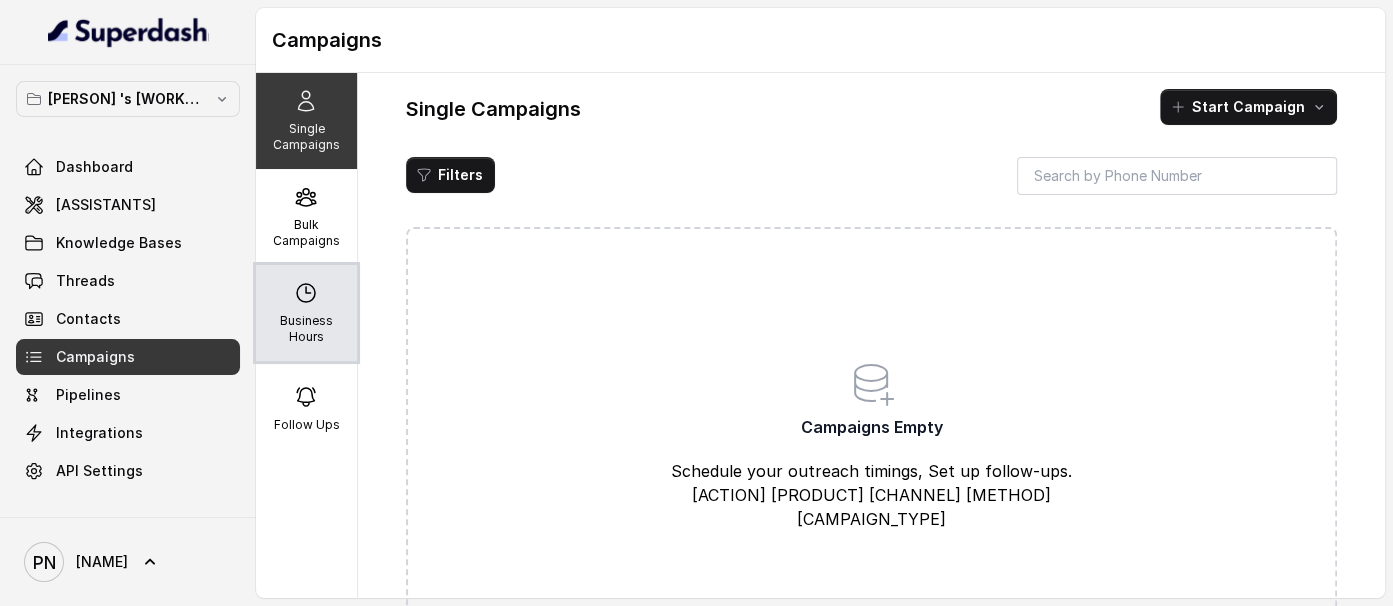 click on "Business Hours" at bounding box center [306, 233] 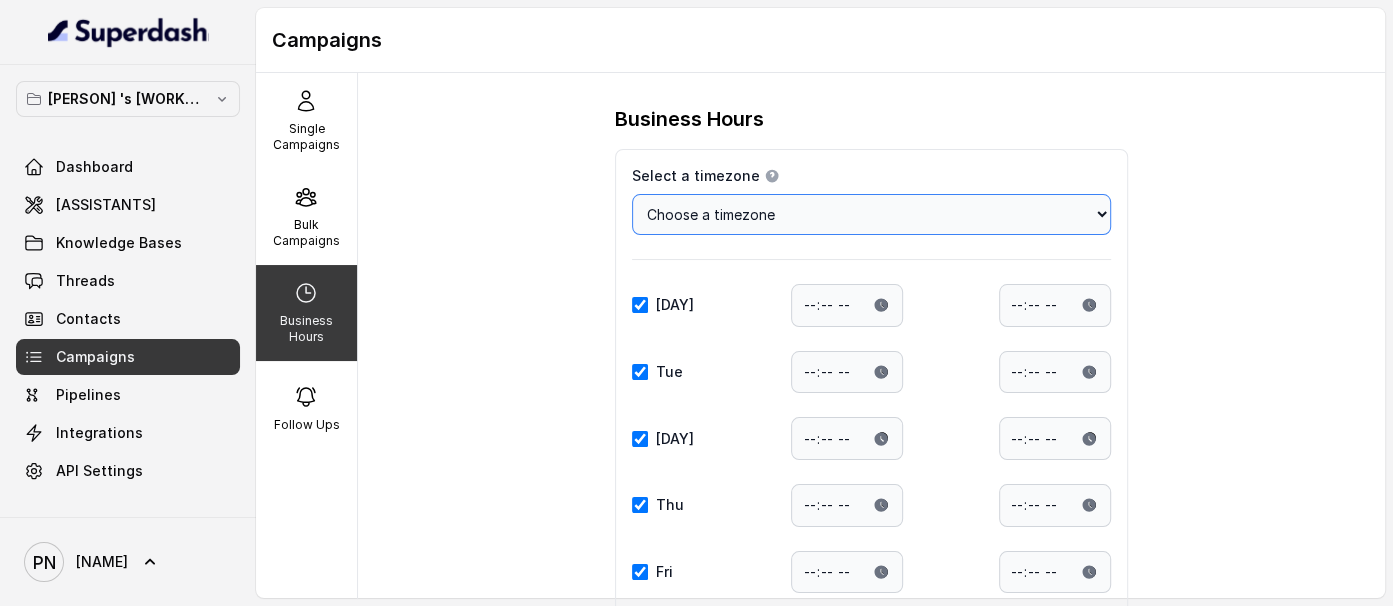 click on "Choose a timezone Africa/Abidjan Africa/Accra Africa/Addis_Ababa Africa/Algiers Africa/Asmara Africa/Asmera Africa/Bamako Africa/Bangui Africa/Banjul Africa/Bissau Africa/Blantyre Africa/Brazzaville Africa/Bujumbura Africa/Cairo Africa/Casablanca Africa/Ceuta Africa/Conakry Africa/Dakar Africa/Dar_es_Salaam Africa/Djibouti Africa/Douala Africa/El_Aaiun Africa/Freetown Africa/Gaborone Africa/Harare Africa/Johannesburg Africa/Juba Africa/Kampala Africa/Khartoum Africa/Kigali Africa/Kinshasa Africa/Lagos Africa/Libreville Africa/Lome Africa/Luanda Africa/Lubumbashi Africa/Lusaka Africa/Malabo Africa/Maputo Africa/Maseru Africa/Mbabane Africa/Mogadishu Africa/Monrovia Africa/Nairobi Africa/Ndjamena Africa/Niamey Africa/Nouakchott Africa/Ouagadougou Africa/Porto-Novo Africa/Sao_Tome Africa/Timbuktu Africa/Tripoli Africa/Tunis Africa/Windhoek America/Adak America/Anchorage America/Anguilla America/Antigua America/Araguaina America/Argentina/Buenos_Aires America/Argentina/Catamarca America/Argentina/ComodRivadavia" at bounding box center [872, 214] 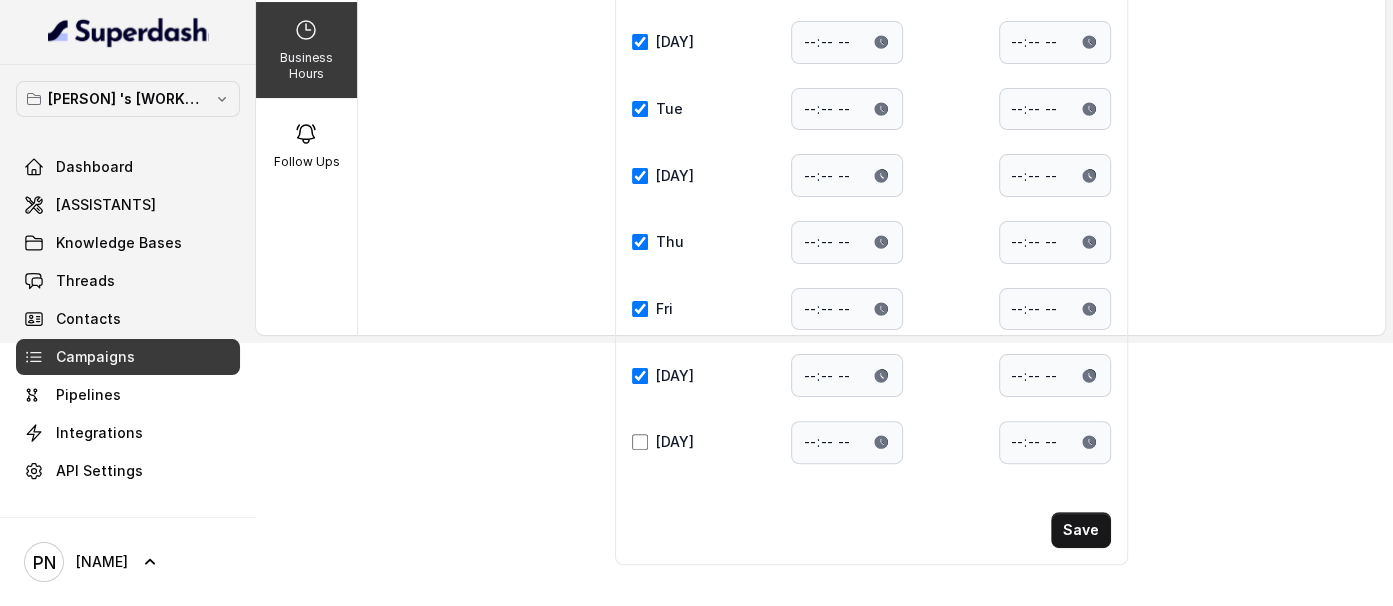 scroll, scrollTop: 41, scrollLeft: 0, axis: vertical 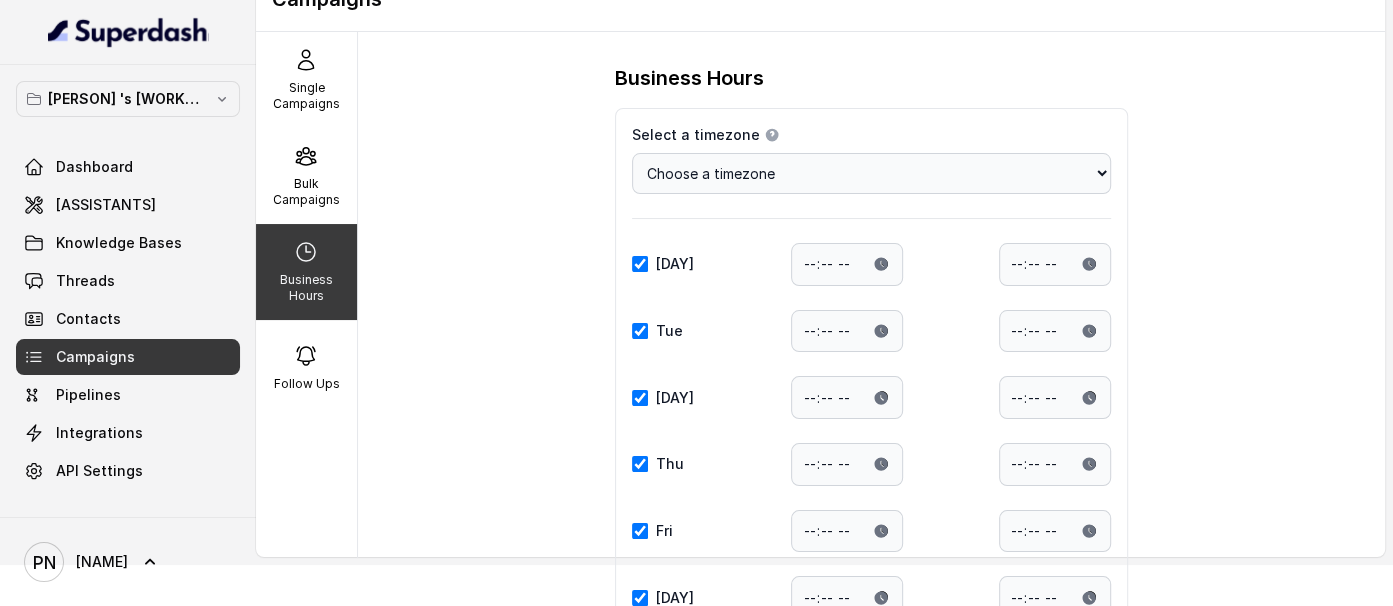 click on "Select a timezone Details Select a timezone that fits your location to accurately display time-related information. Choose a timezone Africa/Abidjan Africa/Accra Africa/Addis_Ababa Africa/Algiers Africa/Asmara Africa/Asmera Africa/Bamako Africa/Bangui Africa/Banjul Africa/Bissau Africa/Blantyre Africa/Brazzaville Africa/Bujumbura Africa/Cairo Africa/Casablanca Africa/Ceuta Africa/Conakry Africa/Dakar Africa/Dar_es_Salaam Africa/Djibouti Africa/Douala Africa/El_Aaiun Africa/Freetown Africa/Gaborone Africa/Harare Africa/Johannesburg Africa/Juba Africa/Kampala Africa/Khartoum Africa/Kigali Africa/Kinshasa Africa/Lagos Africa/Libreville Africa/Lome Africa/Luanda Africa/Lubumbashi Africa/Lusaka Africa/Malabo Africa/Maputo Africa/Maseru Africa/Mbabane Africa/Mogadishu Africa/Monrovia Africa/Nairobi Africa/Ndjamena Africa/Niamey Africa/Nouakchott Africa/Ouagadougou Africa/Porto-Novo Africa/Sao_Tome Africa/Timbuktu Africa/Tripoli Africa/Tunis Africa/Windhoek America/Adak America/Anchorage America/Anguilla Asia/Aden" at bounding box center (872, 172) 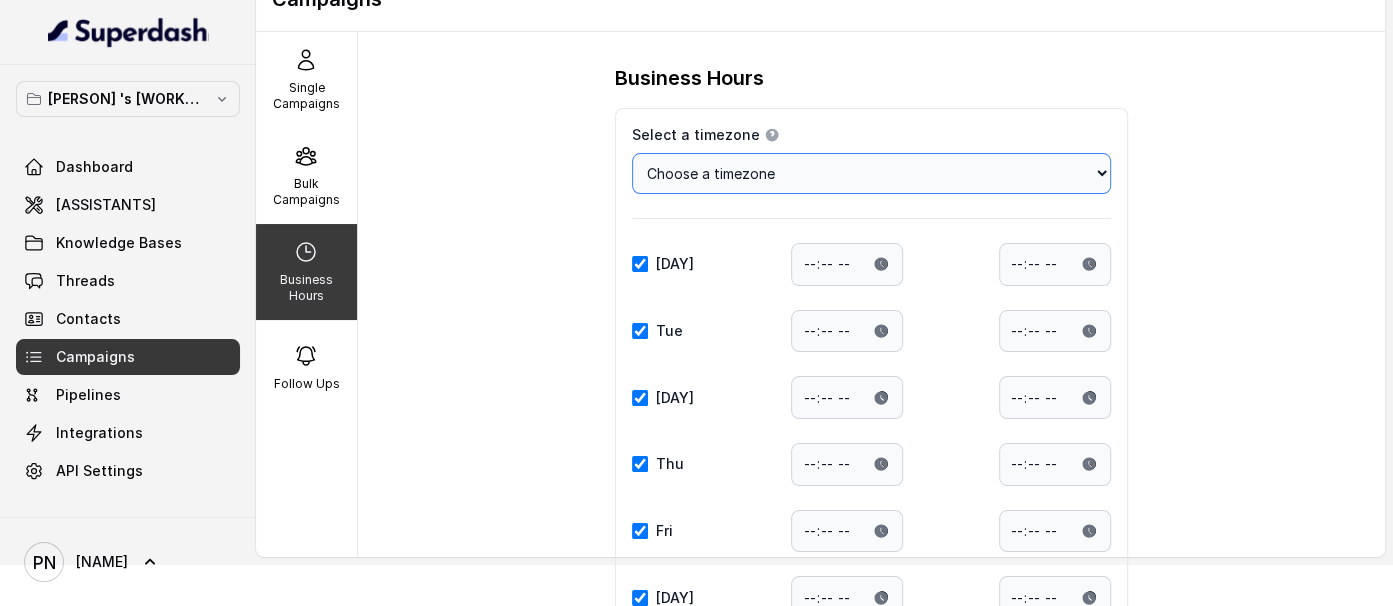 click on "Choose a timezone Africa/Abidjan Africa/Accra Africa/Addis_Ababa Africa/Algiers Africa/Asmara Africa/Asmera Africa/Bamako Africa/Bangui Africa/Banjul Africa/Bissau Africa/Blantyre Africa/Brazzaville Africa/Bujumbura Africa/Cairo Africa/Casablanca Africa/Ceuta Africa/Conakry Africa/Dakar Africa/Dar_es_Salaam Africa/Djibouti Africa/Douala Africa/El_Aaiun Africa/Freetown Africa/Gaborone Africa/Harare Africa/Johannesburg Africa/Juba Africa/Kampala Africa/Khartoum Africa/Kigali Africa/Kinshasa Africa/Lagos Africa/Libreville Africa/Lome Africa/Luanda Africa/Lubumbashi Africa/Lusaka Africa/Malabo Africa/Maputo Africa/Maseru Africa/Mbabane Africa/Mogadishu Africa/Monrovia Africa/Nairobi Africa/Ndjamena Africa/Niamey Africa/Nouakchott Africa/Ouagadougou Africa/Porto-Novo Africa/Sao_Tome Africa/Timbuktu Africa/Tripoli Africa/Tunis Africa/Windhoek America/Adak America/Anchorage America/Anguilla America/Antigua America/Araguaina America/Argentina/Buenos_Aires America/Argentina/Catamarca America/Argentina/ComodRivadavia" at bounding box center (872, 173) 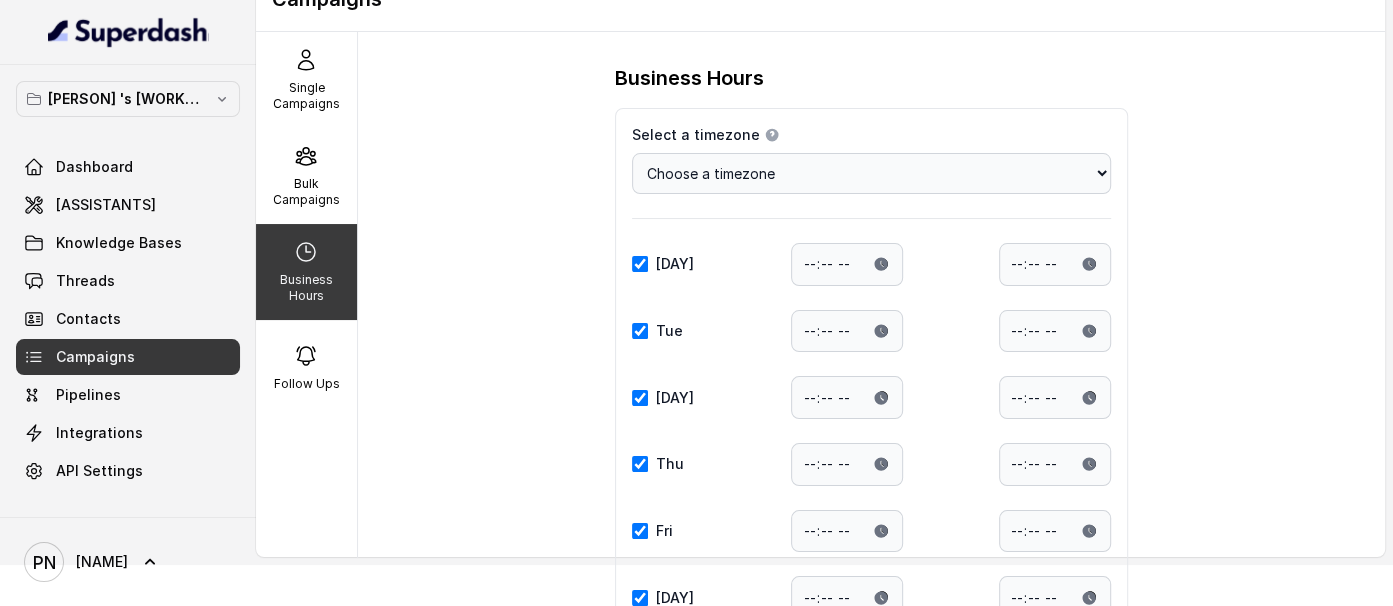 click on "[TIMEZONE]" at bounding box center [871, 433] 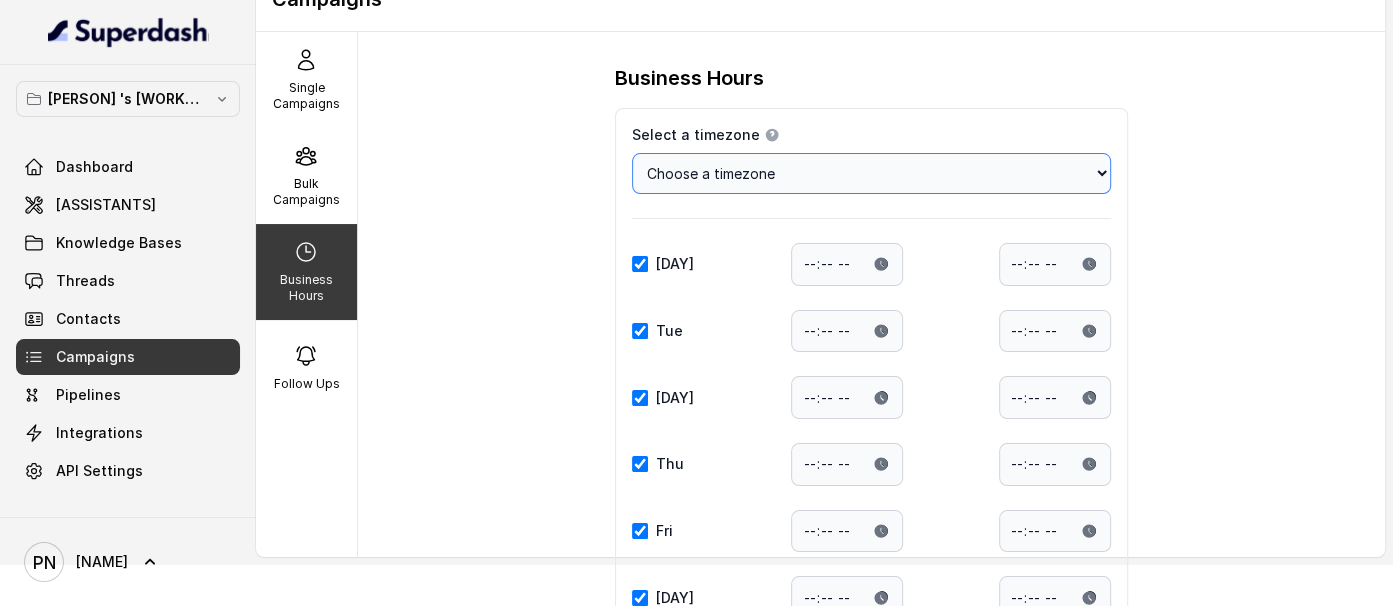 click on "Choose a timezone Africa/Abidjan Africa/Accra Africa/Addis_Ababa Africa/Algiers Africa/Asmara Africa/Asmera Africa/Bamako Africa/Bangui Africa/Banjul Africa/Bissau Africa/Blantyre Africa/Brazzaville Africa/Bujumbura Africa/Cairo Africa/Casablanca Africa/Ceuta Africa/Conakry Africa/Dakar Africa/Dar_es_Salaam Africa/Djibouti Africa/Douala Africa/El_Aaiun Africa/Freetown Africa/Gaborone Africa/Harare Africa/Johannesburg Africa/Juba Africa/Kampala Africa/Khartoum Africa/Kigali Africa/Kinshasa Africa/Lagos Africa/Libreville Africa/Lome Africa/Luanda Africa/Lubumbashi Africa/Lusaka Africa/Malabo Africa/Maputo Africa/Maseru Africa/Mbabane Africa/Mogadishu Africa/Monrovia Africa/Nairobi Africa/Ndjamena Africa/Niamey Africa/Nouakchott Africa/Ouagadougou Africa/Porto-Novo Africa/Sao_Tome Africa/Timbuktu Africa/Tripoli Africa/Tunis Africa/Windhoek America/Adak America/Anchorage America/Anguilla America/Antigua America/Araguaina America/Argentina/Buenos_Aires America/Argentina/Catamarca America/Argentina/ComodRivadavia" at bounding box center [872, 173] 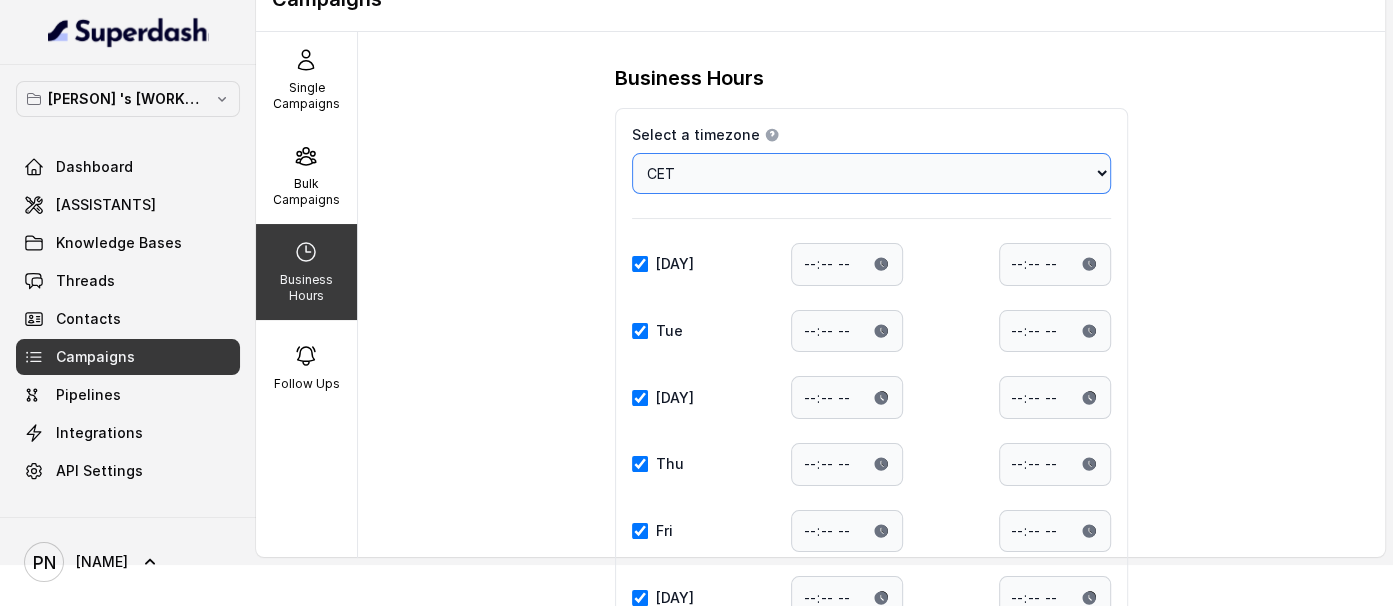 click on "Choose a timezone Africa/Abidjan Africa/Accra Africa/Addis_Ababa Africa/Algiers Africa/Asmara Africa/Asmera Africa/Bamako Africa/Bangui Africa/Banjul Africa/Bissau Africa/Blantyre Africa/Brazzaville Africa/Bujumbura Africa/Cairo Africa/Casablanca Africa/Ceuta Africa/Conakry Africa/Dakar Africa/Dar_es_Salaam Africa/Djibouti Africa/Douala Africa/El_Aaiun Africa/Freetown Africa/Gaborone Africa/Harare Africa/Johannesburg Africa/Juba Africa/Kampala Africa/Khartoum Africa/Kigali Africa/Kinshasa Africa/Lagos Africa/Libreville Africa/Lome Africa/Luanda Africa/Lubumbashi Africa/Lusaka Africa/Malabo Africa/Maputo Africa/Maseru Africa/Mbabane Africa/Mogadishu Africa/Monrovia Africa/Nairobi Africa/Ndjamena Africa/Niamey Africa/Nouakchott Africa/Ouagadougou Africa/Porto-Novo Africa/Sao_Tome Africa/Timbuktu Africa/Tripoli Africa/Tunis Africa/Windhoek America/Adak America/Anchorage America/Anguilla America/Antigua America/Araguaina America/Argentina/Buenos_Aires America/Argentina/Catamarca America/Argentina/ComodRivadavia" at bounding box center (872, 173) 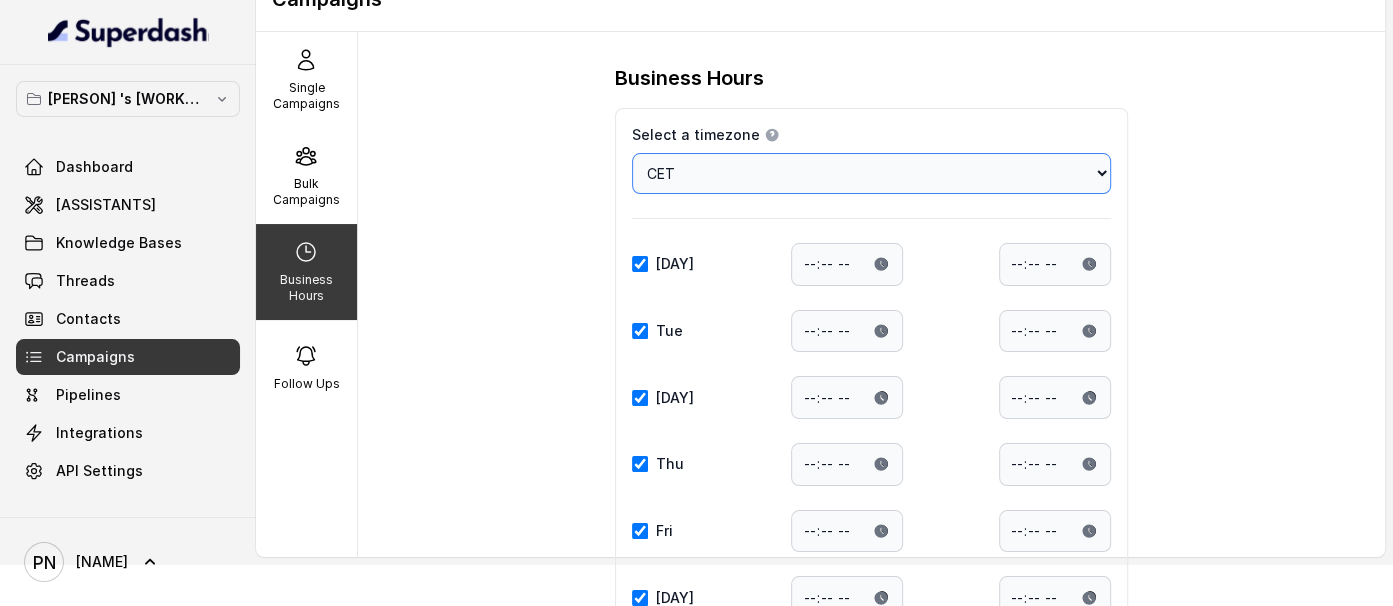 select on "[TIMEZONE]" 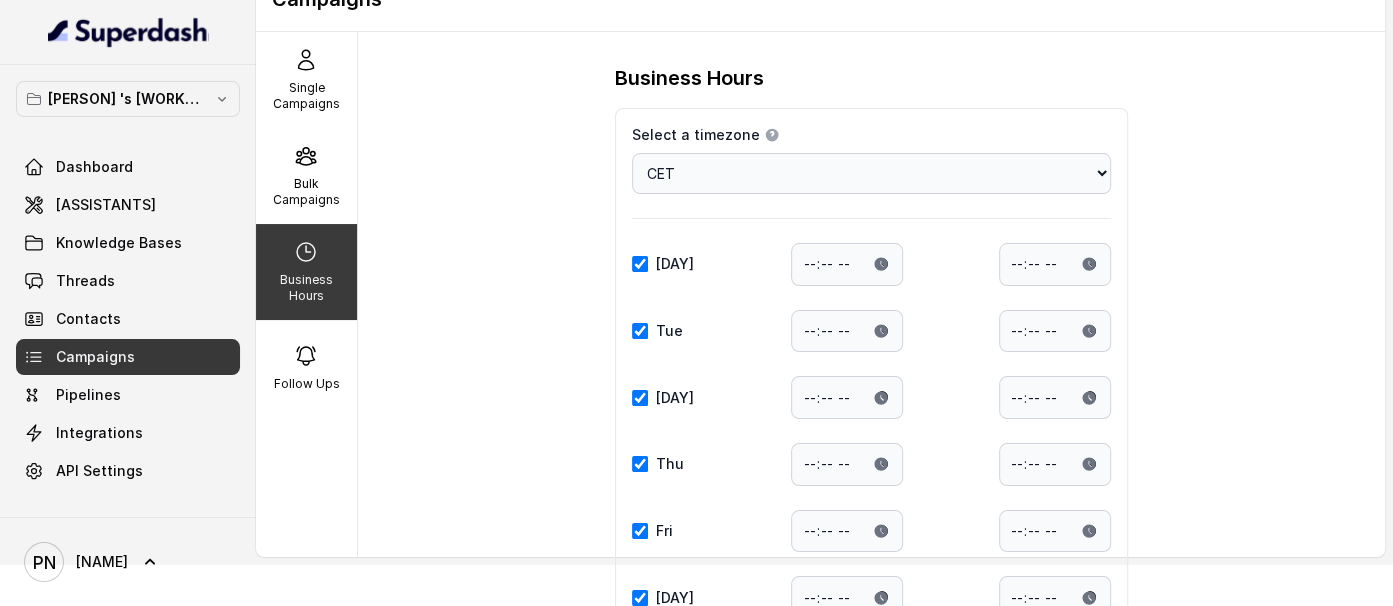 click on "[TIMEZONE]" at bounding box center [871, 433] 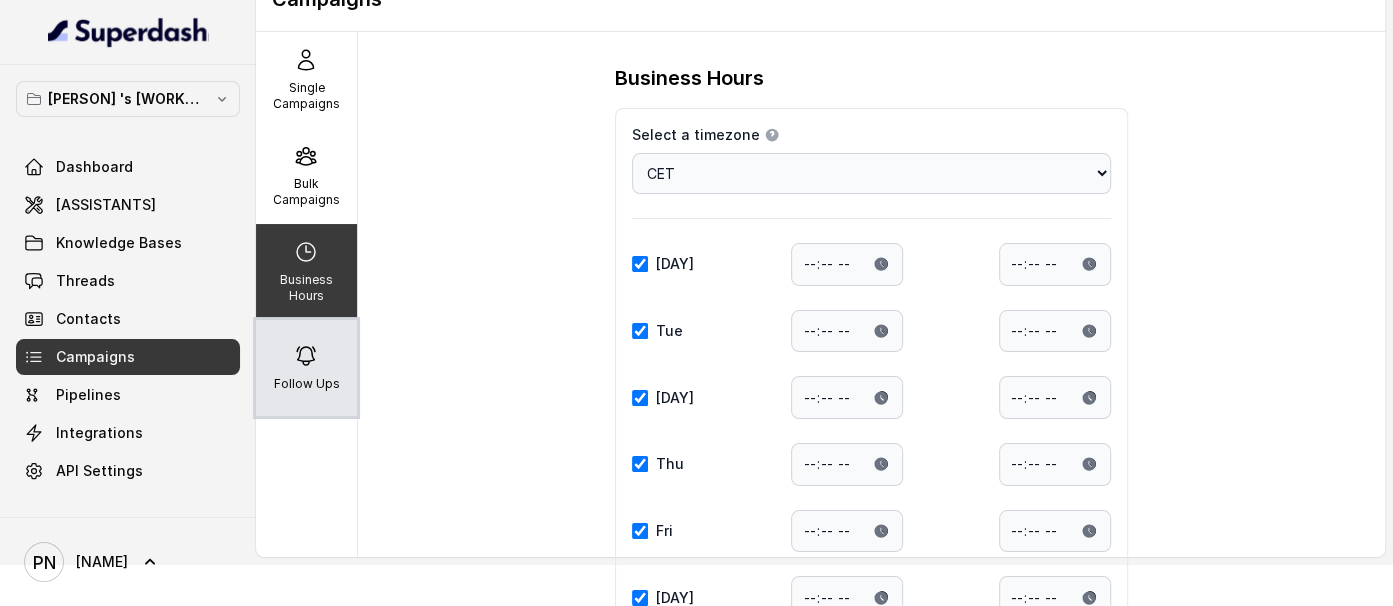 click on "Follow Ups" at bounding box center (306, 368) 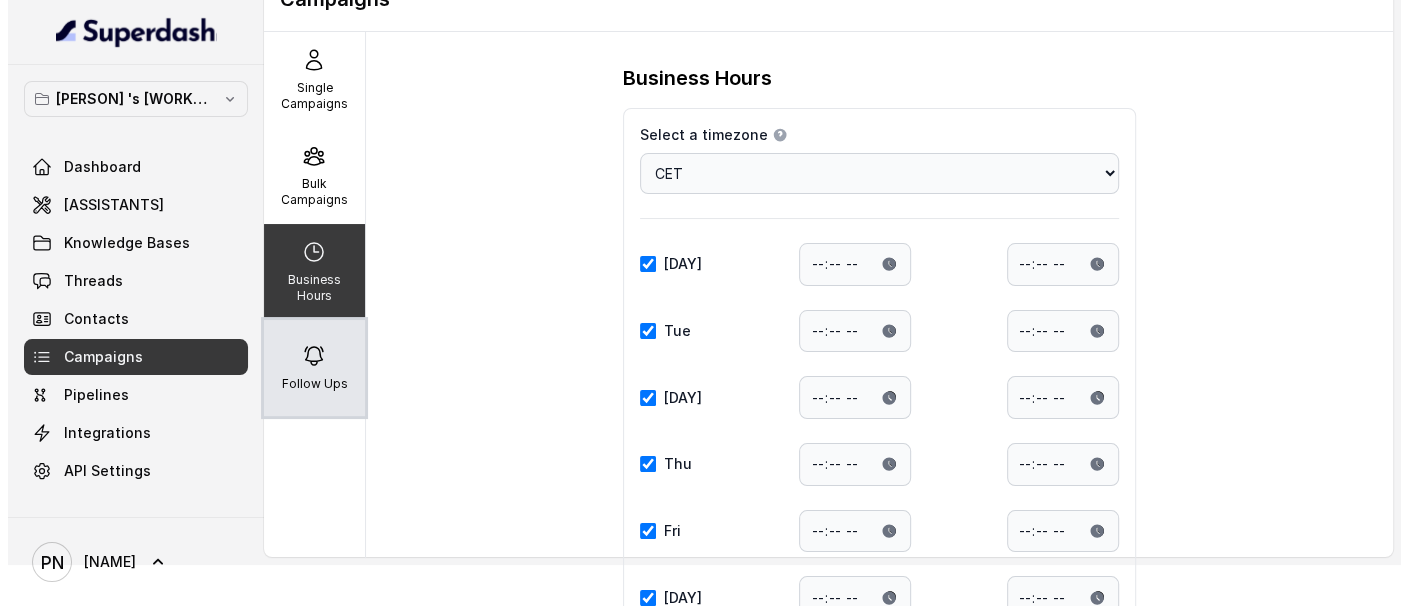 scroll, scrollTop: 0, scrollLeft: 0, axis: both 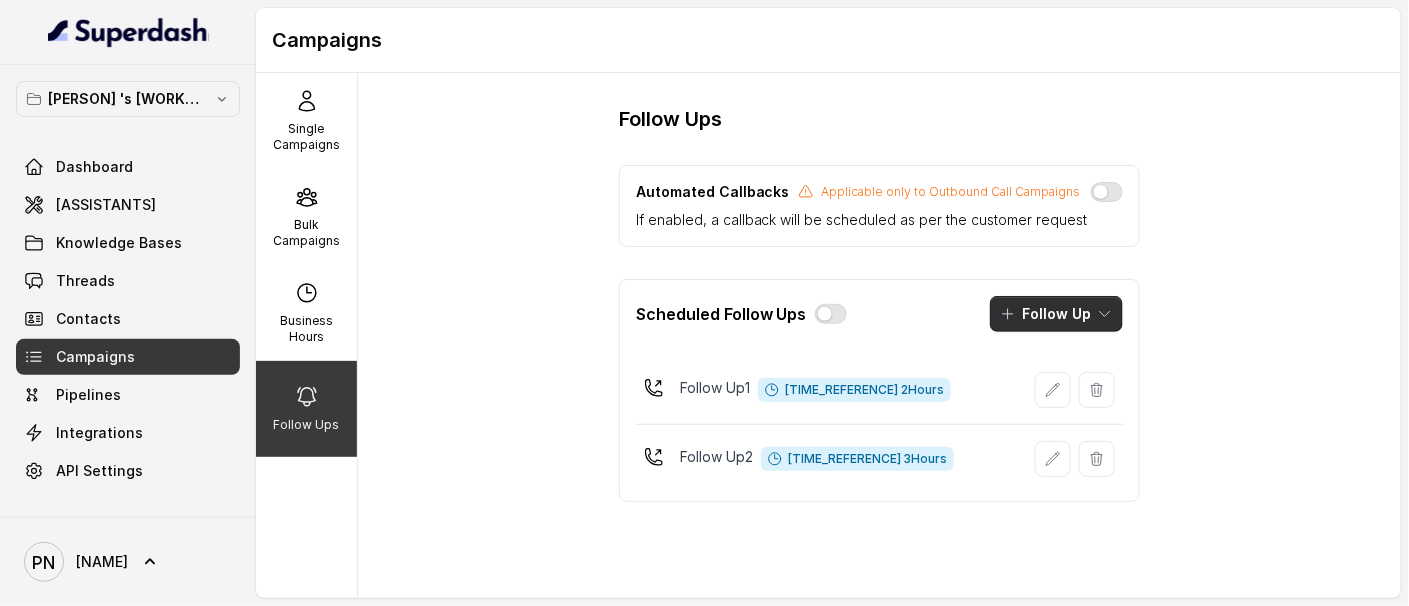 click on "Follow Up" at bounding box center [1056, 314] 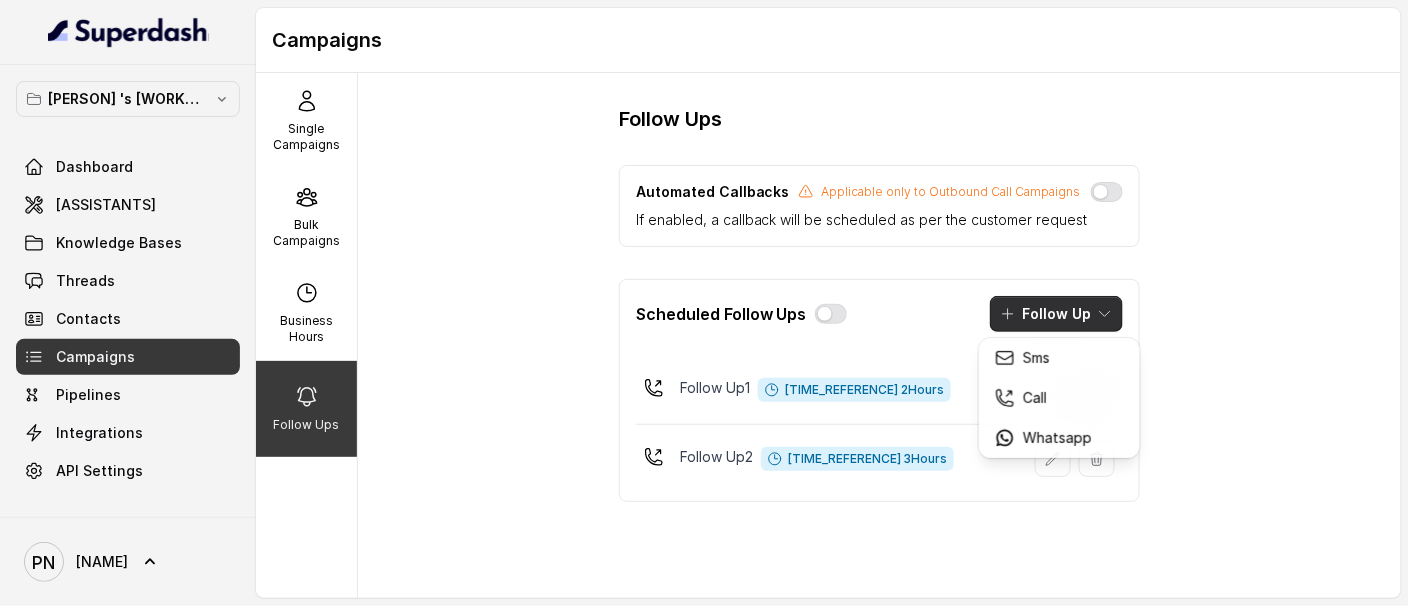 click on "Scheduled Follow Ups  Follow Up" at bounding box center (879, 314) 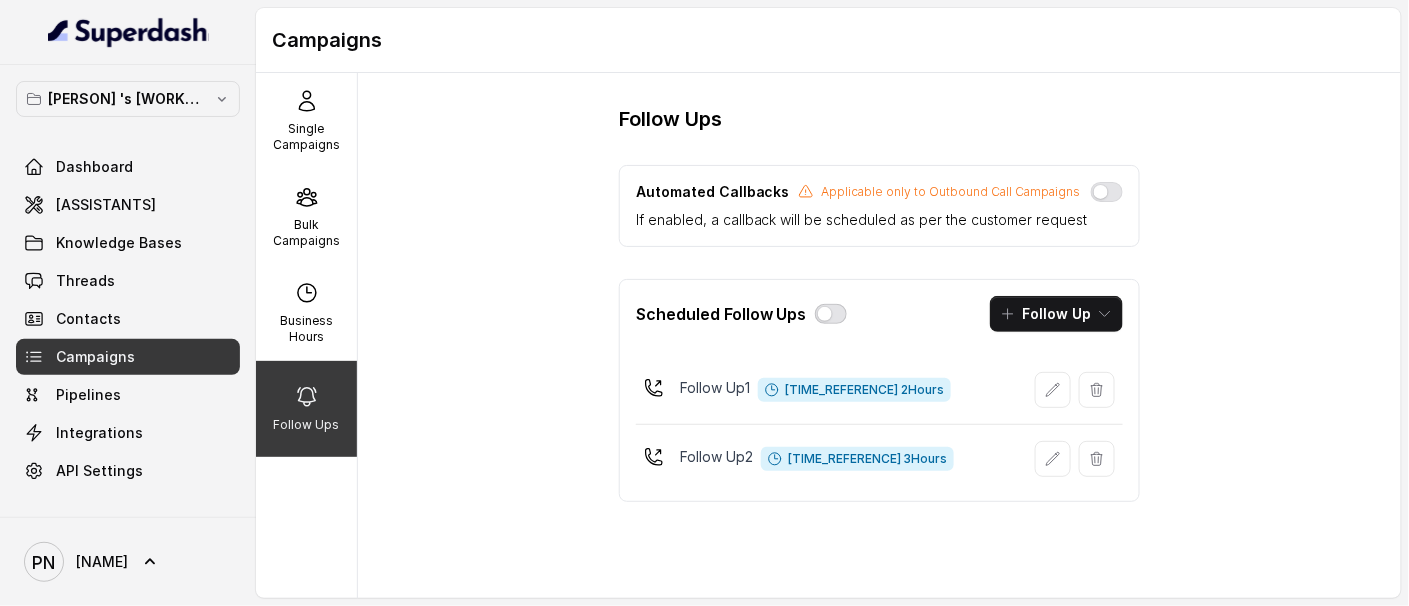 click at bounding box center [831, 314] 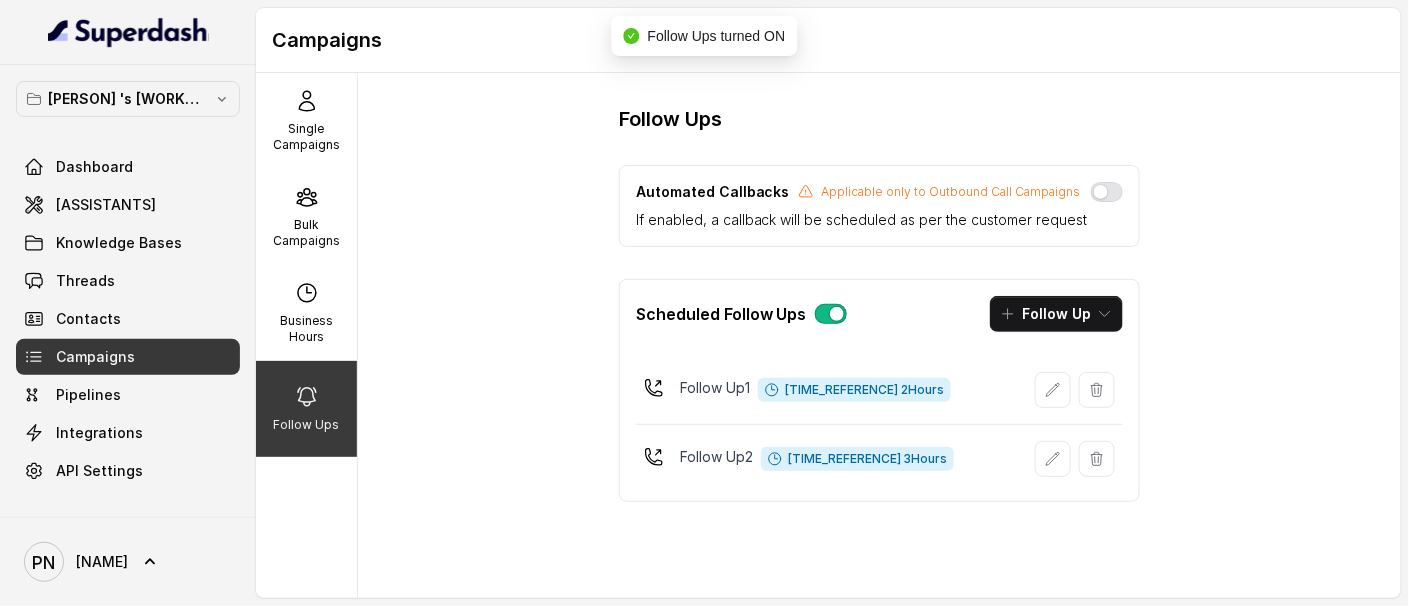 click at bounding box center (831, 314) 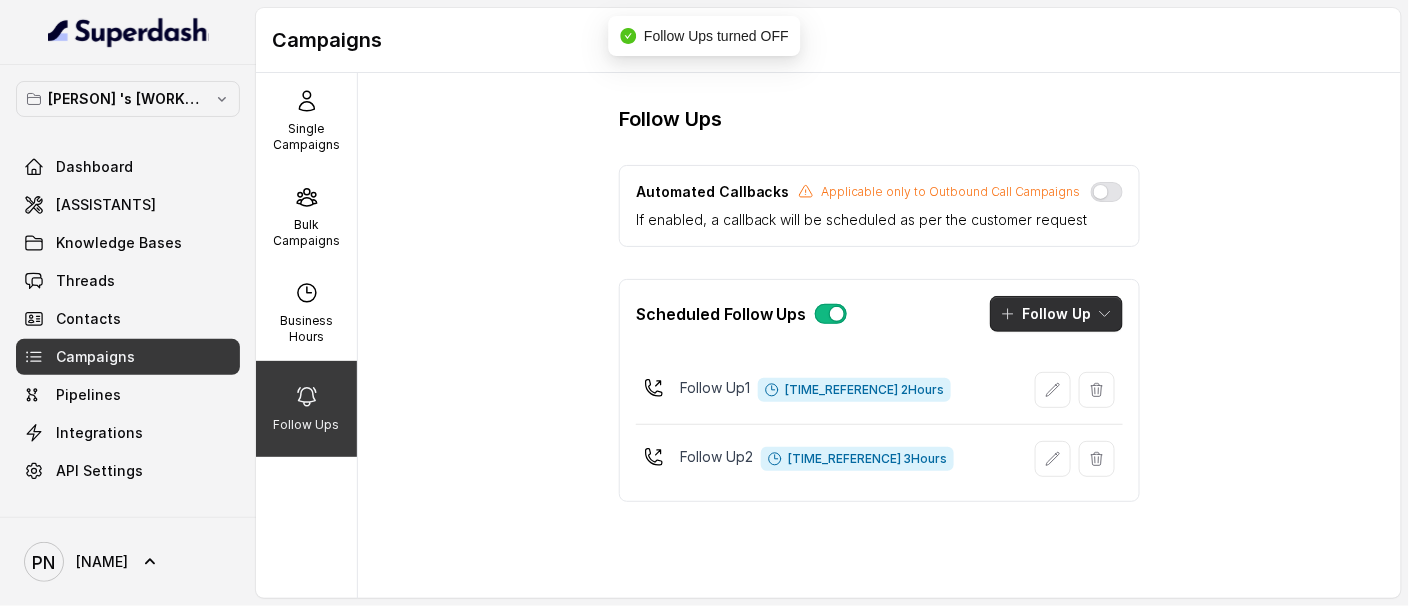 click on "Follow Up" at bounding box center [1056, 314] 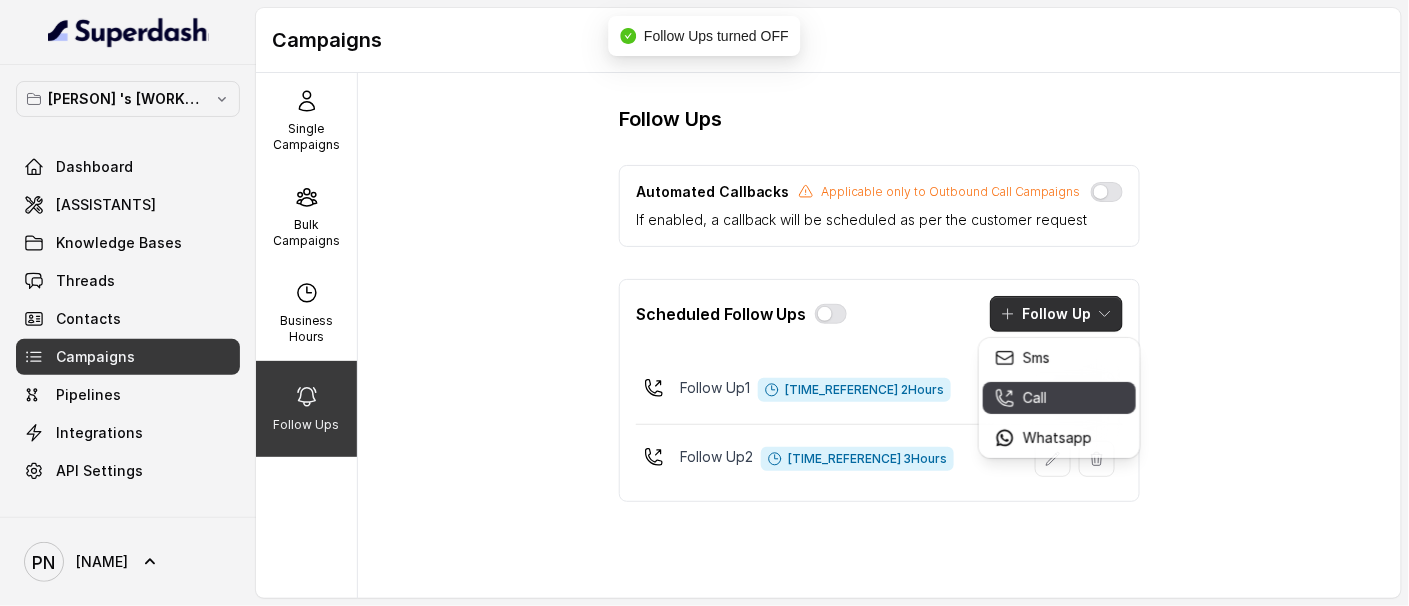 click on "Call" at bounding box center (1035, 398) 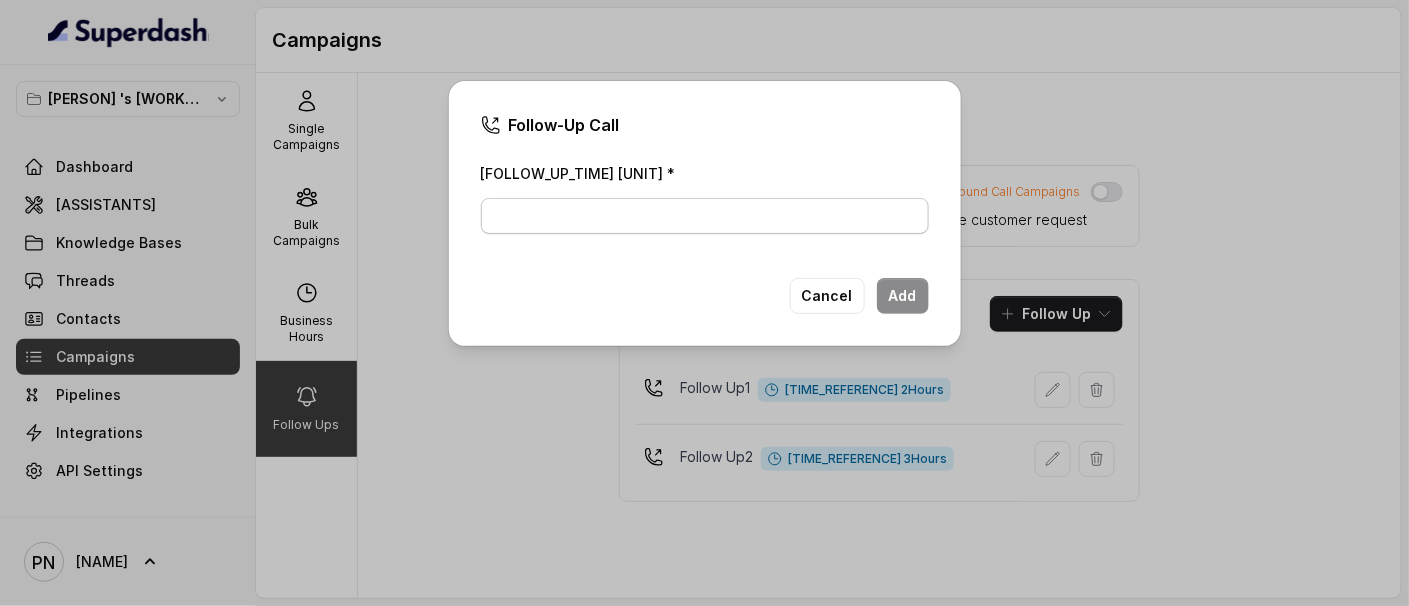 click on "[FOLLOW_UP_TIME] [UNIT] *" at bounding box center (705, 216) 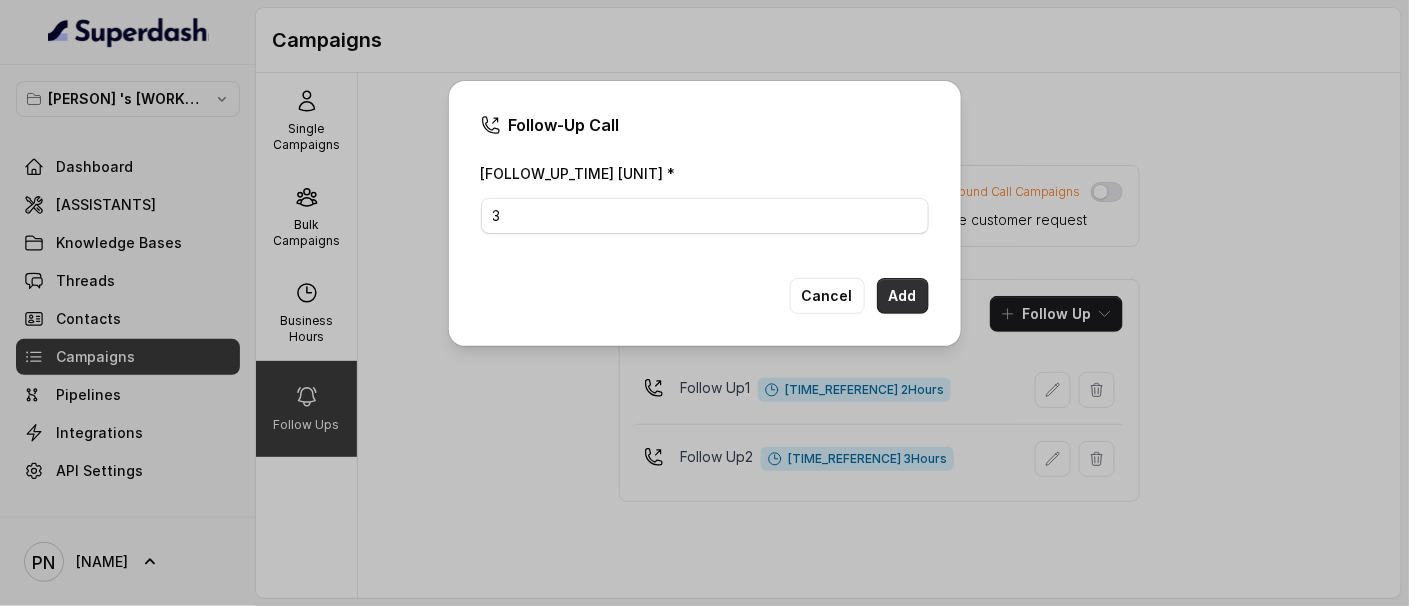 type on "3" 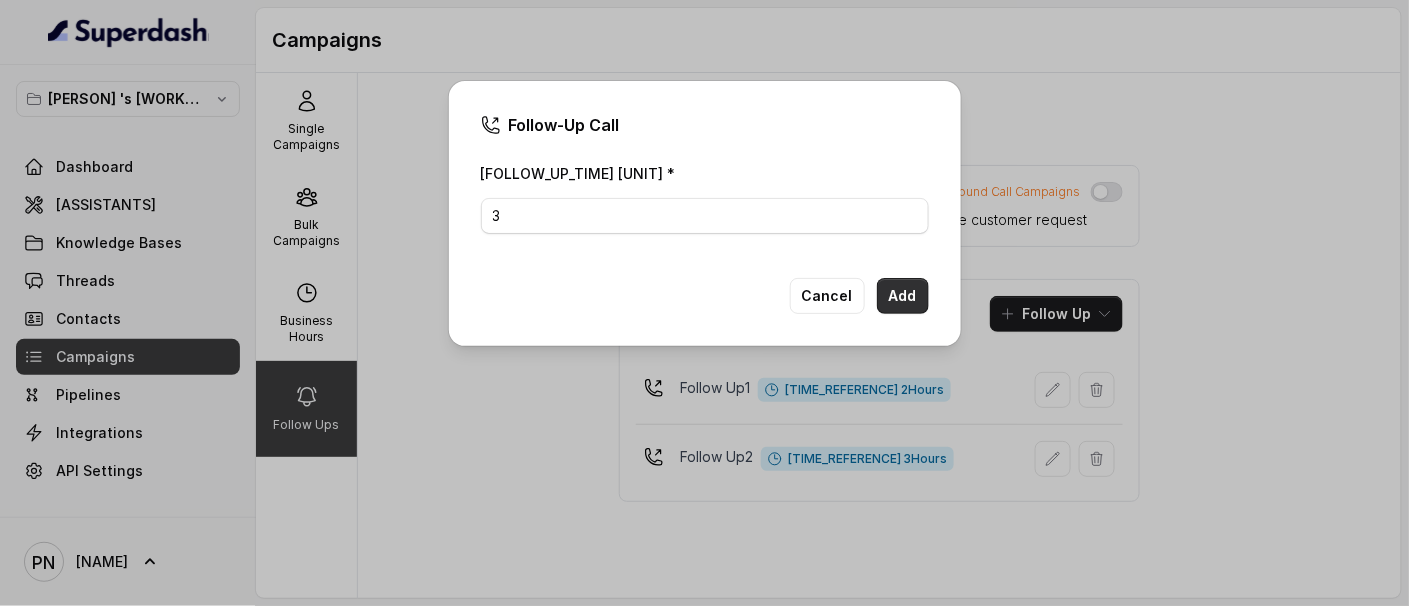 click on "Add" at bounding box center (903, 296) 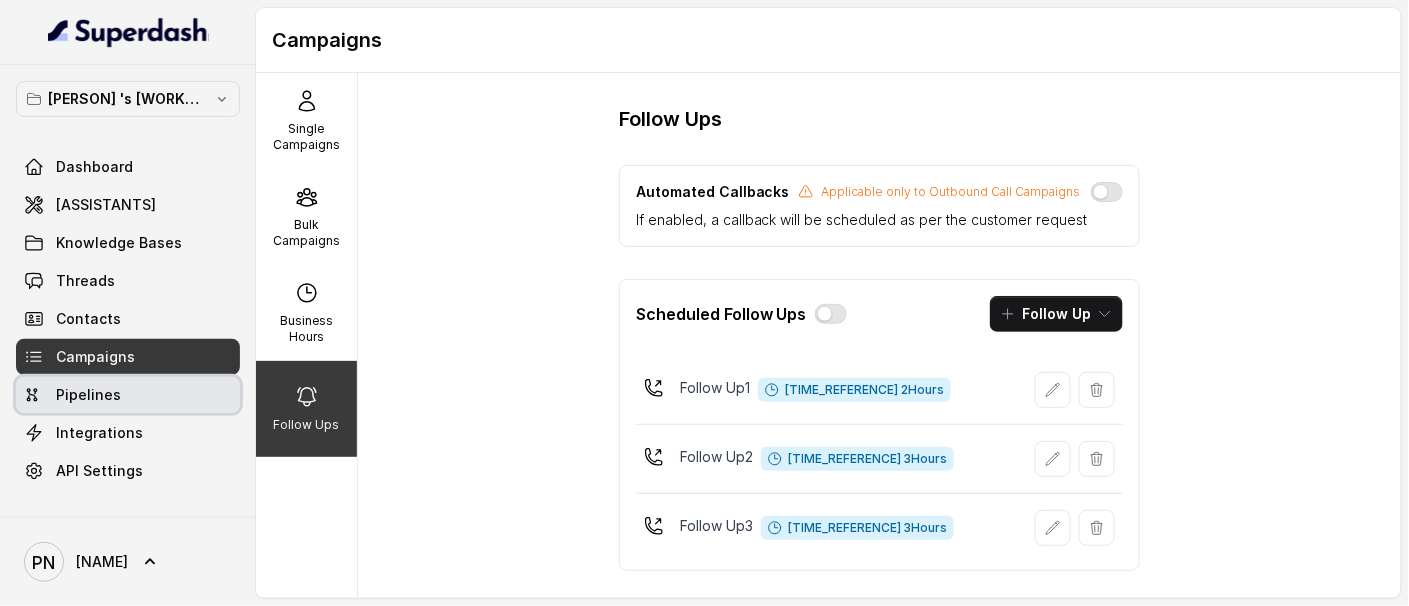 click on "Pipelines" at bounding box center (128, 395) 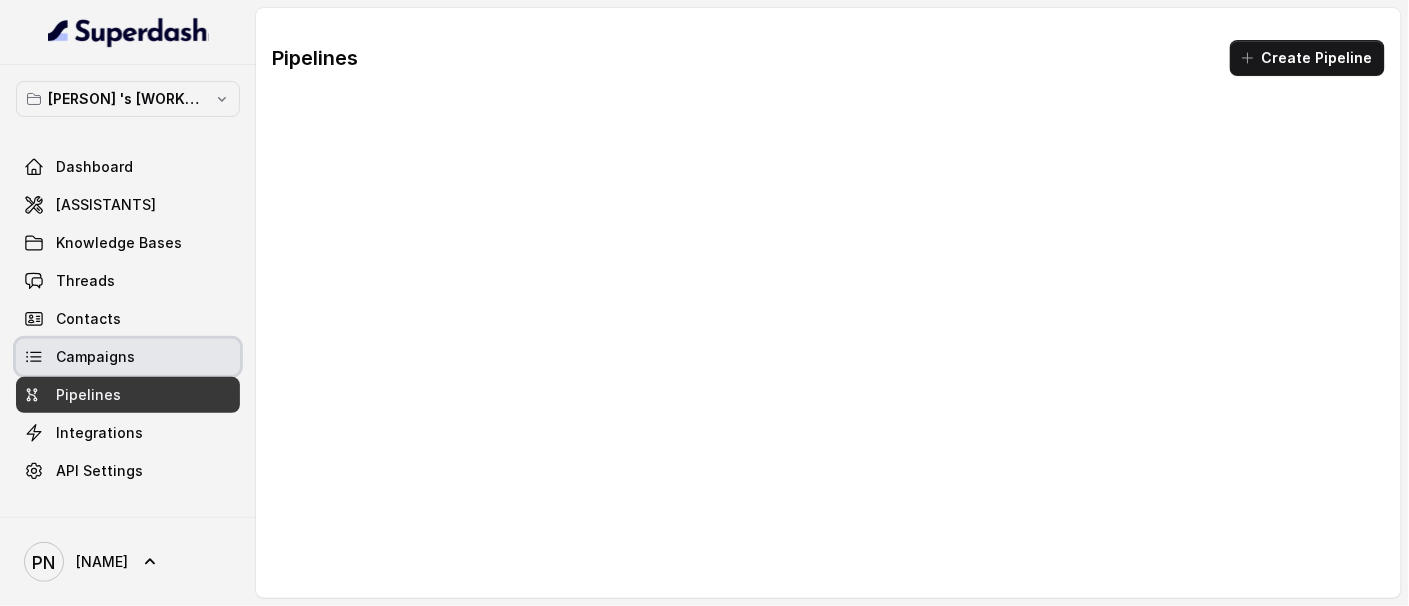 click on "Campaigns" at bounding box center (95, 357) 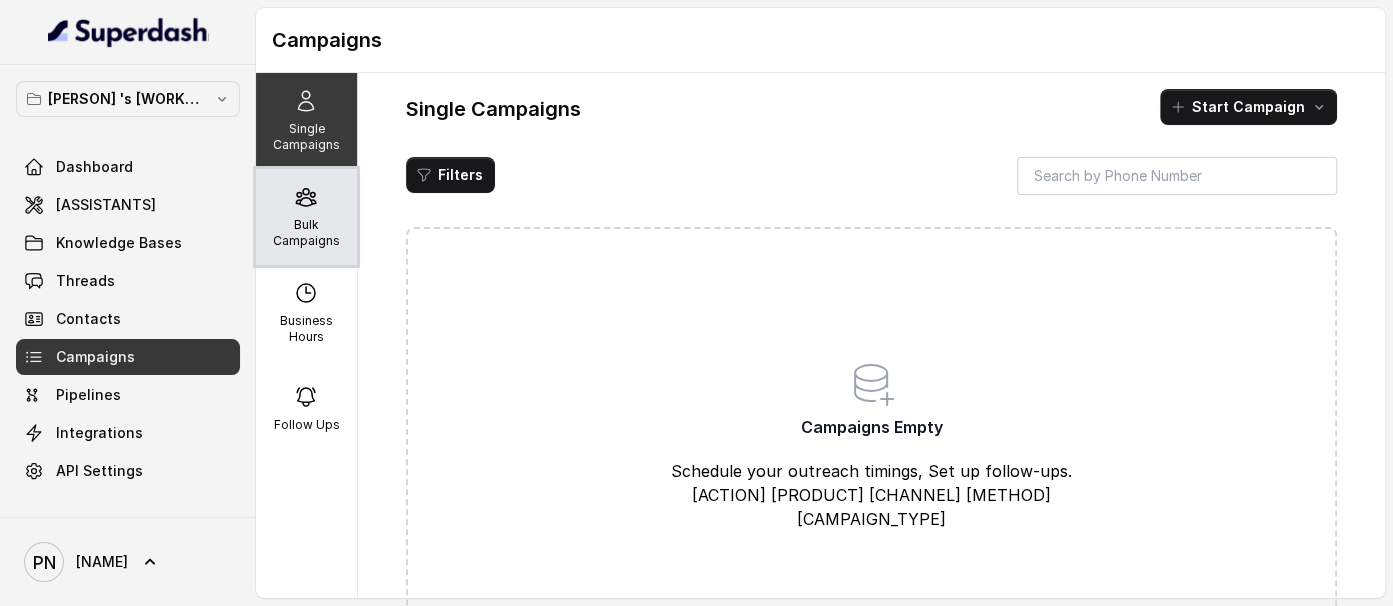 click at bounding box center (306, 197) 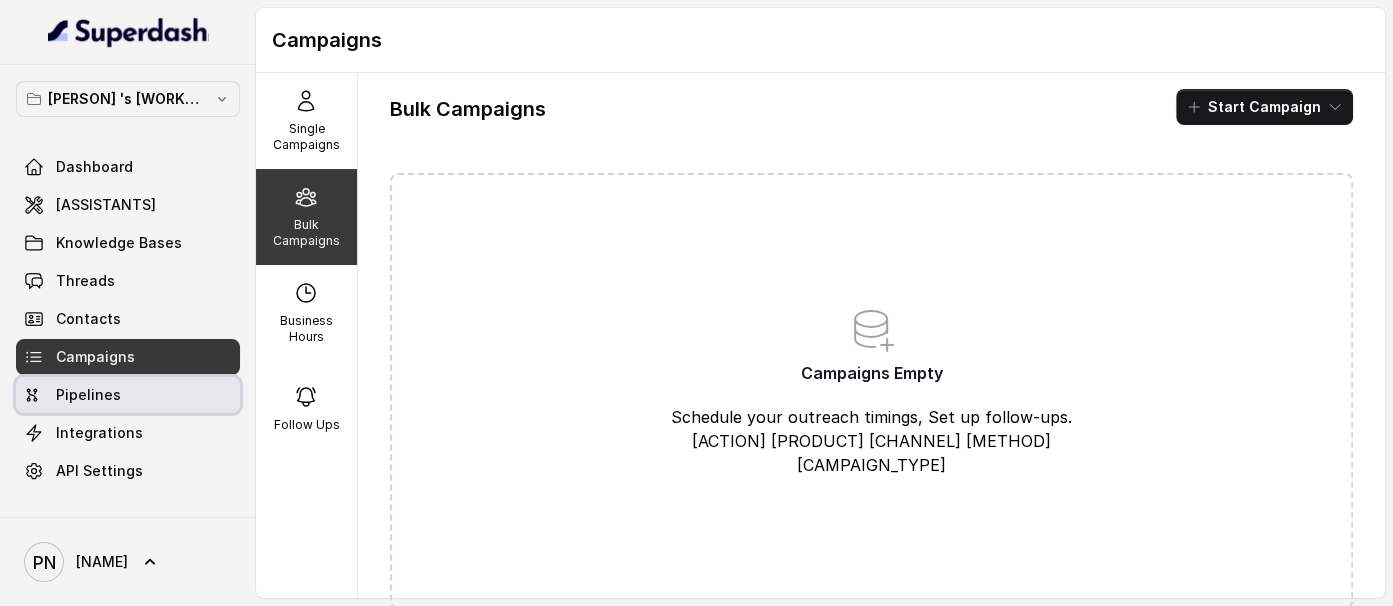 click on "Pipelines" at bounding box center (128, 395) 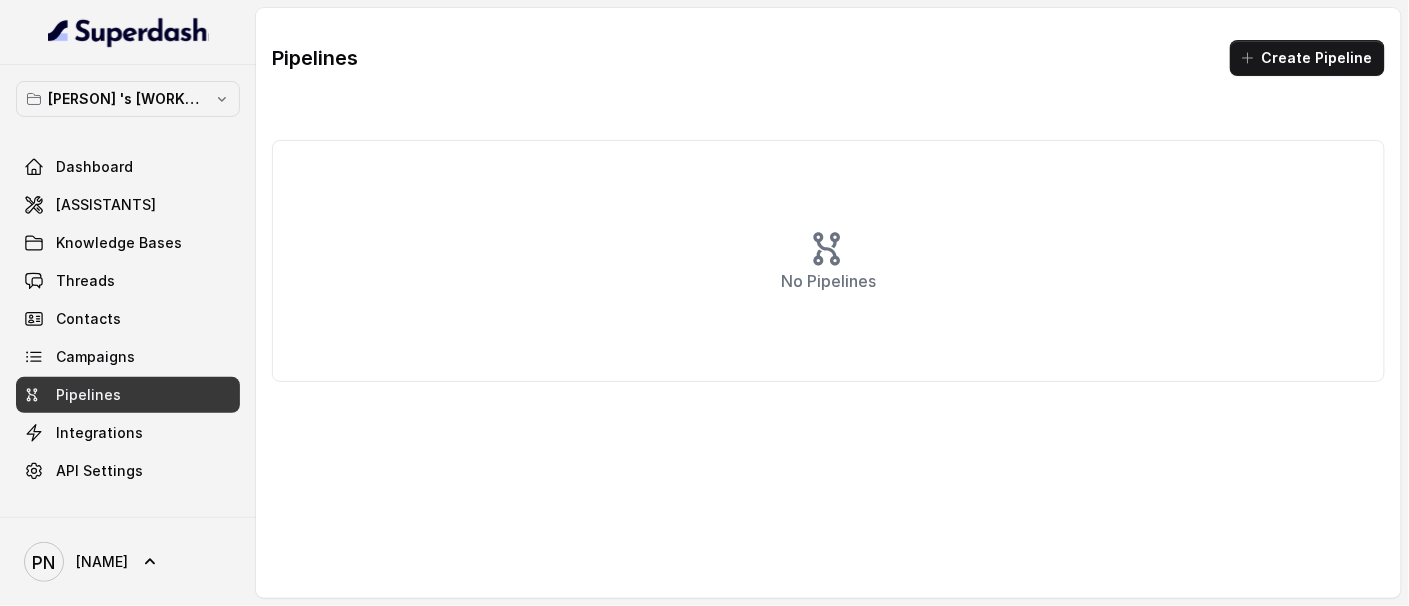 click on "Pipelines  Create Pipeline" at bounding box center [828, 58] 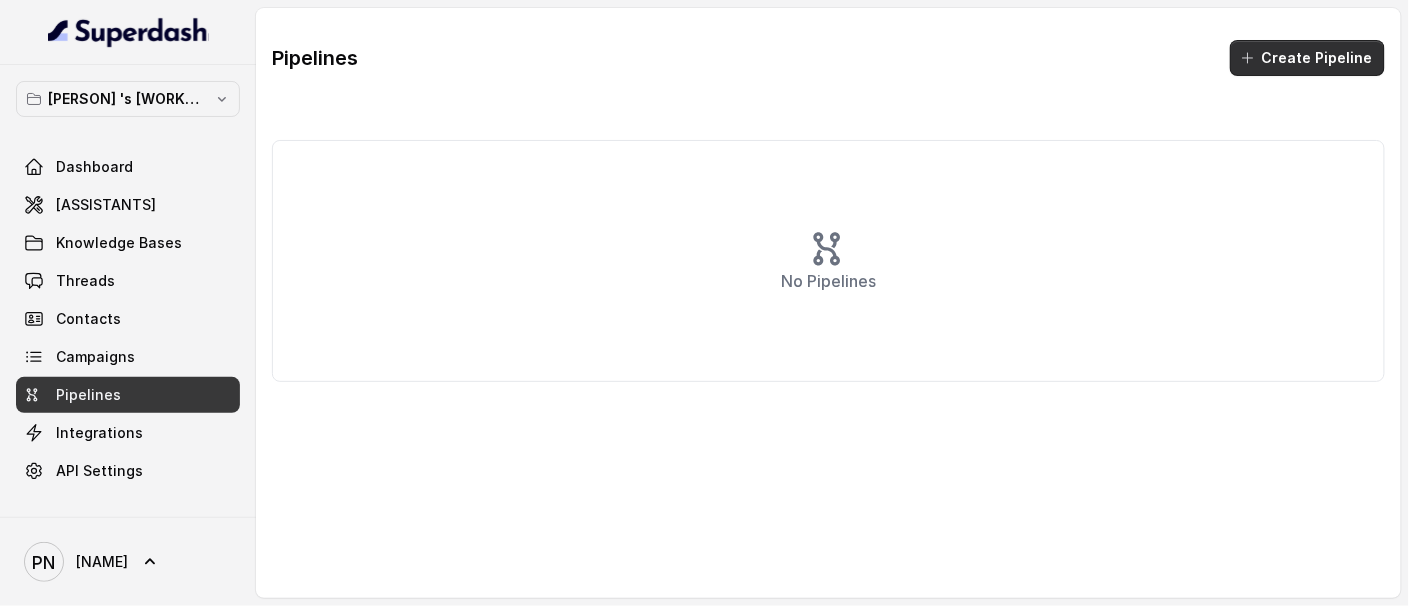 click on "Create Pipeline" at bounding box center [1307, 58] 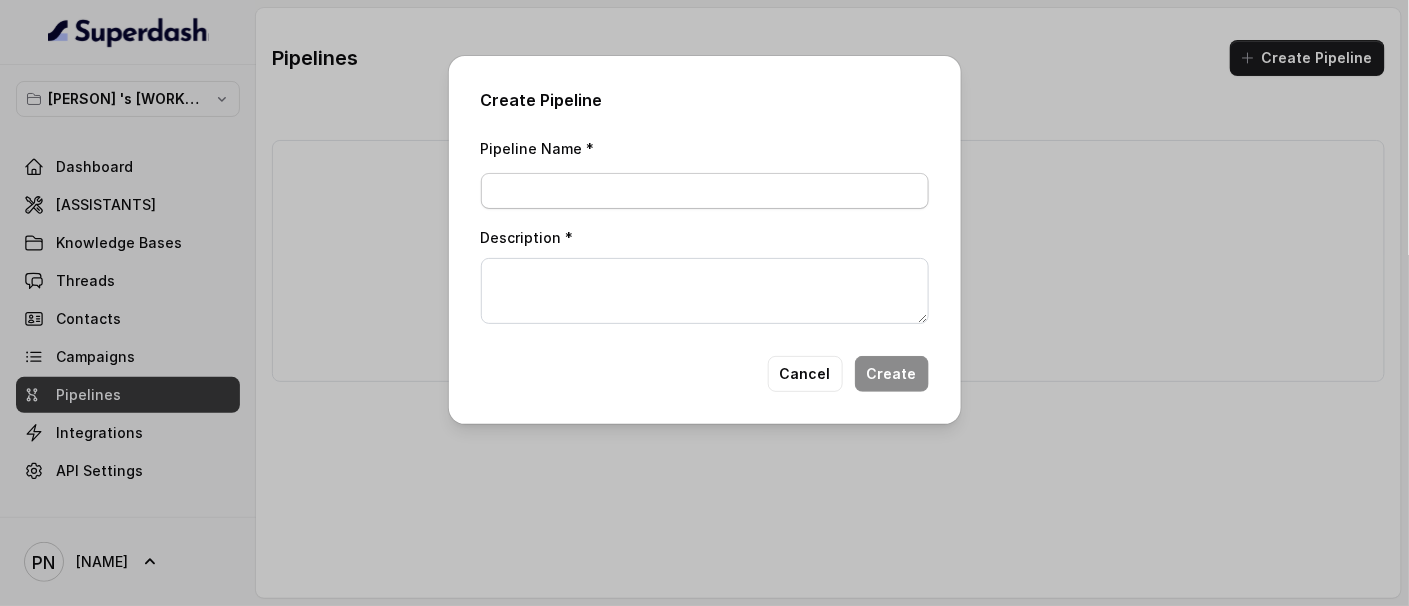 click on "Pipeline Name *" at bounding box center (705, 191) 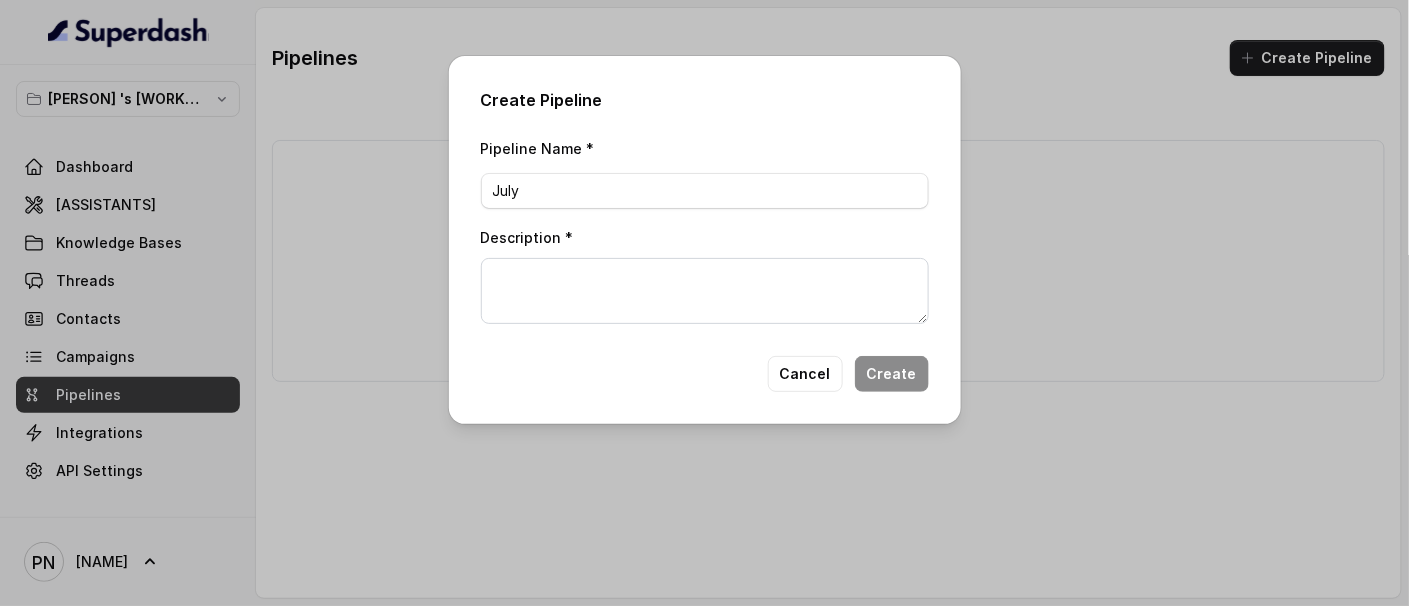 type on "July" 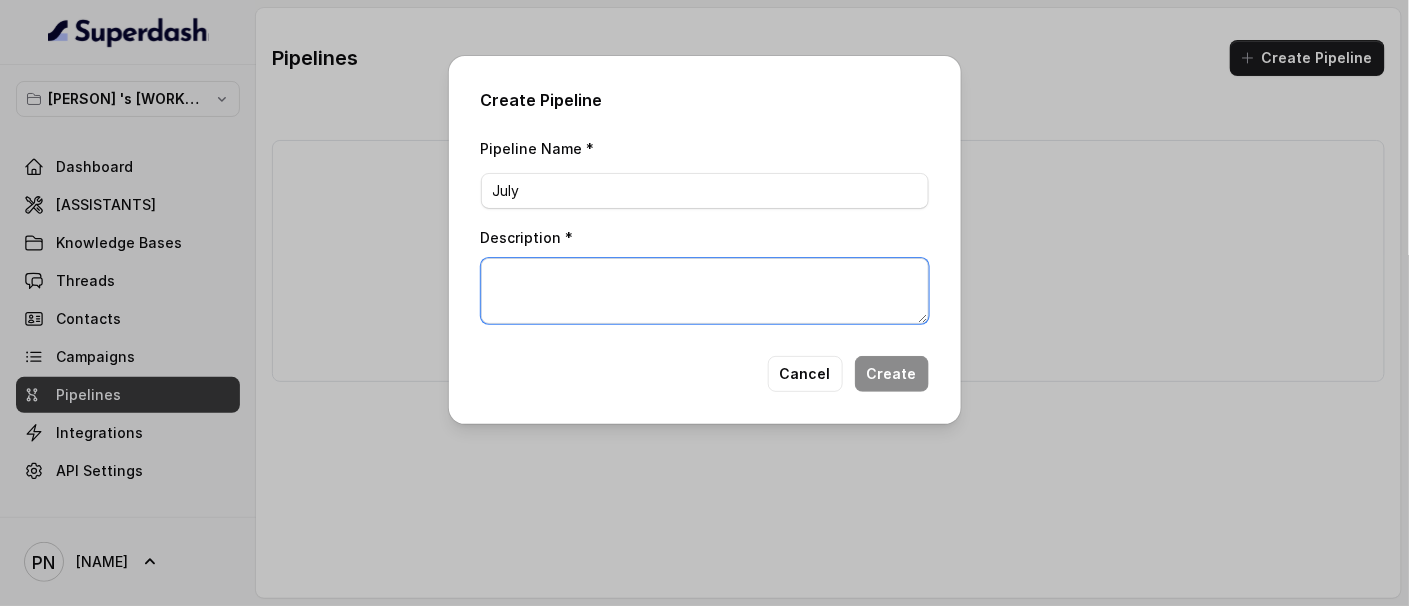 click on "Description *" at bounding box center [705, 291] 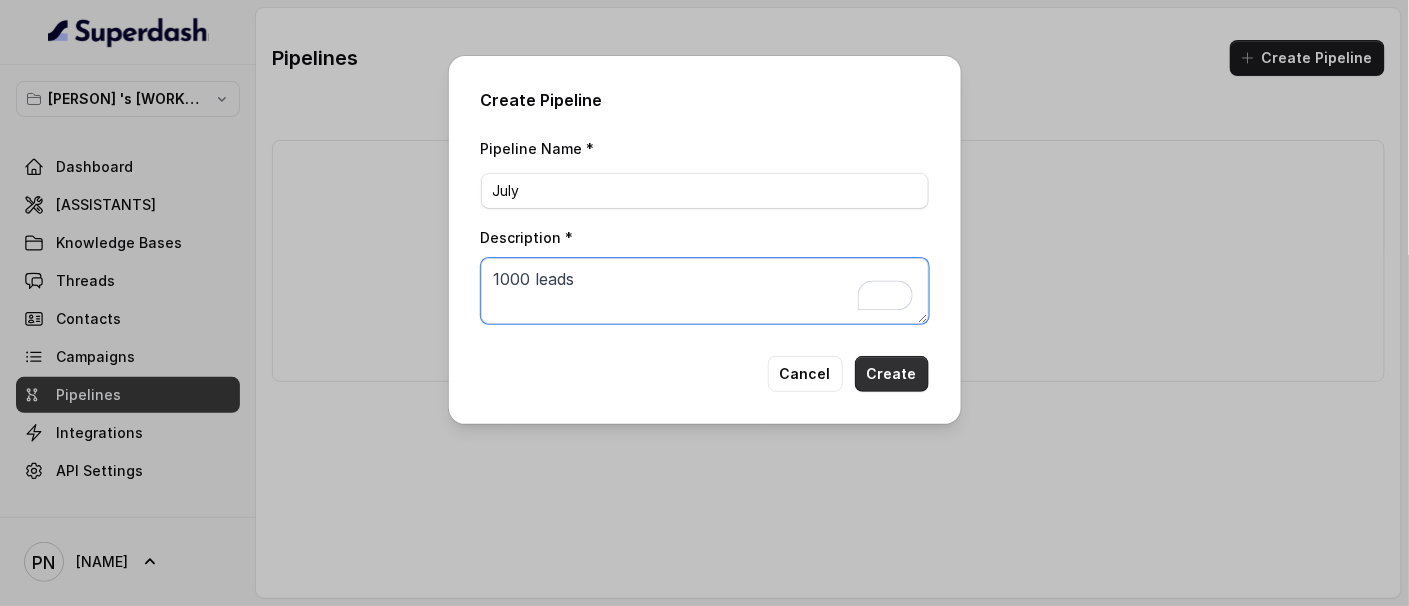 type on "1000 leads" 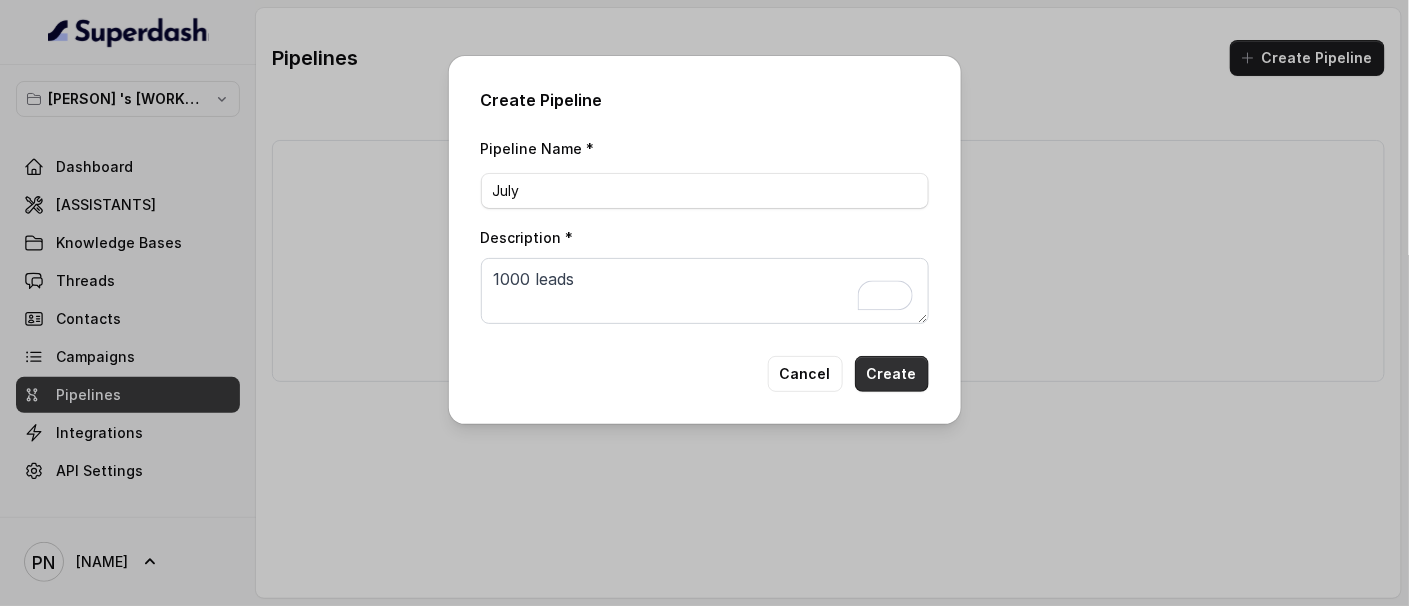 click on "Create" at bounding box center (892, 374) 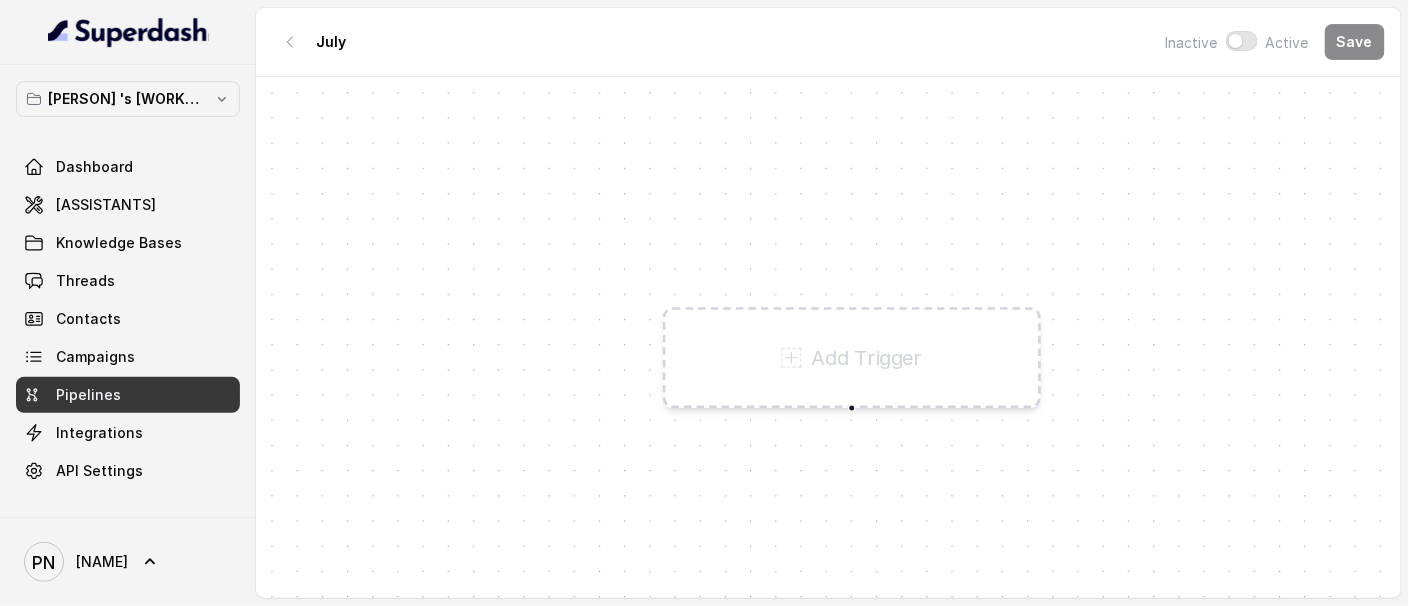 click on "Add Trigger" at bounding box center [867, 358] 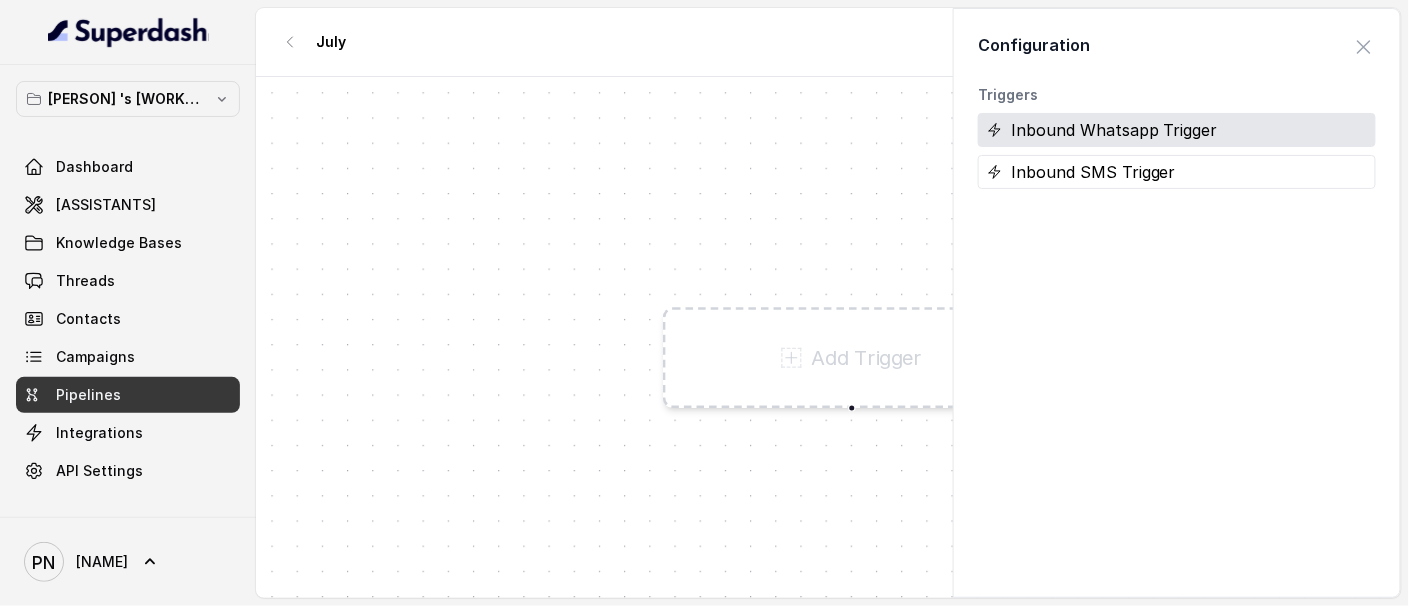 click on "Inbound Whatsapp Trigger" at bounding box center (1177, 130) 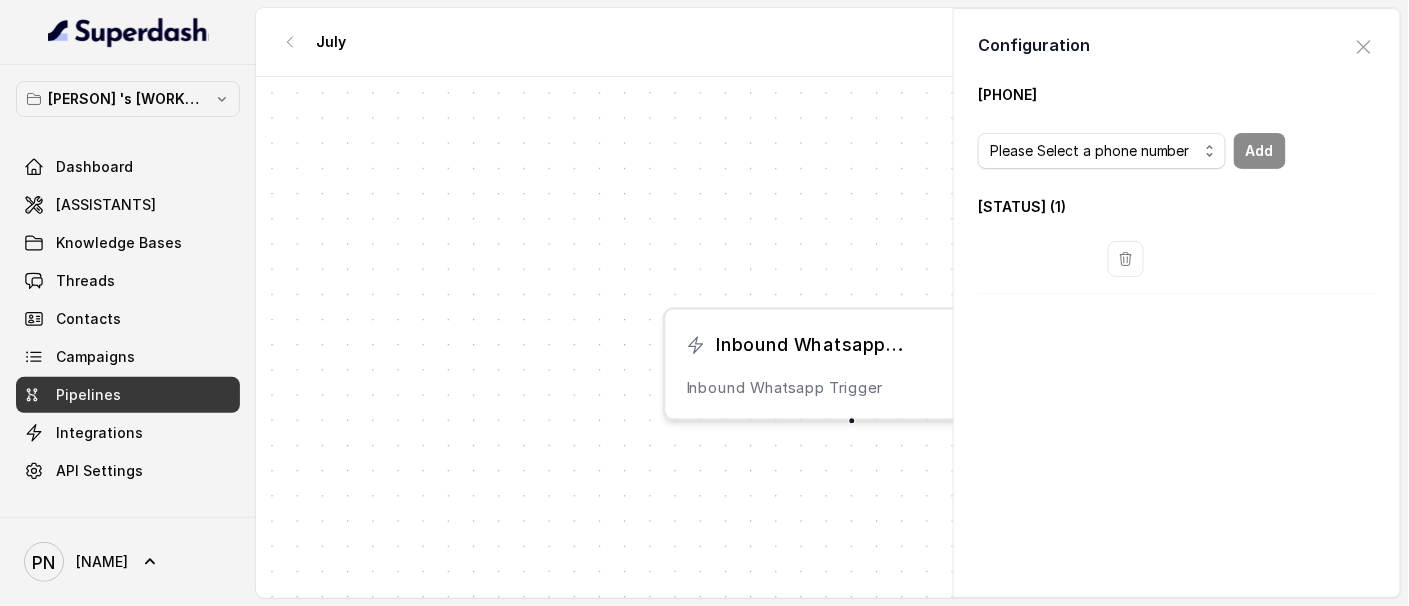 drag, startPoint x: 758, startPoint y: 454, endPoint x: 769, endPoint y: 447, distance: 13.038404 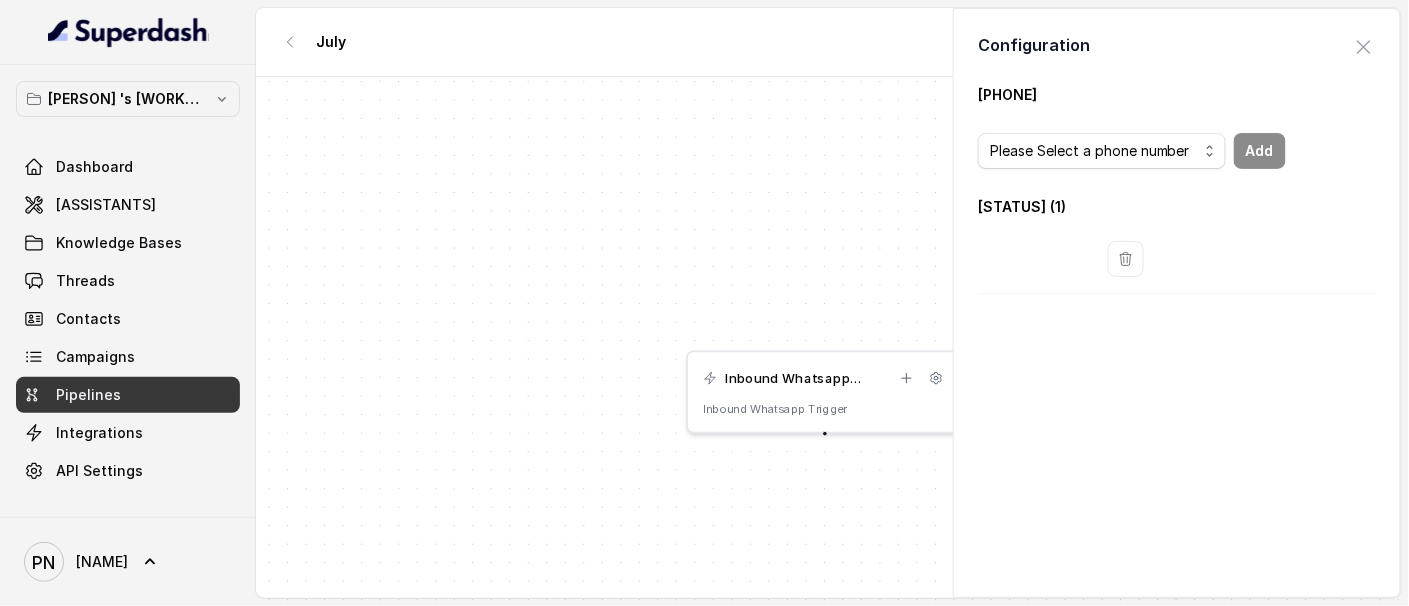 click on "Phone Numbers Please Select a phone number Add Connected ( 1 )" at bounding box center [1177, 189] 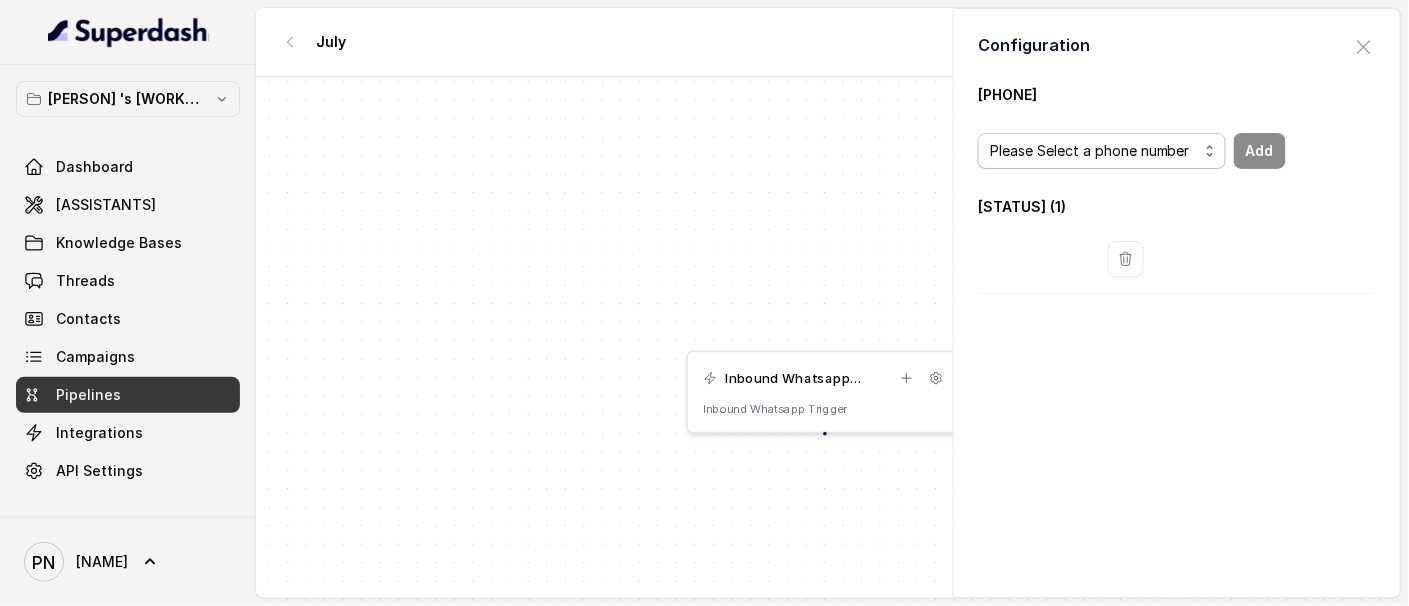 click on "Please Select a phone number" at bounding box center [1102, 151] 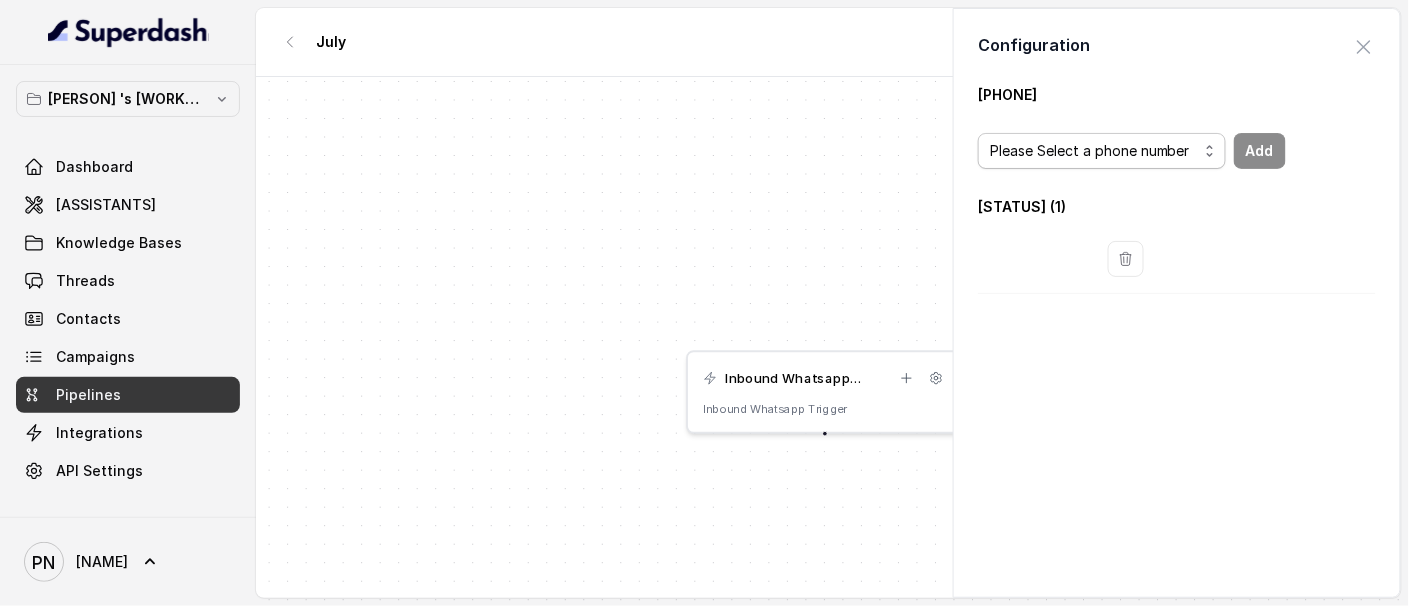 click on "Please Select a phone number" at bounding box center [1102, 151] 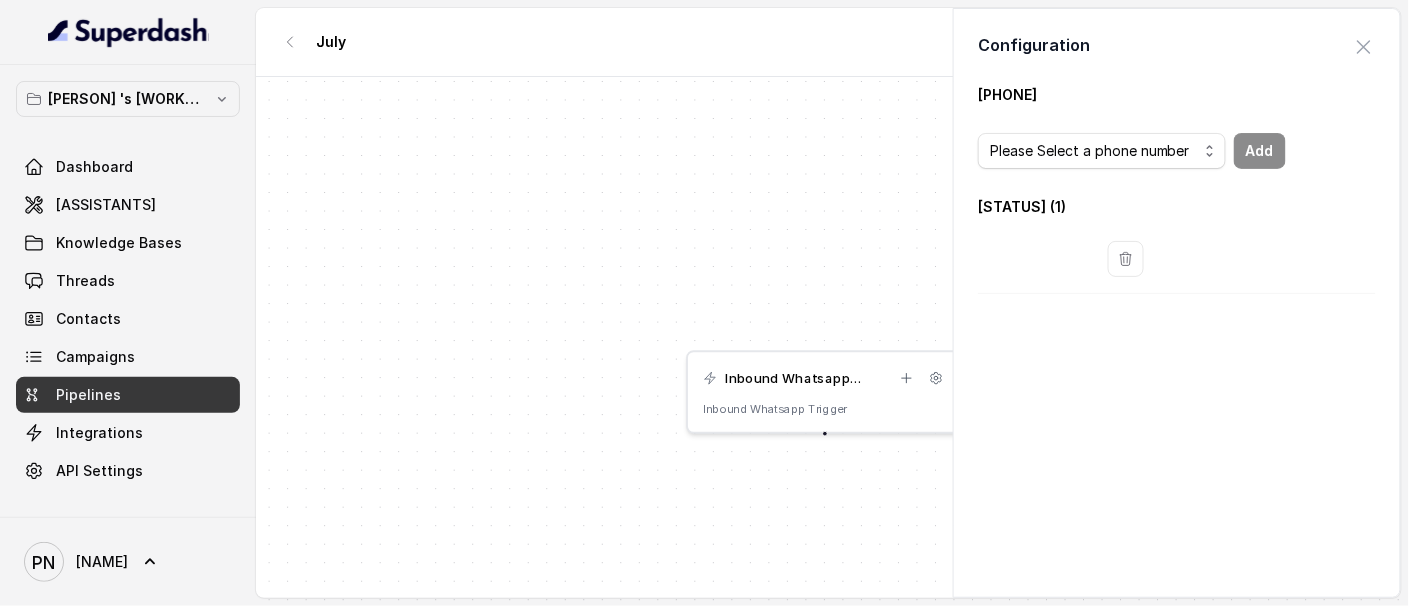 click on "[ACTION] [BRAND]" at bounding box center (1177, 151) 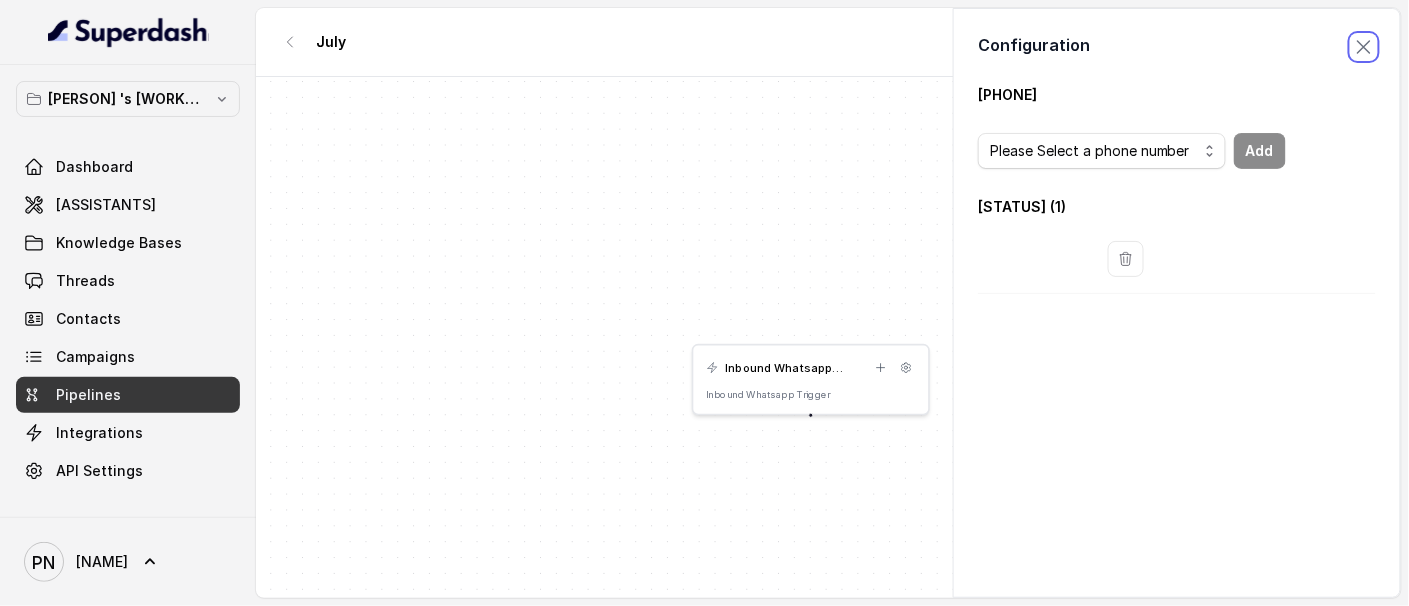 click at bounding box center [1364, 47] 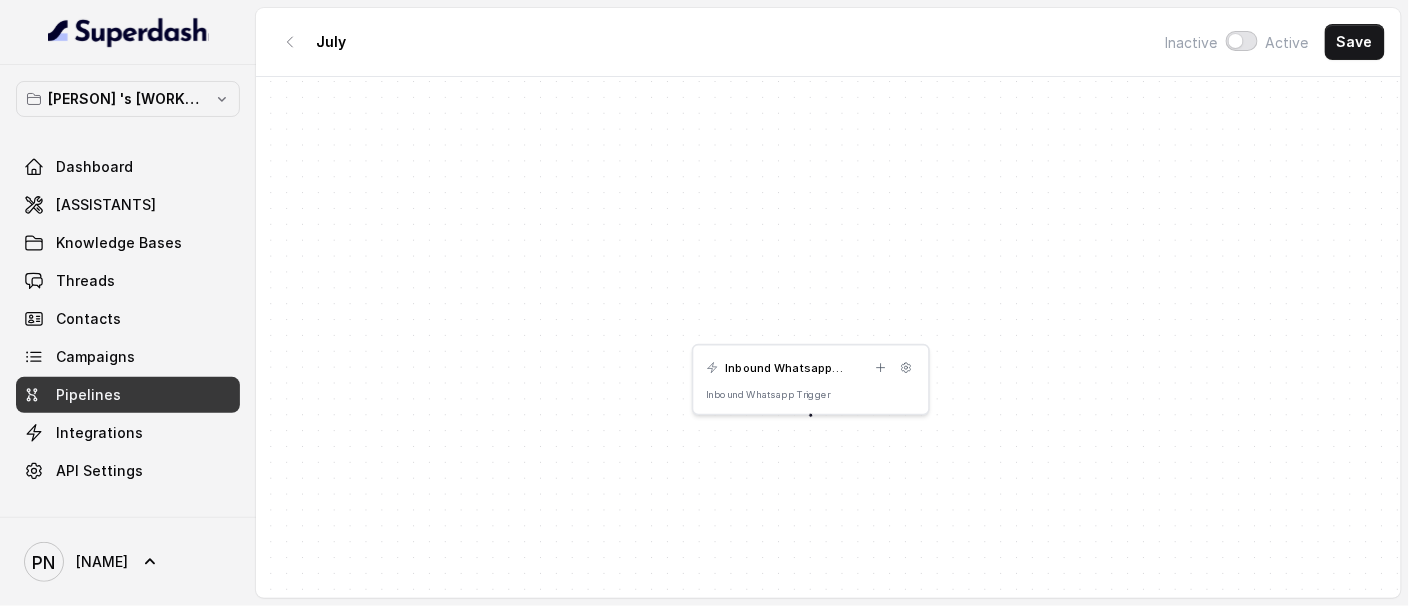 click at bounding box center [1242, 41] 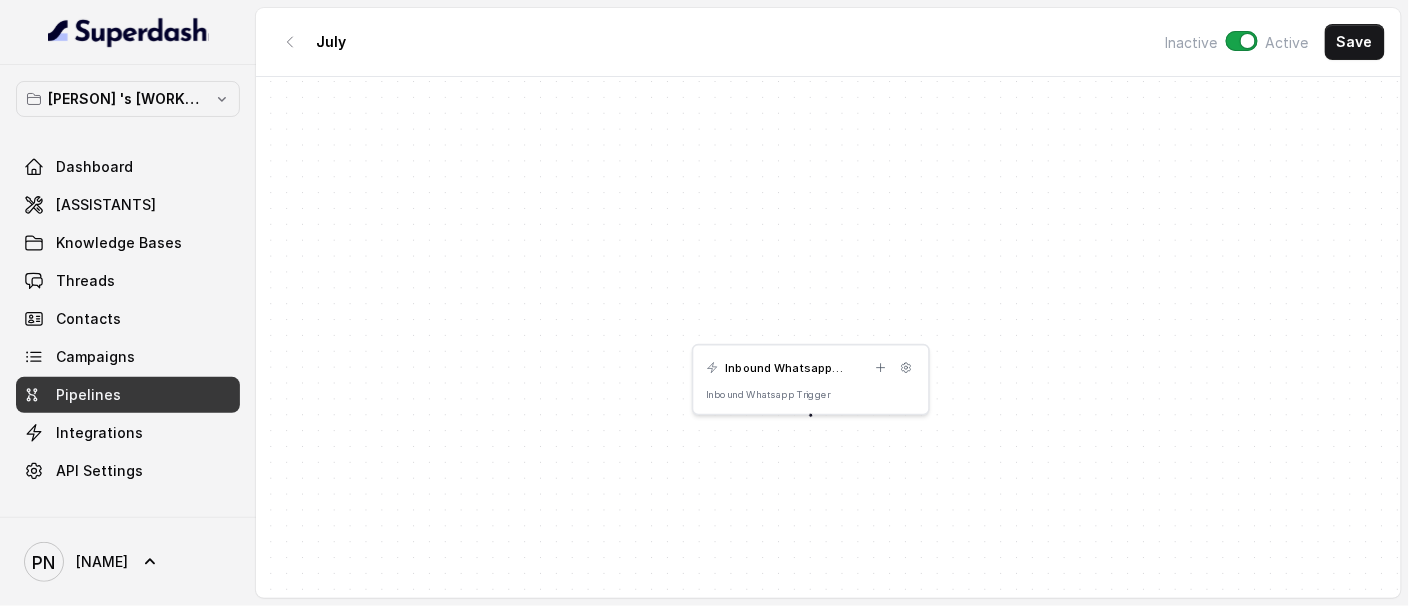 click at bounding box center (1242, 41) 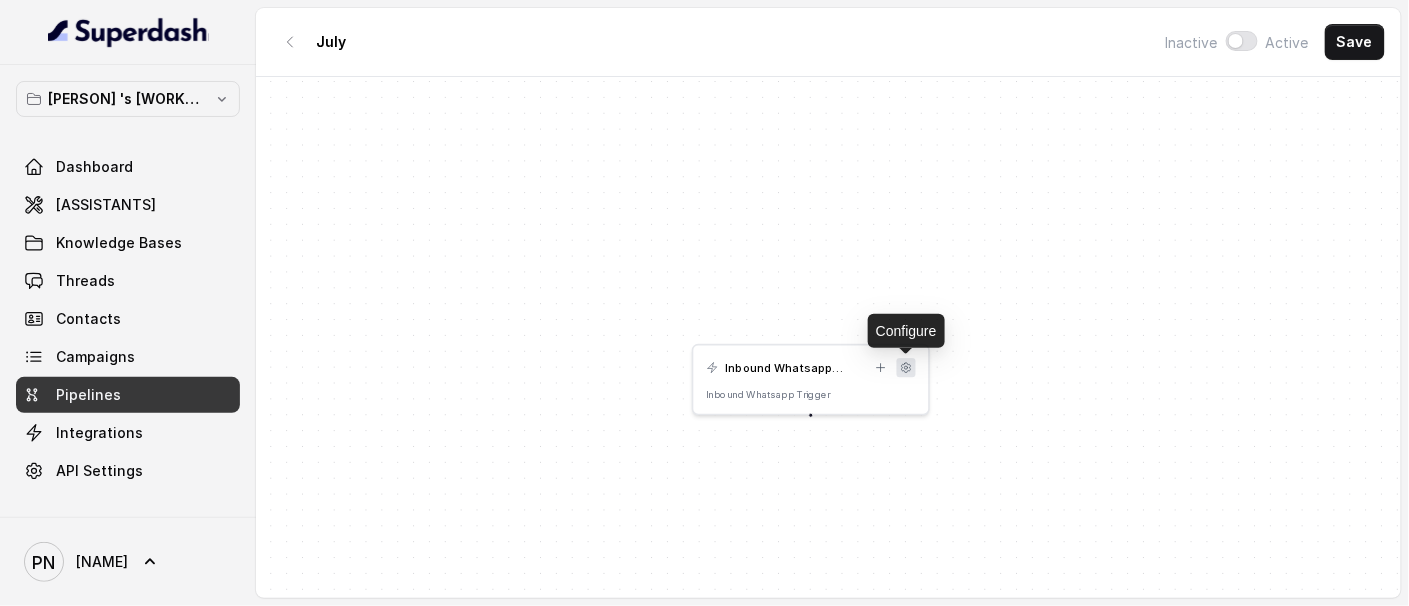 click at bounding box center (906, 367) 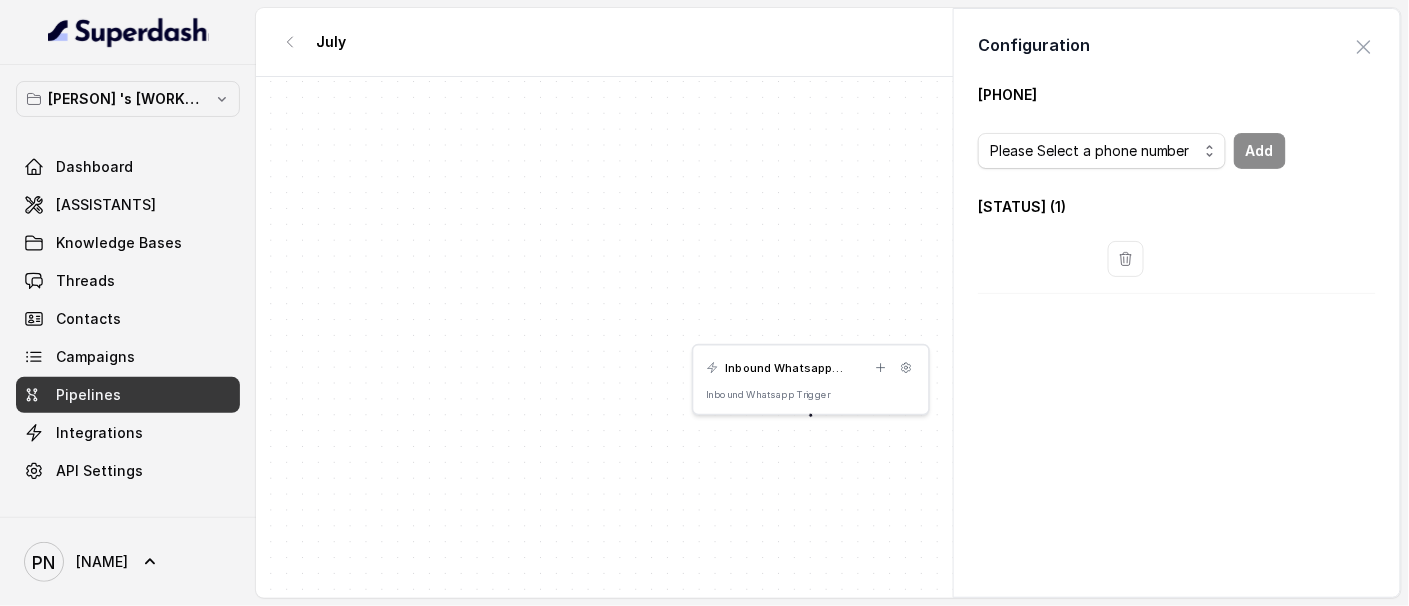 click on "Inbound Whatsapp Trigger Inbound Whatsapp Trigger" at bounding box center [828, 340] 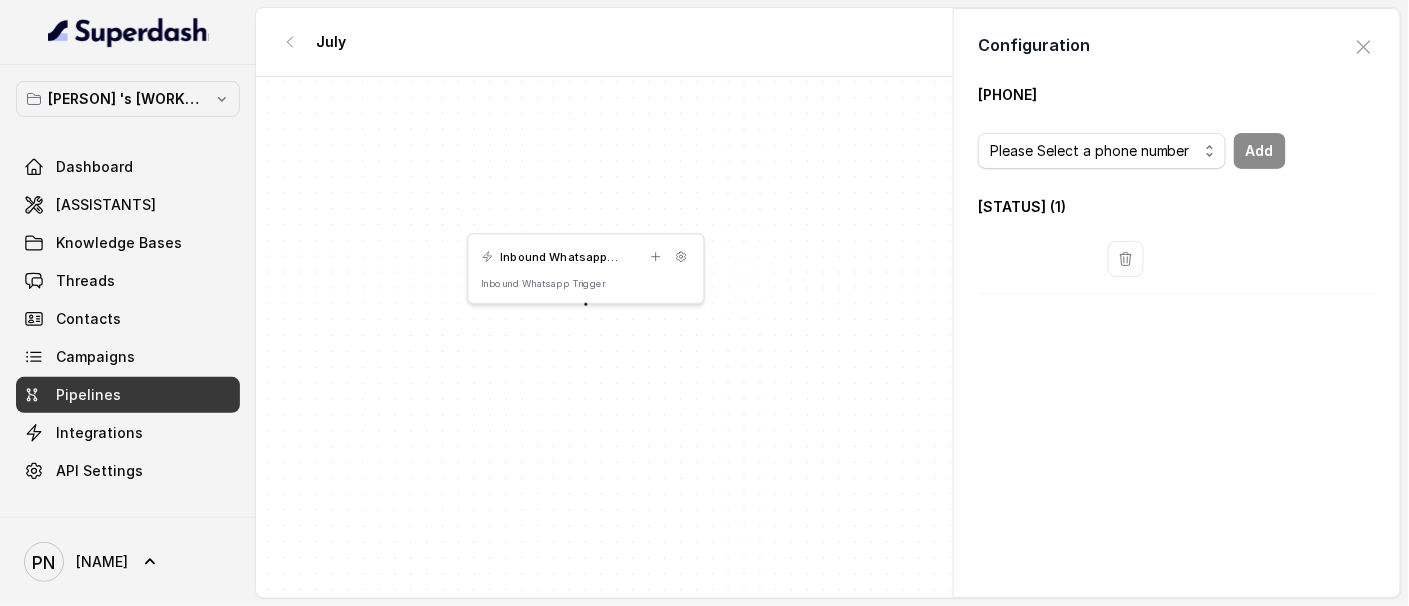 drag, startPoint x: 815, startPoint y: 414, endPoint x: 589, endPoint y: 303, distance: 251.78761 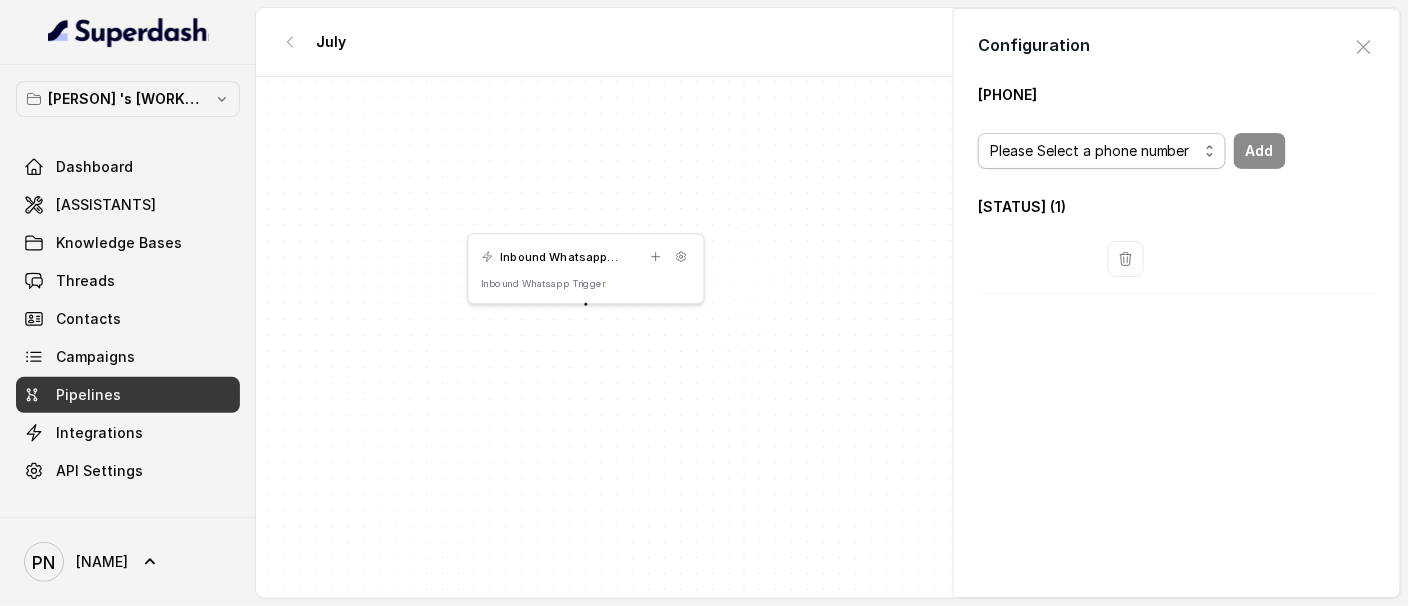 click on "Please Select a phone number" at bounding box center (1102, 151) 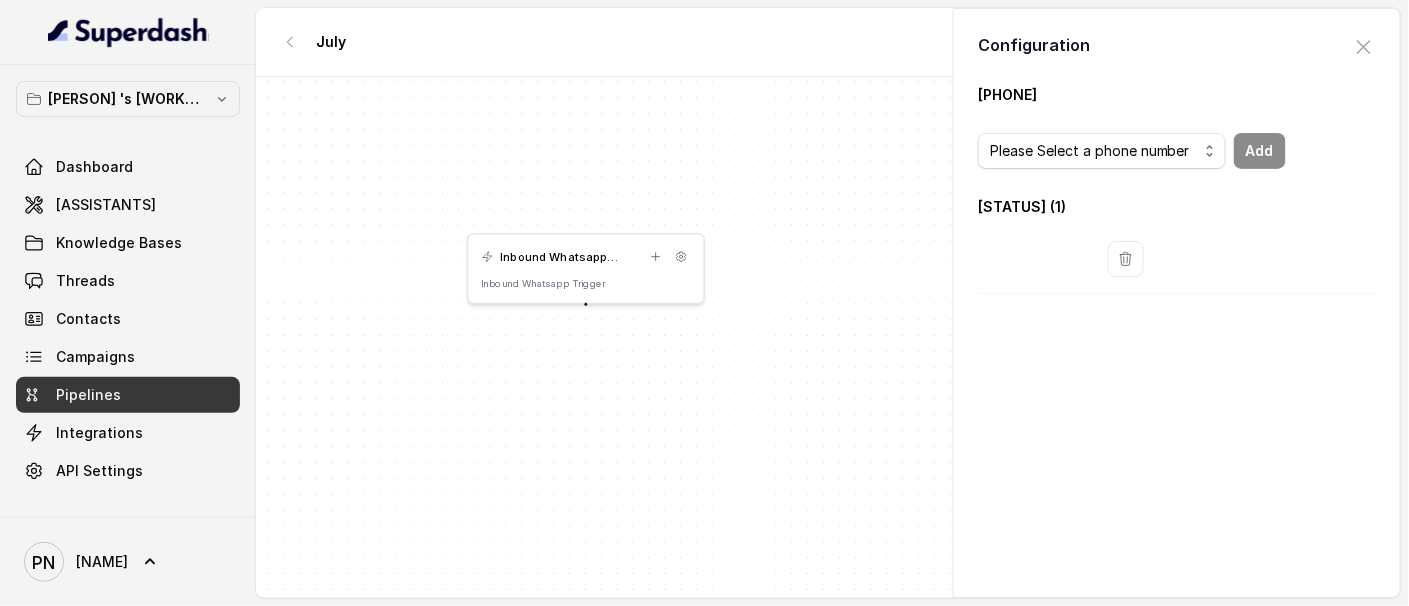 click on "Connected ( 1 )" at bounding box center (1177, 207) 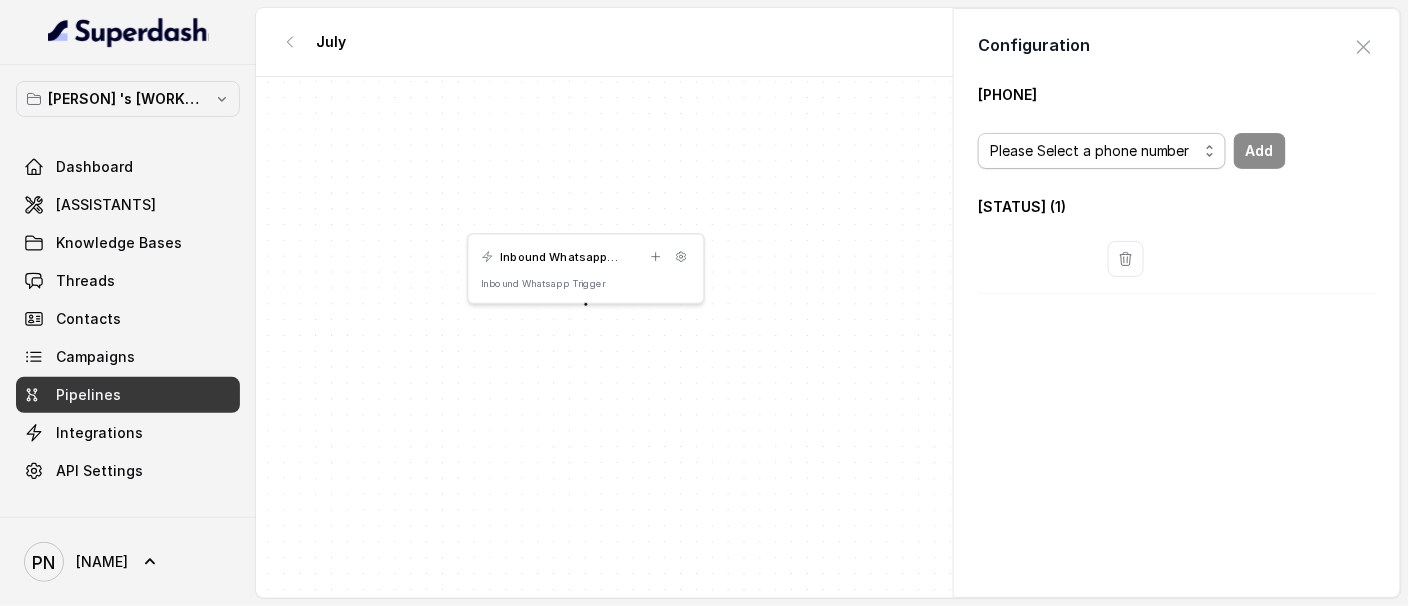 click on "Please Select a phone number" at bounding box center [1102, 151] 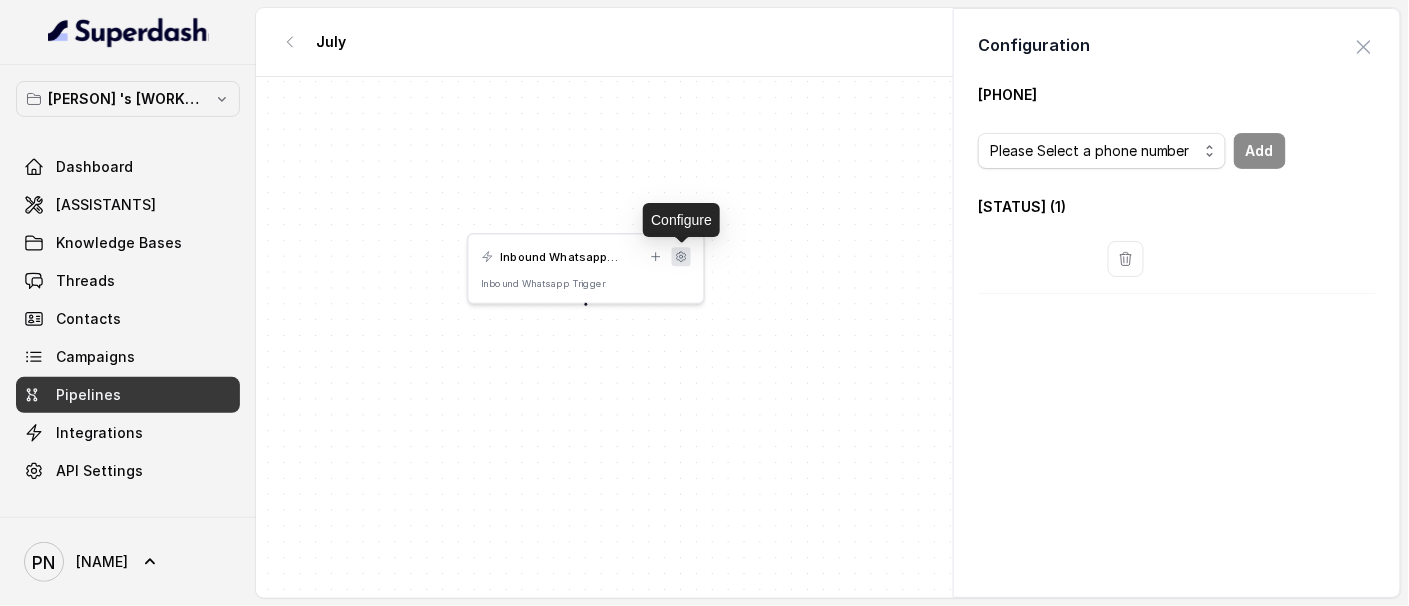click at bounding box center [681, 256] 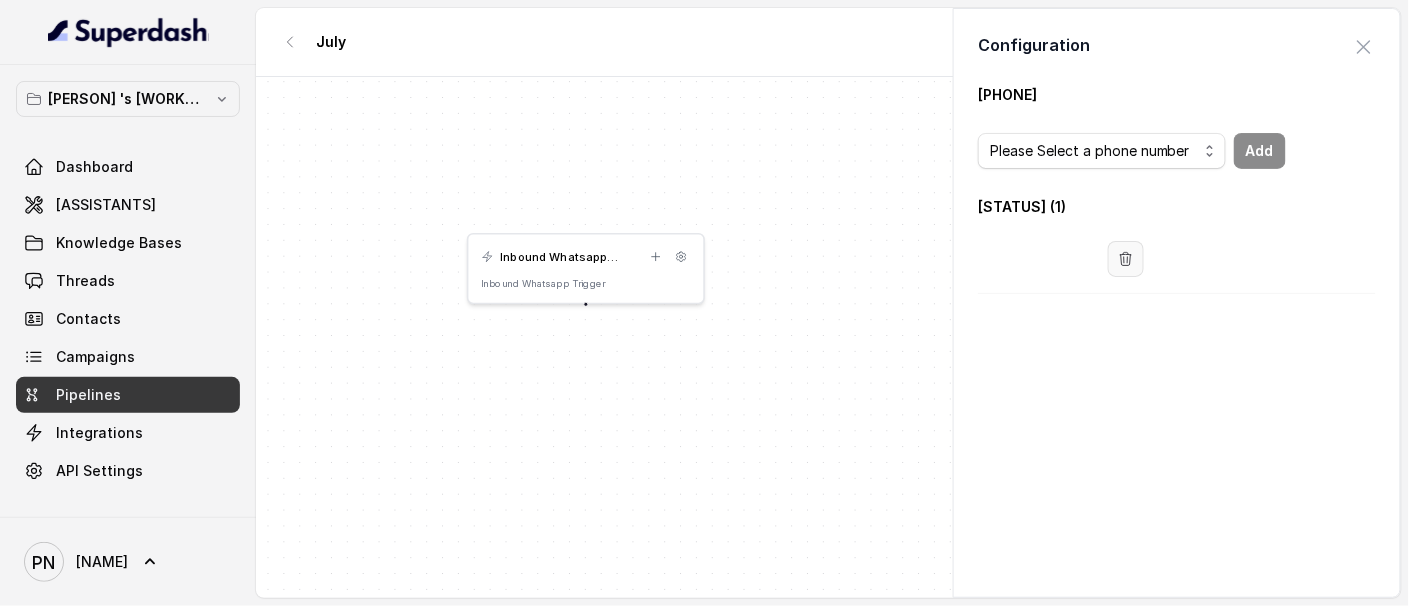 click at bounding box center [1126, 259] 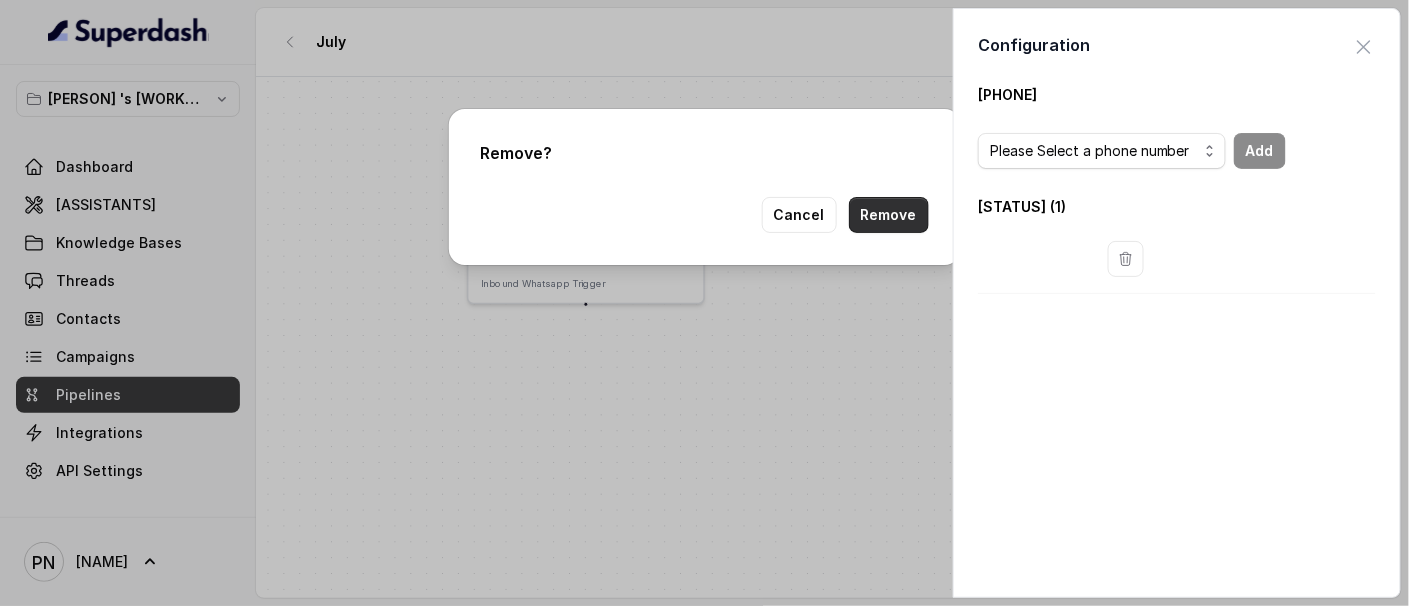 click on "Remove" at bounding box center (889, 215) 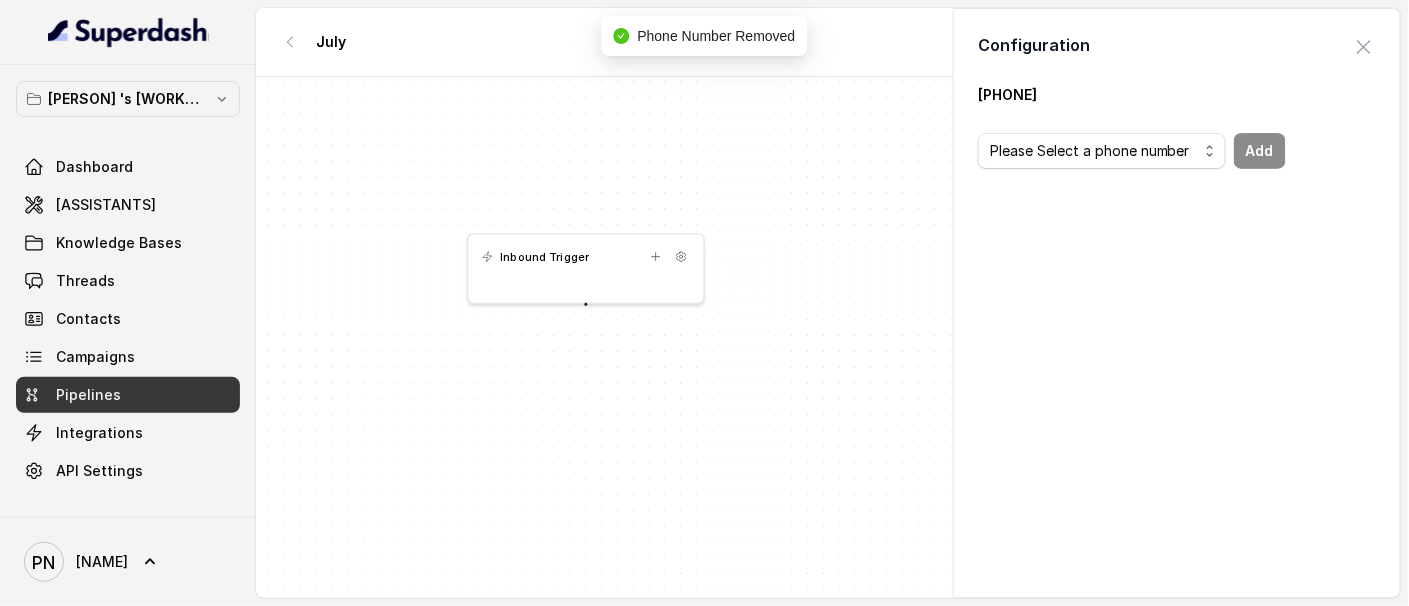 click on "Pratik's Workspace Dashboard Assistants Knowledge Bases Threads Contacts Campaigns Pipelines Integrations API Settings PN Pratik July Inactive Active Save Inbound Trigger Press enter or space to select a node. You can then use the arrow keys to move the node around.  Press delete to remove it and escape to cancel.   Press enter or space to select an edge. You can then press delete to remove it or escape to cancel.
Phone Number Removed Enable Ginger Cannot connect to Ginger  Check your internet connection  or reload the browser Disable Ginger ? How to use Ginger Rephrase Rephrase with Ginger (Ctrl+Alt+E) Edit in Ginger Ginger is checking your text for mistakes... Disable Ginger in this text field Disable Ginger on this website × Inbound Whatsapp Trigger Add Step Configure Configuration Close panel Phone Numbers Please Select a phone number Add" at bounding box center [704, 303] 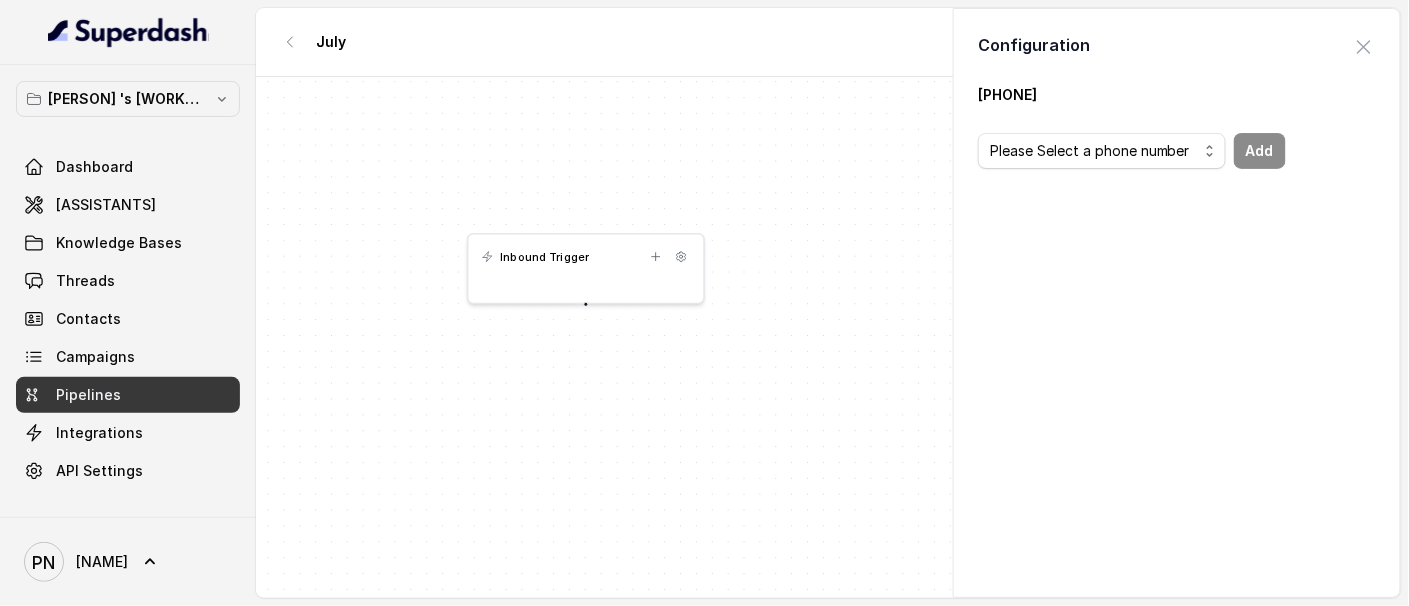 click on "Pratik's Workspace Dashboard Assistants Knowledge Bases Threads Contacts Campaigns Pipelines Integrations API Settings PN Pratik July Inactive Active Save Inbound Trigger Press enter or space to select a node. You can then use the arrow keys to move the node around.  Press delete to remove it and escape to cancel.   Press enter or space to select an edge. You can then press delete to remove it or escape to cancel.
Enable Ginger Cannot connect to Ginger  Check your internet connection  or reload the browser Disable Ginger ? How to use Ginger Rephrase Rephrase with Ginger (Ctrl+Alt+E) Edit in Ginger Ginger is checking your text for mistakes... Disable Ginger in this text field Disable Ginger on this website × Inbound Whatsapp Trigger Add Step Configure Configuration Close panel Phone Numbers Please Select a phone number Add" at bounding box center [704, 303] 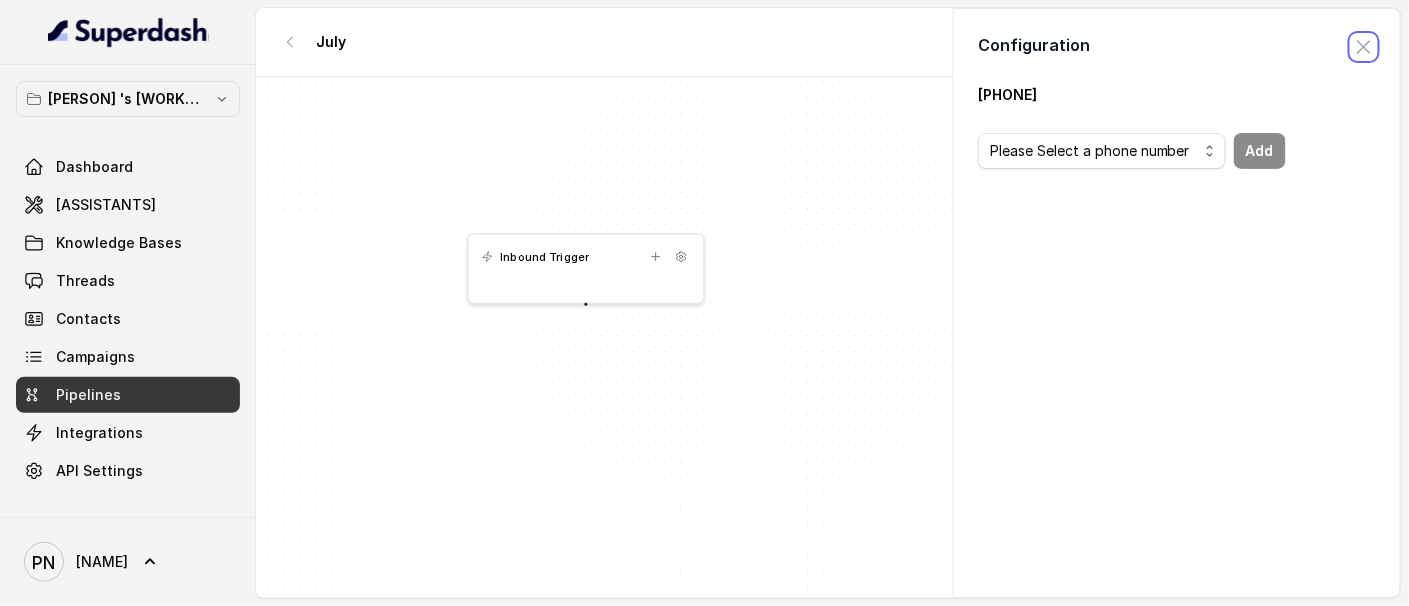 click at bounding box center [1364, 47] 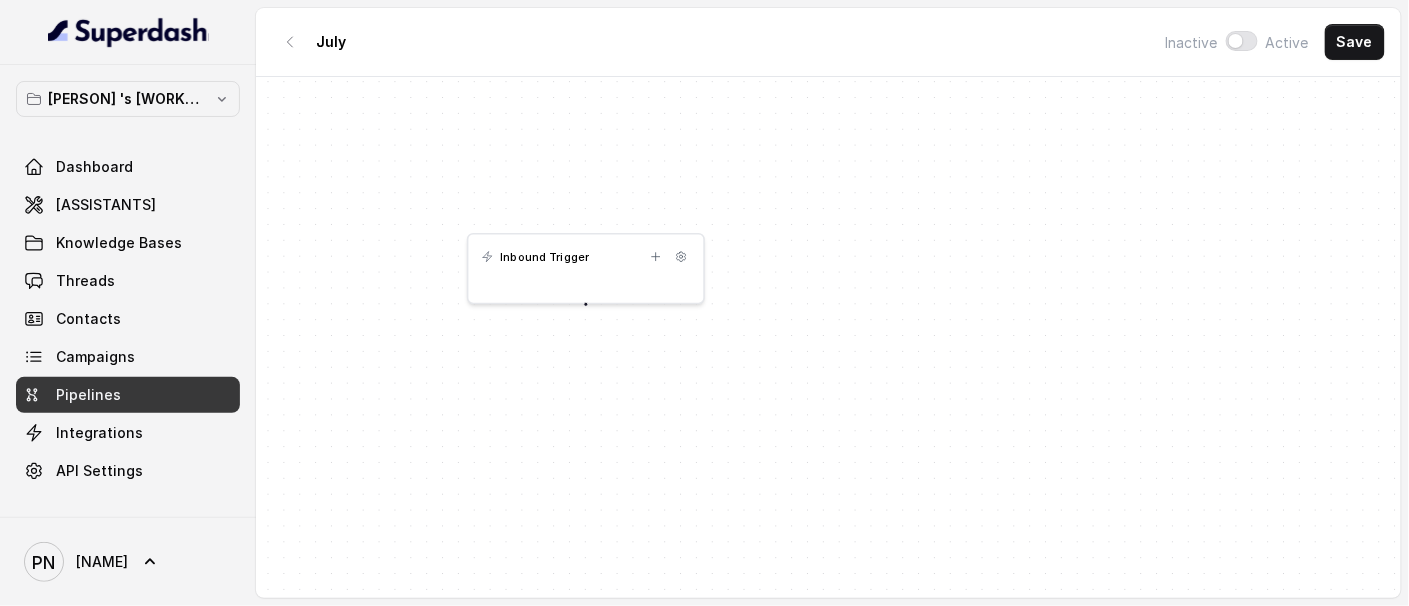 click on "Inbound Trigger" at bounding box center [586, 268] 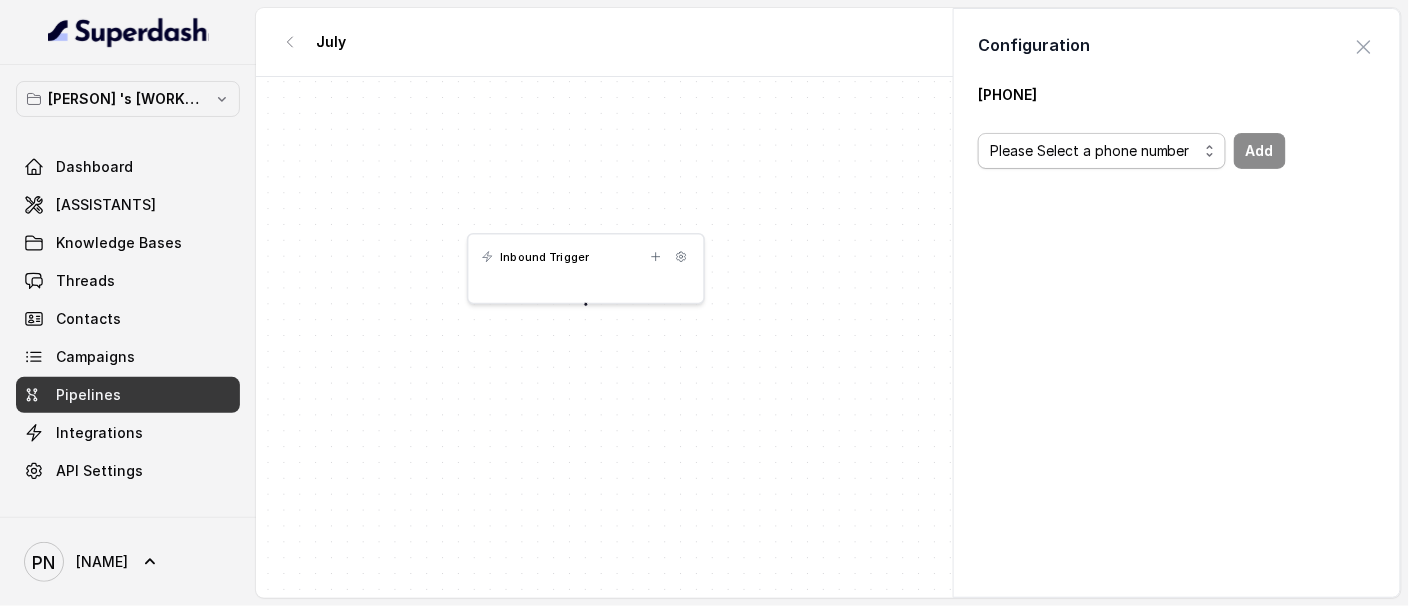 click on "Please Select a phone number" at bounding box center [1102, 151] 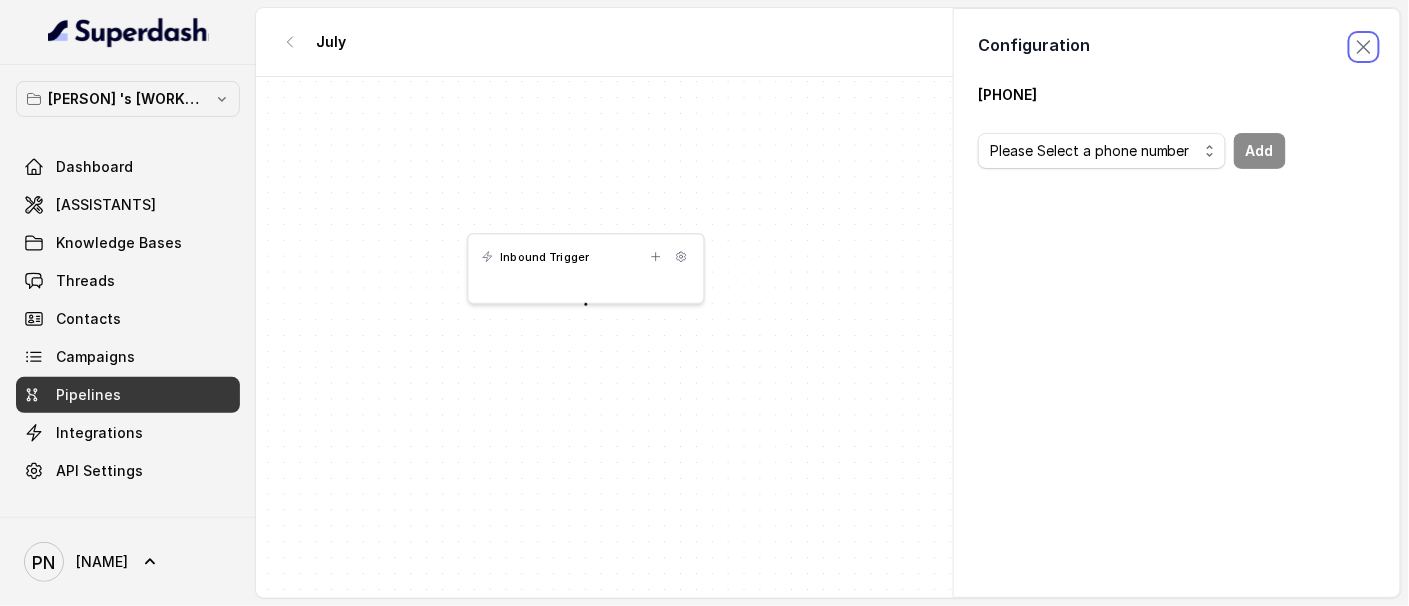 click at bounding box center (1364, 47) 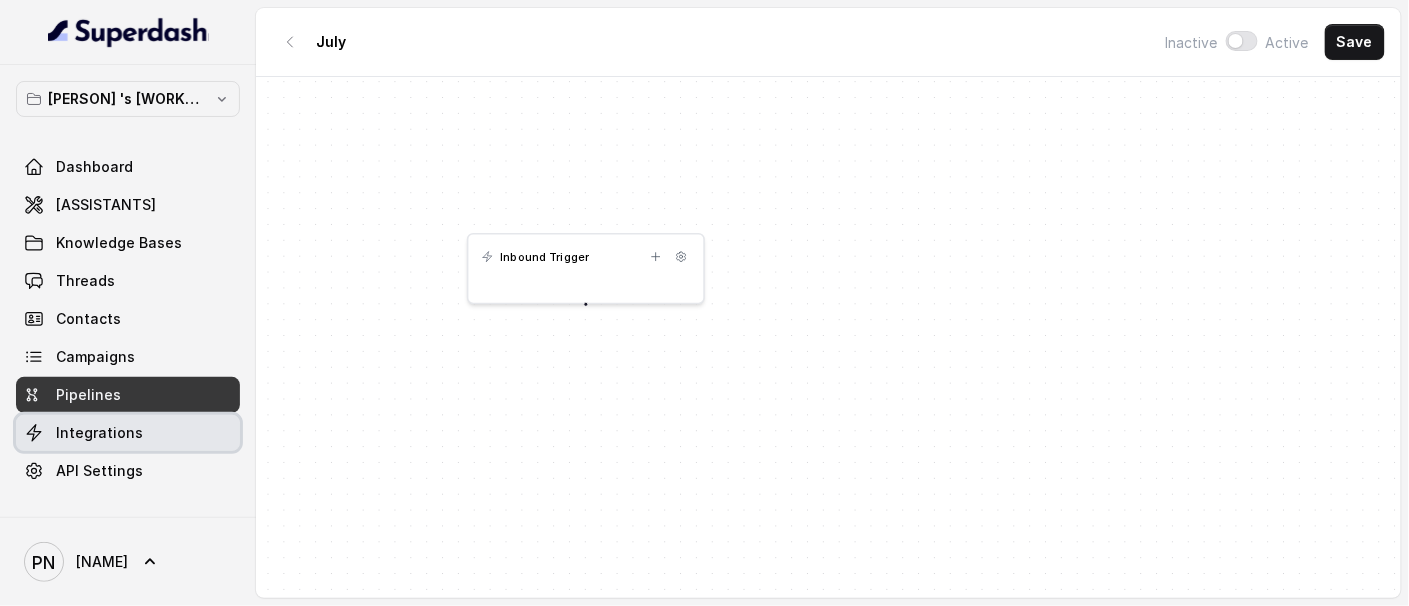 click on "Integrations" at bounding box center (128, 433) 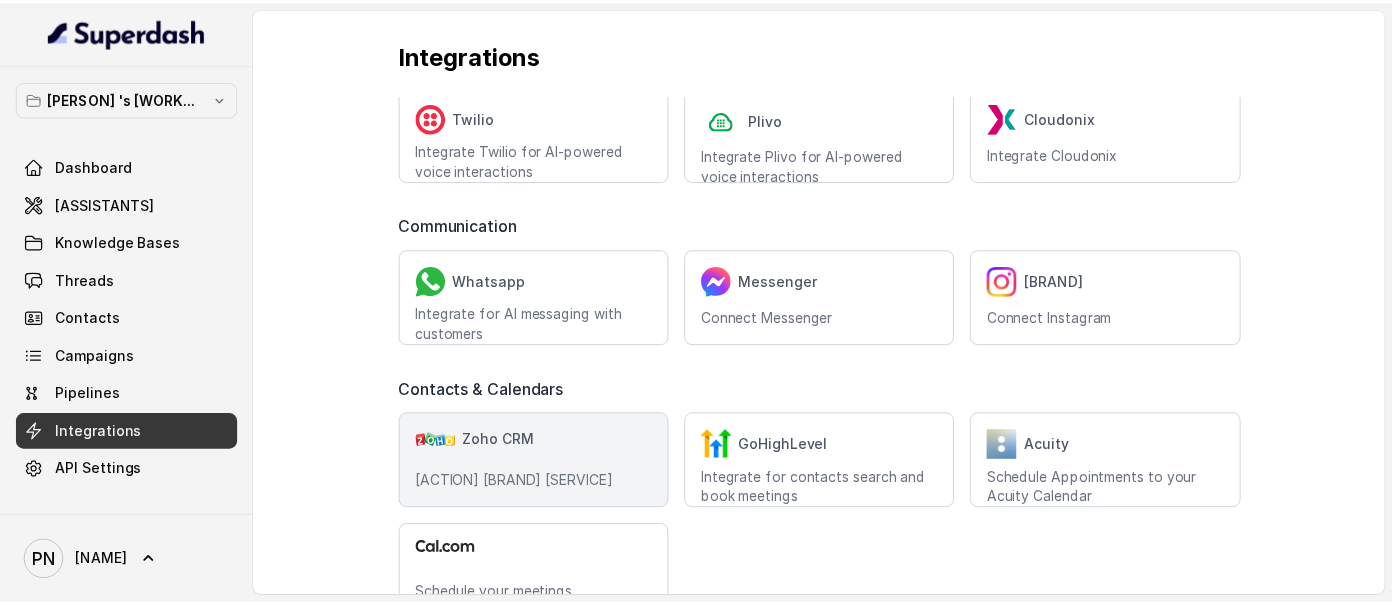 scroll, scrollTop: 111, scrollLeft: 0, axis: vertical 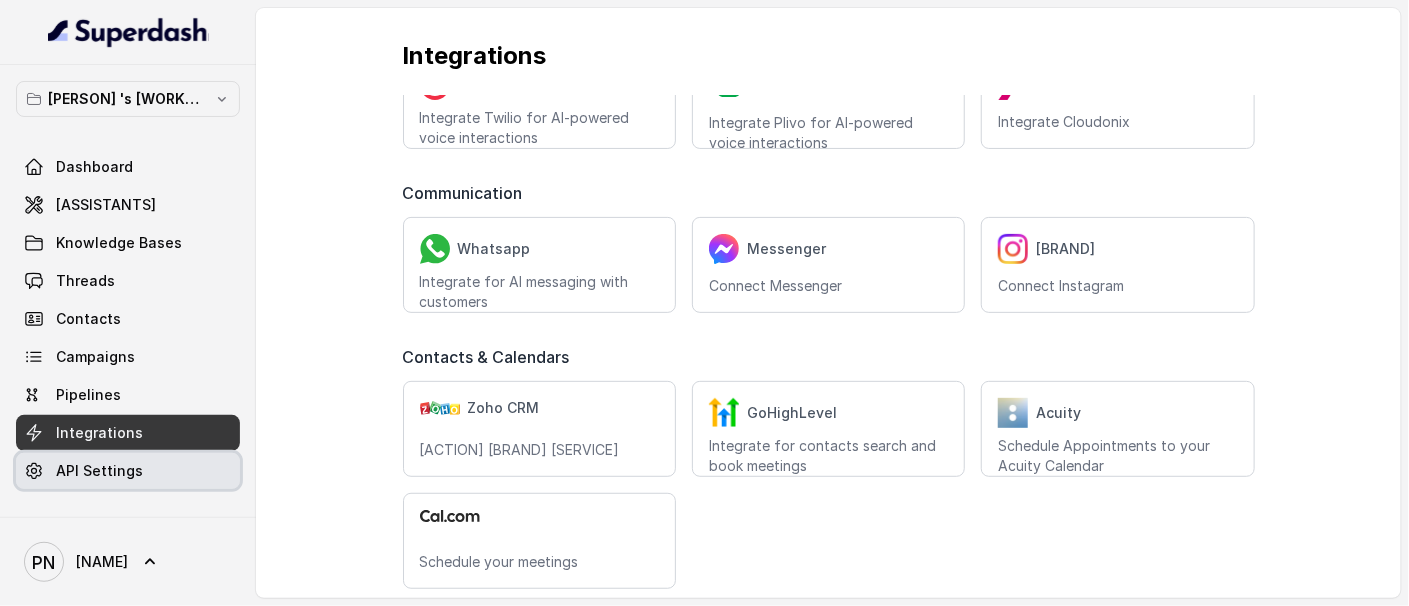 click on "API Settings" at bounding box center [99, 471] 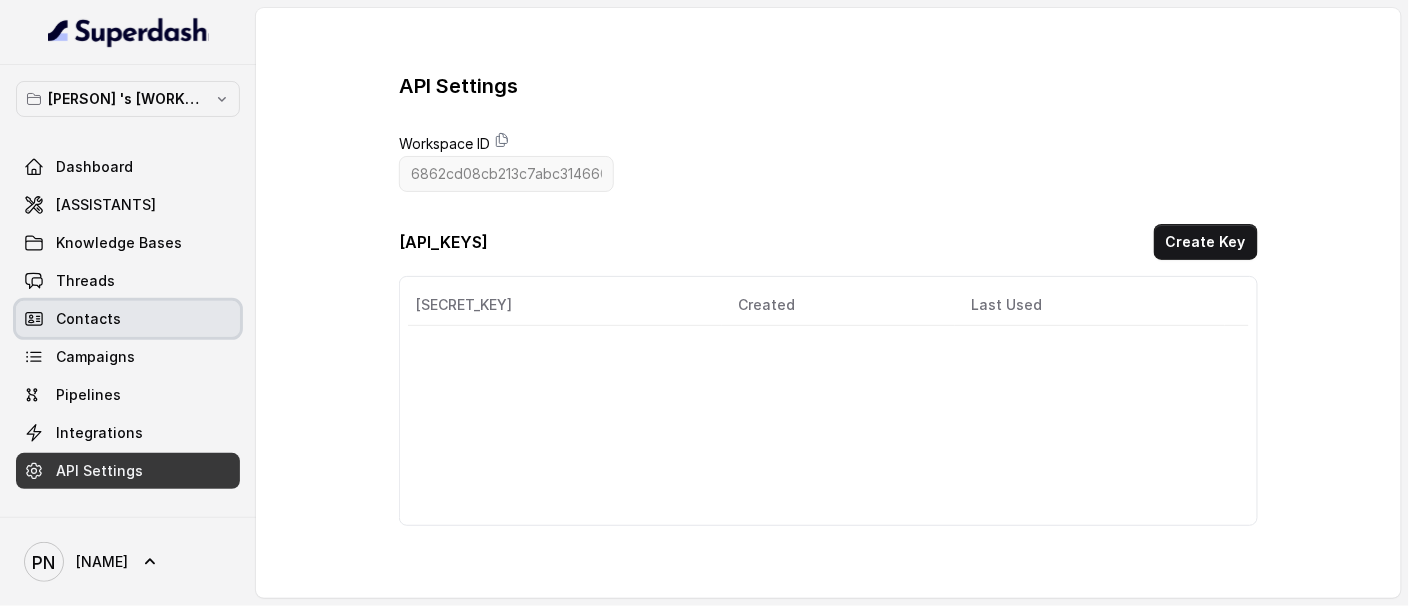 click on "Contacts" at bounding box center (88, 319) 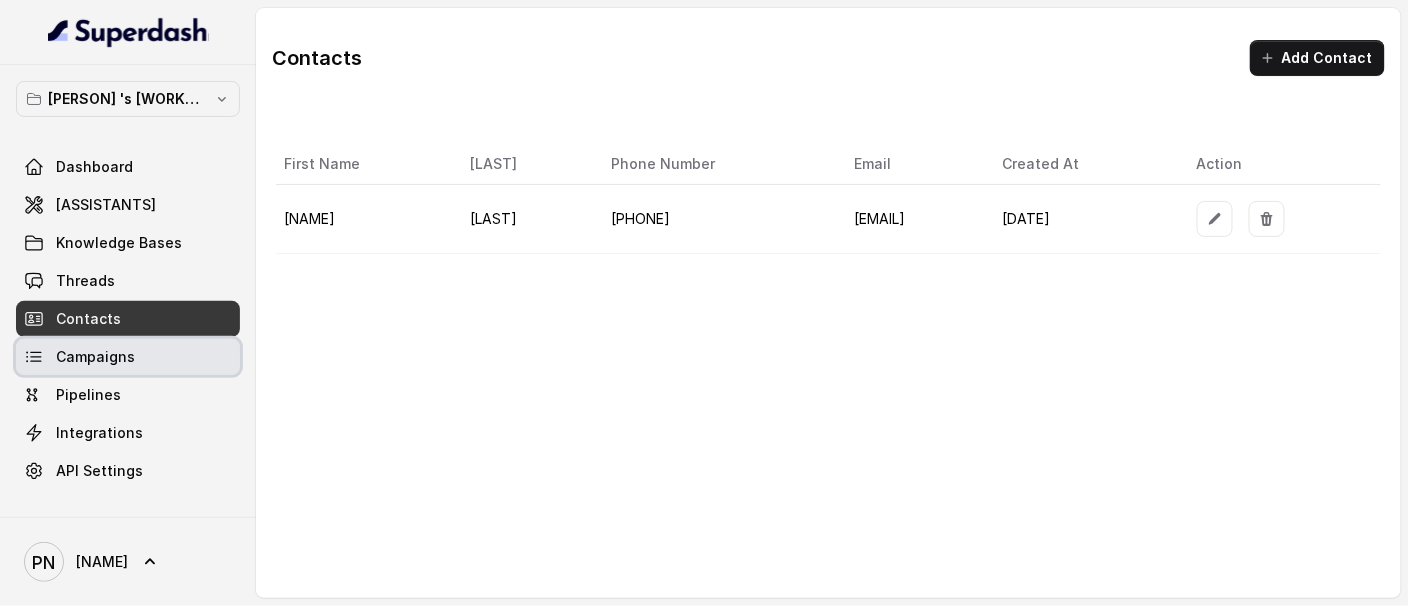 click on "Campaigns" at bounding box center (128, 357) 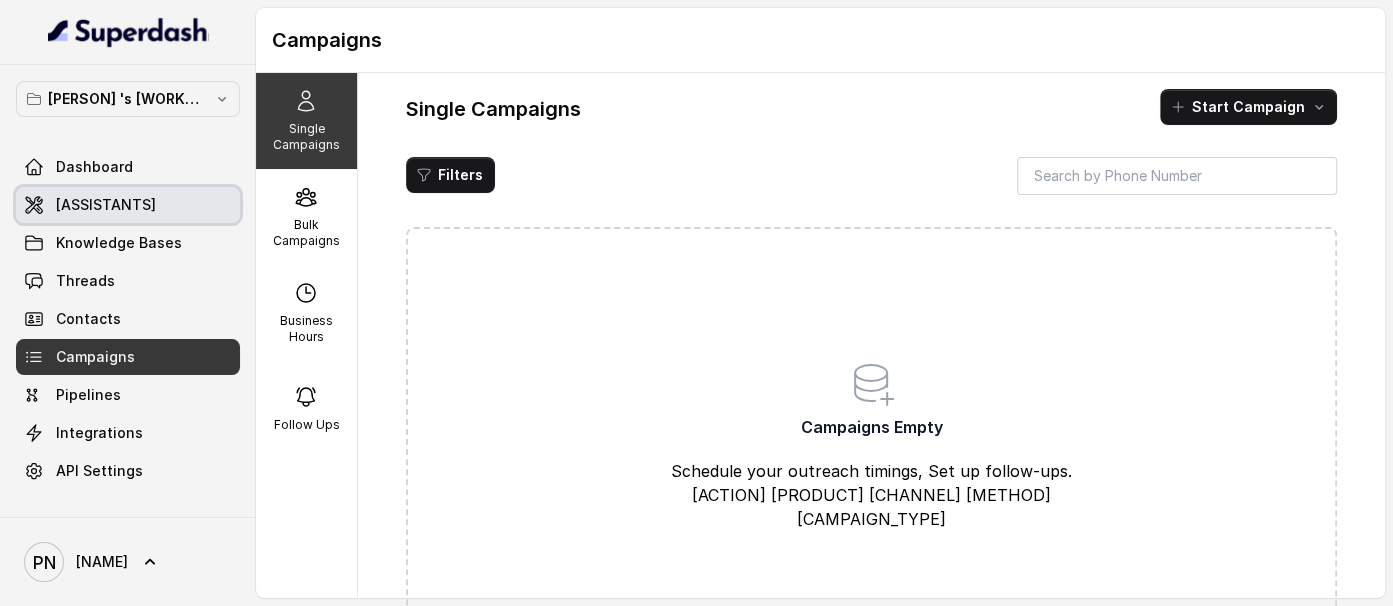 click on "[ASSISTANTS]" at bounding box center (106, 205) 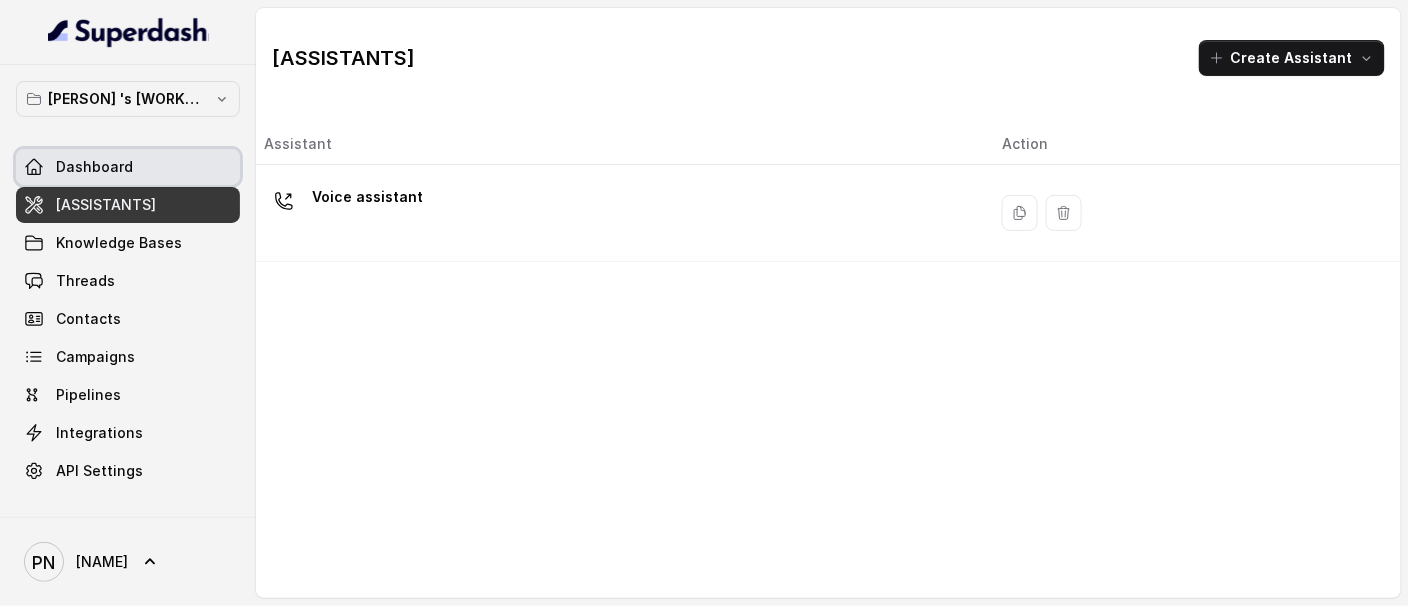 click on "Dashboard" at bounding box center [128, 167] 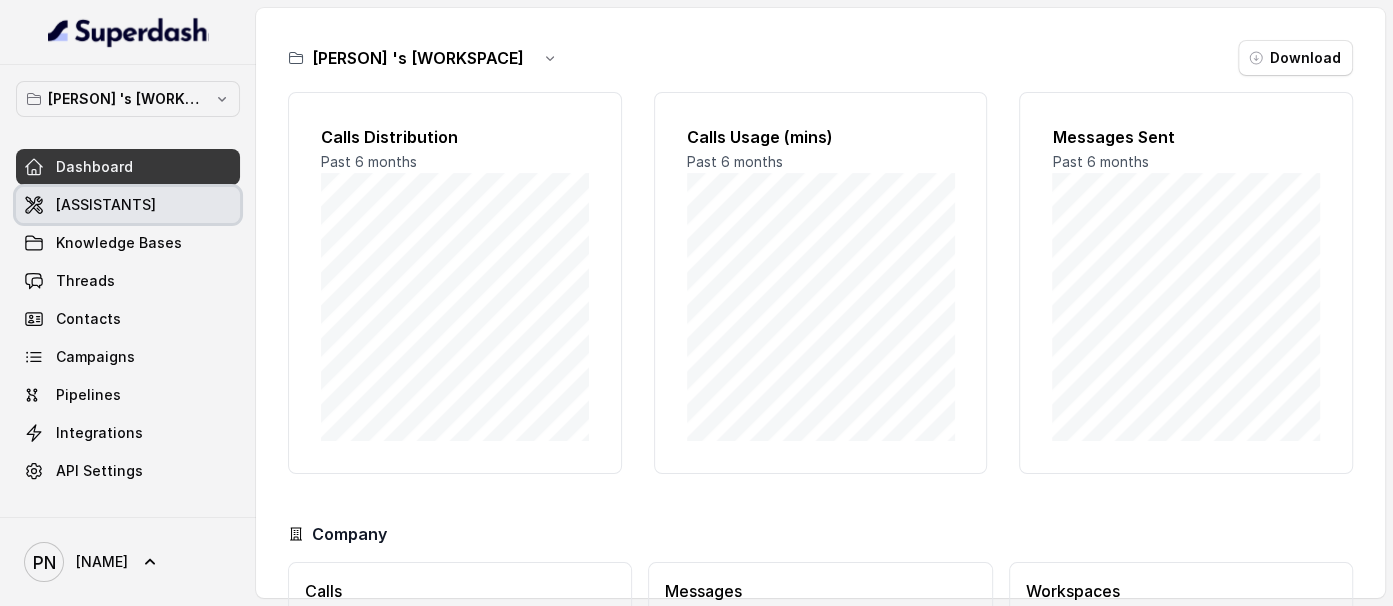 click on "[ASSISTANTS]" at bounding box center (128, 205) 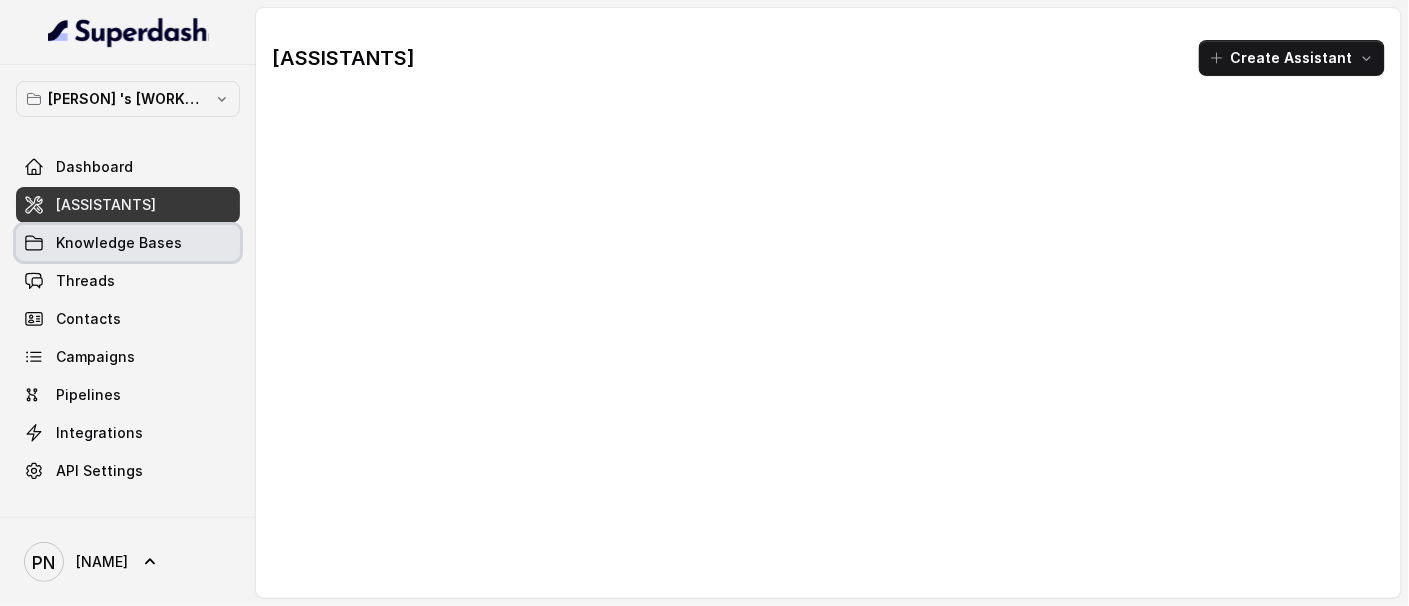 click on "Knowledge Bases" at bounding box center (119, 243) 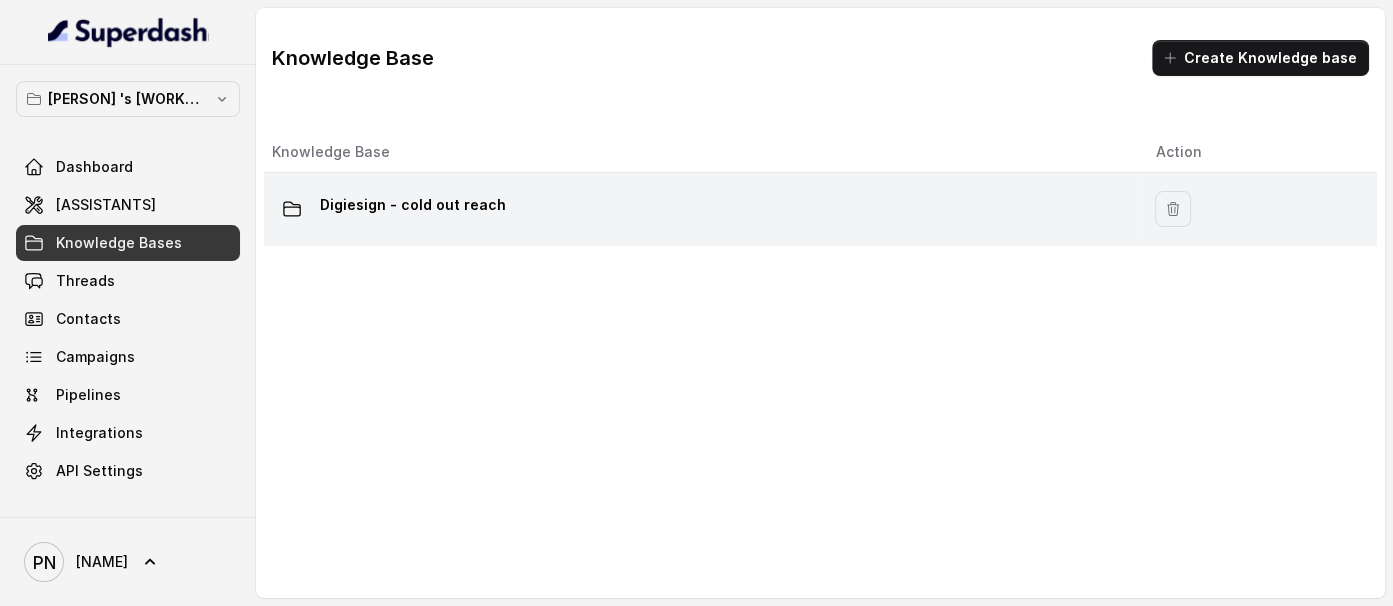 click on "Digiesign - cold out reach" at bounding box center [701, 209] 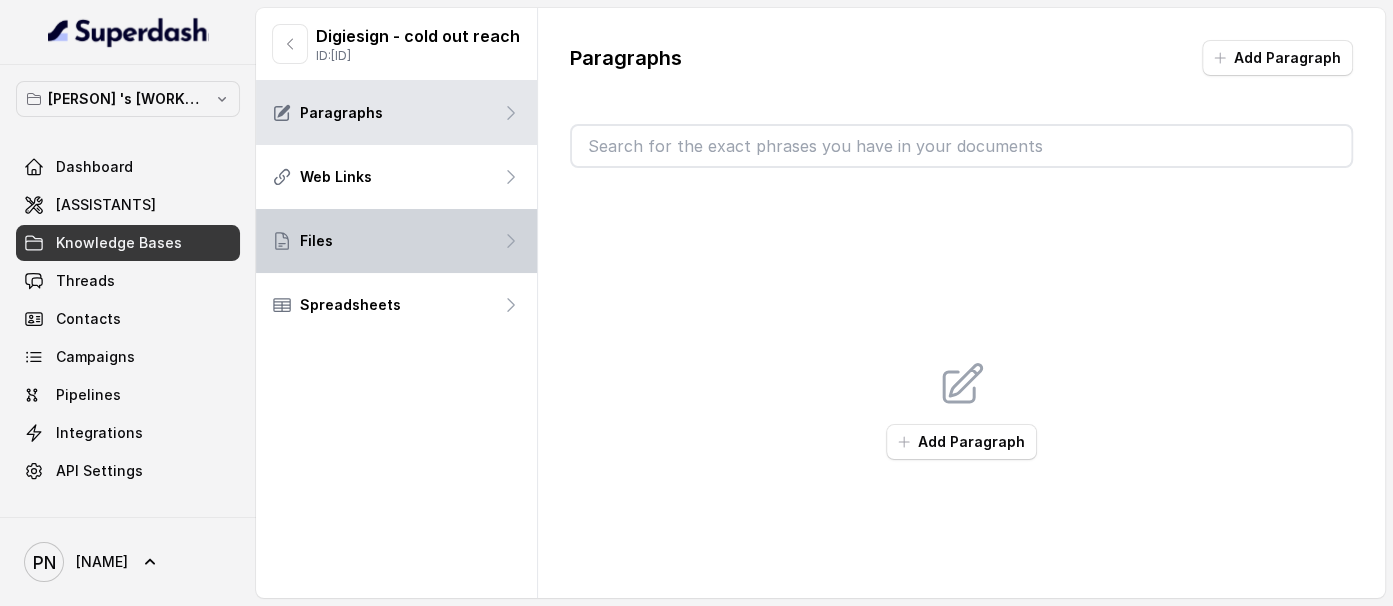 click on "Files" at bounding box center [396, 241] 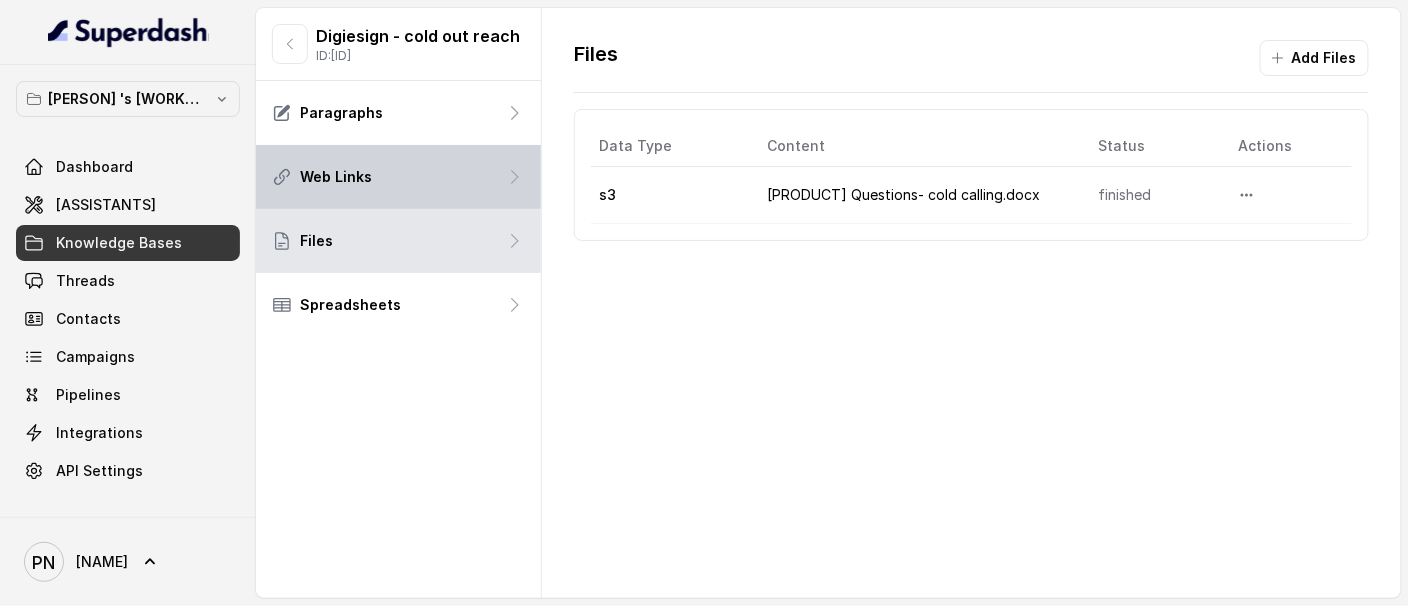click on "Web Links" at bounding box center [398, 177] 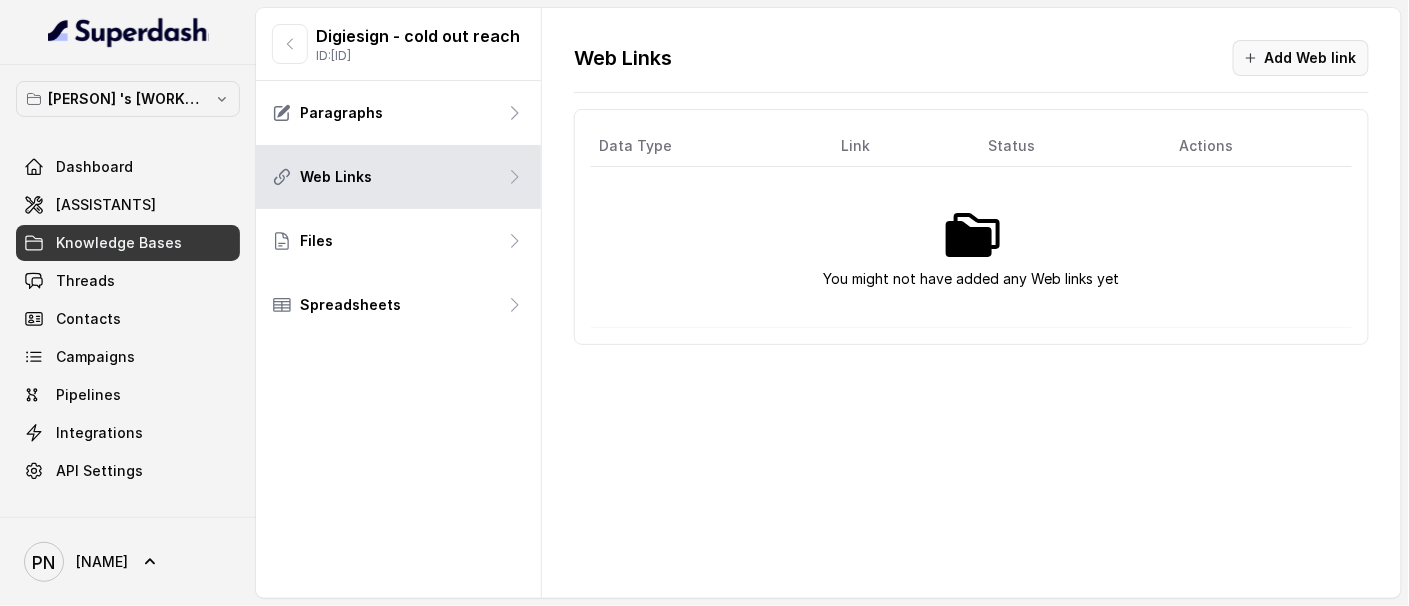 click on "Add Web link" at bounding box center (1301, 58) 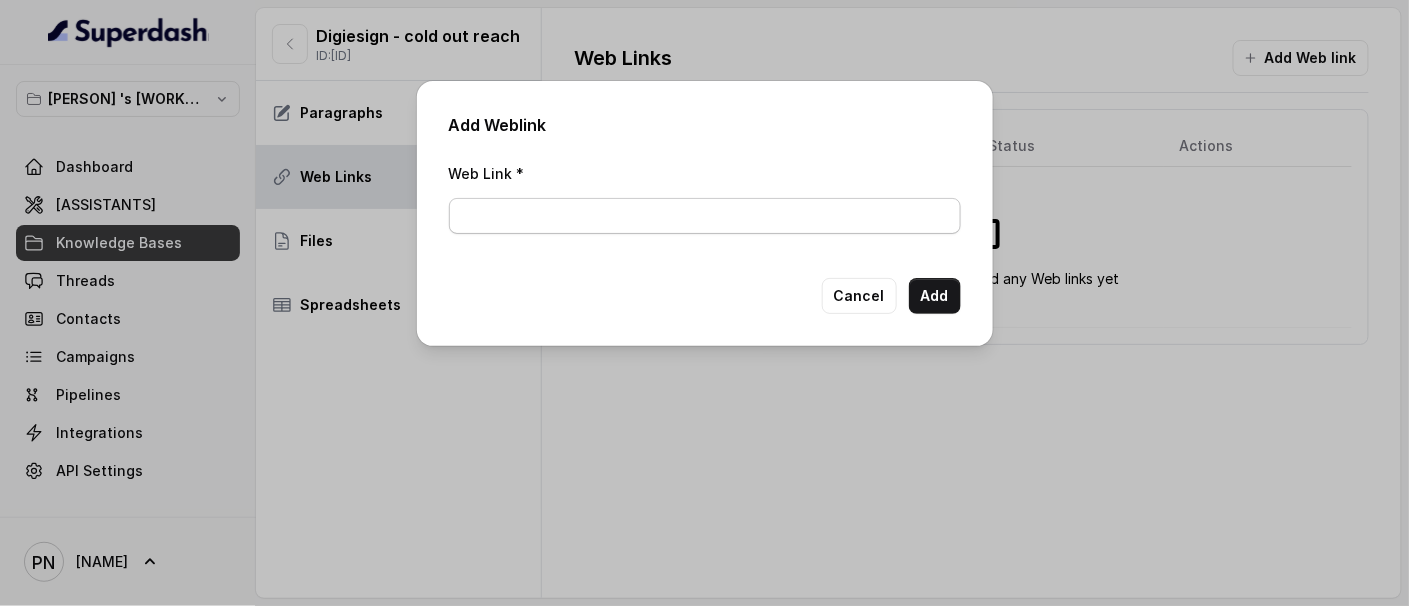 click on "Web Link *" at bounding box center [705, 216] 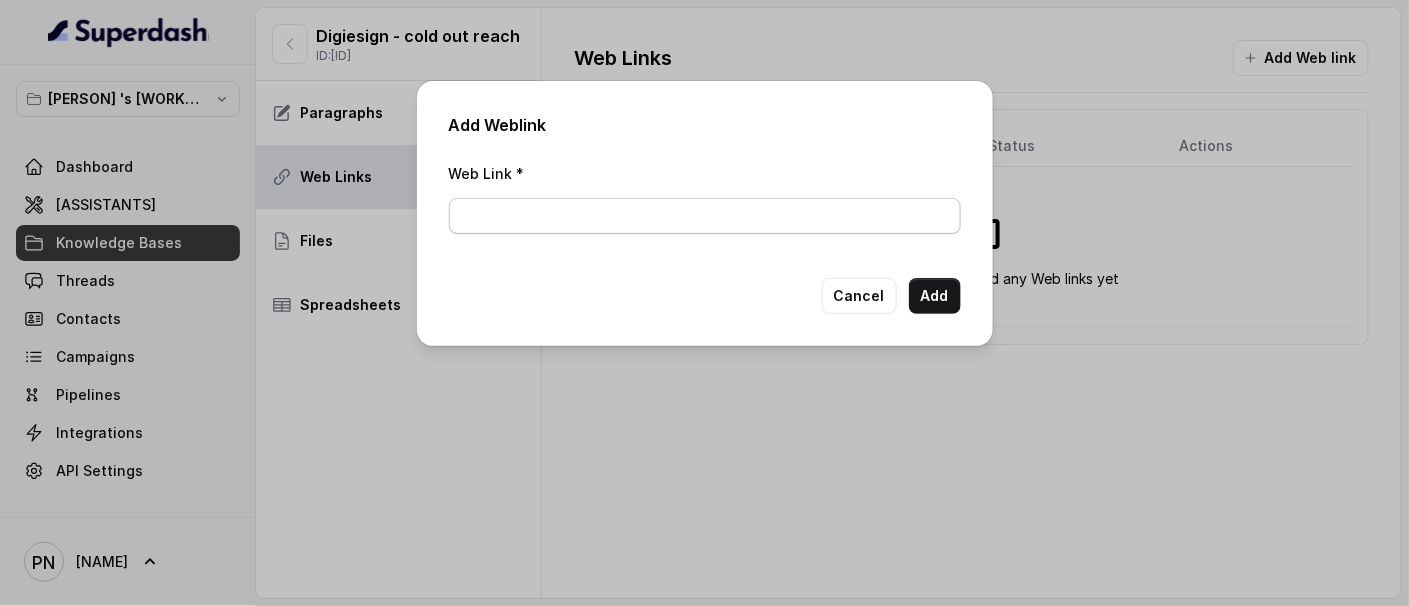paste on "https://digiesign.in/" 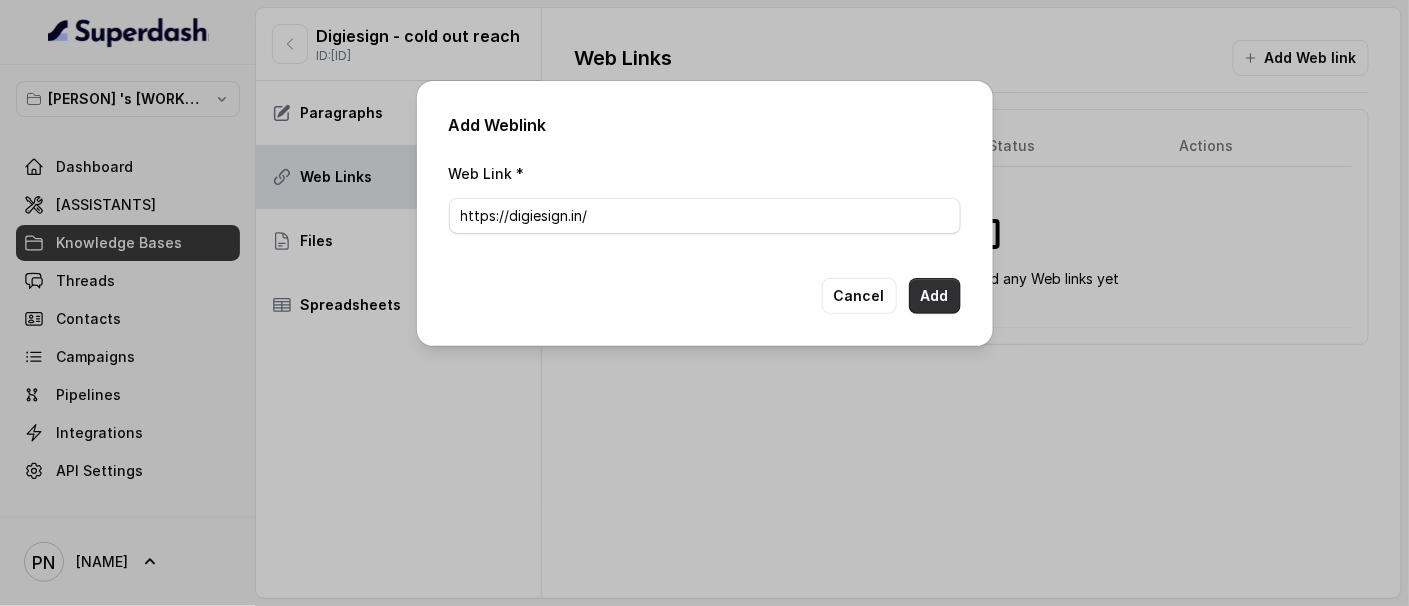 type on "https://digiesign.in/" 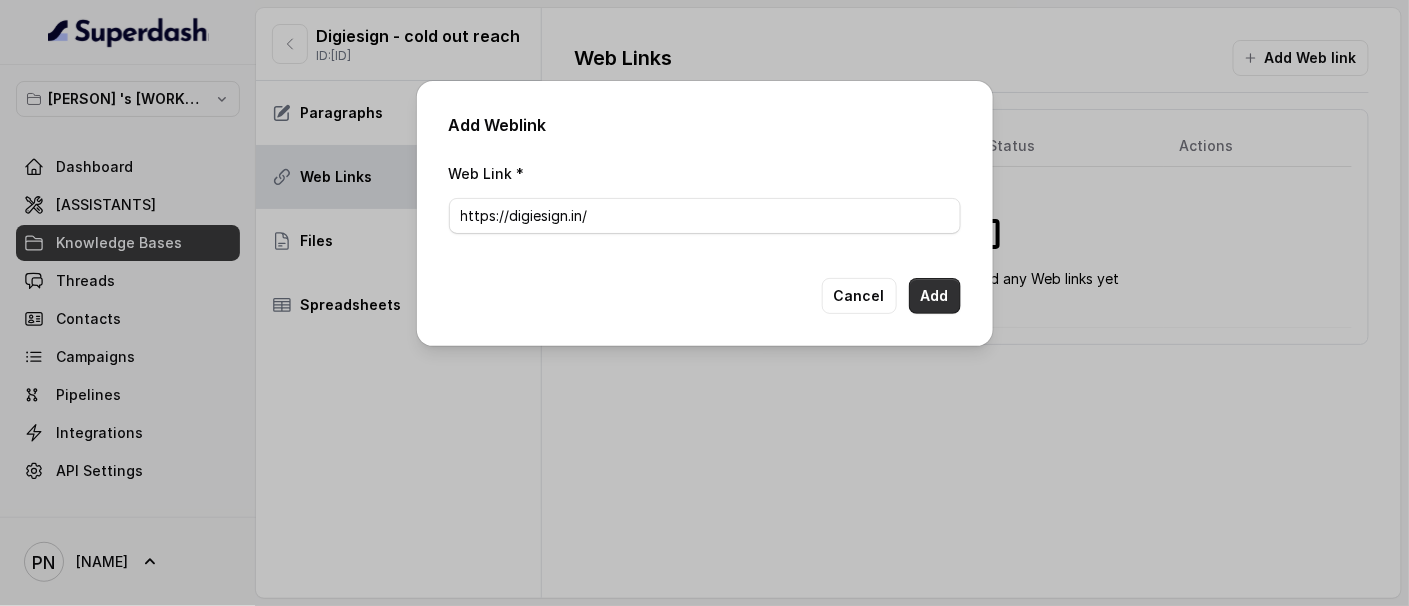 click on "Add" at bounding box center (935, 296) 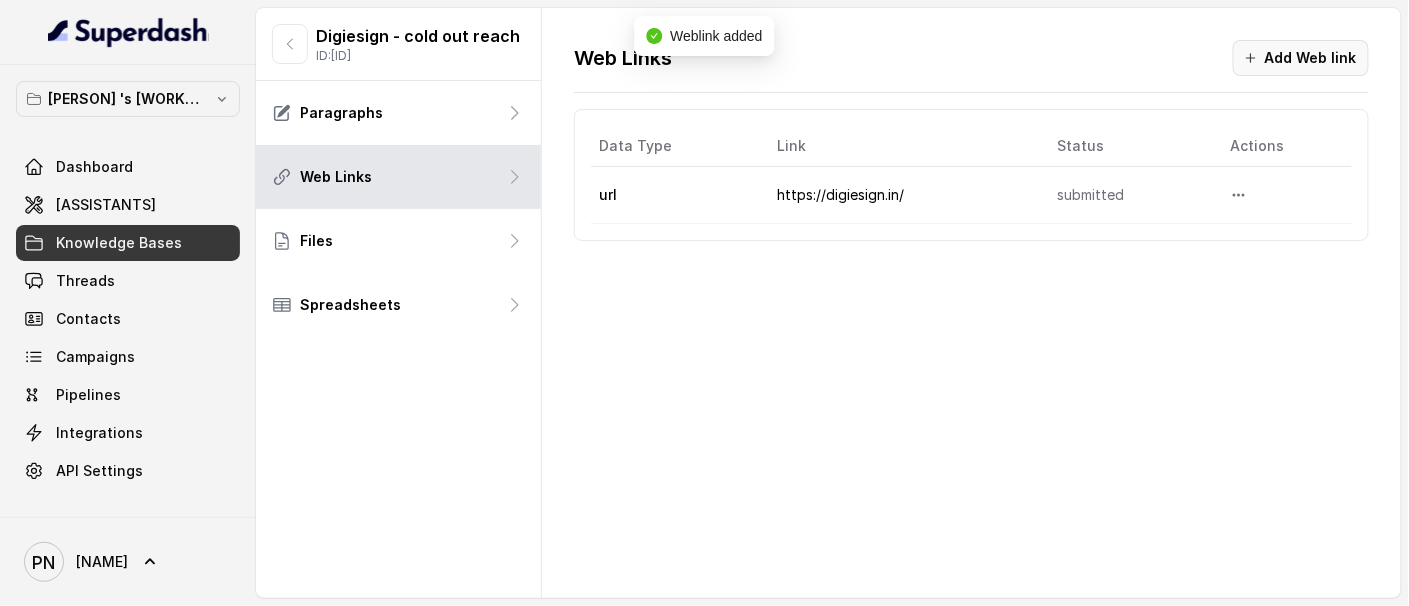 click on "Add Web link" at bounding box center (1301, 58) 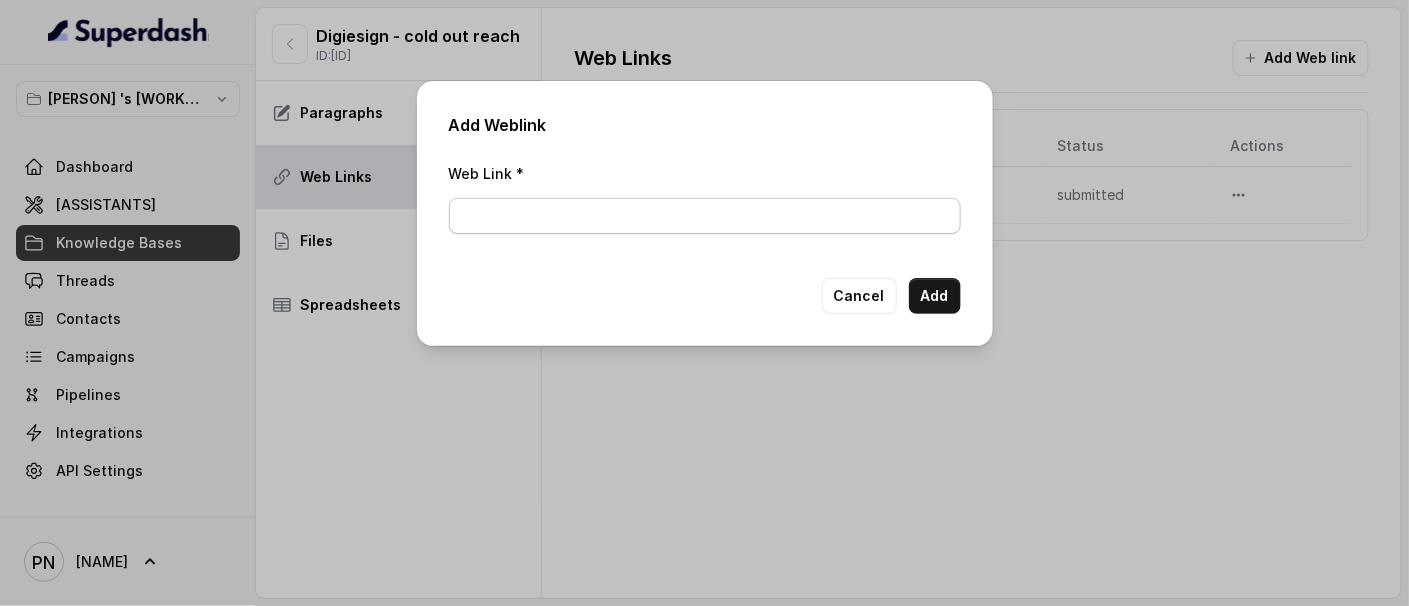 click on "Web Link *" at bounding box center [705, 216] 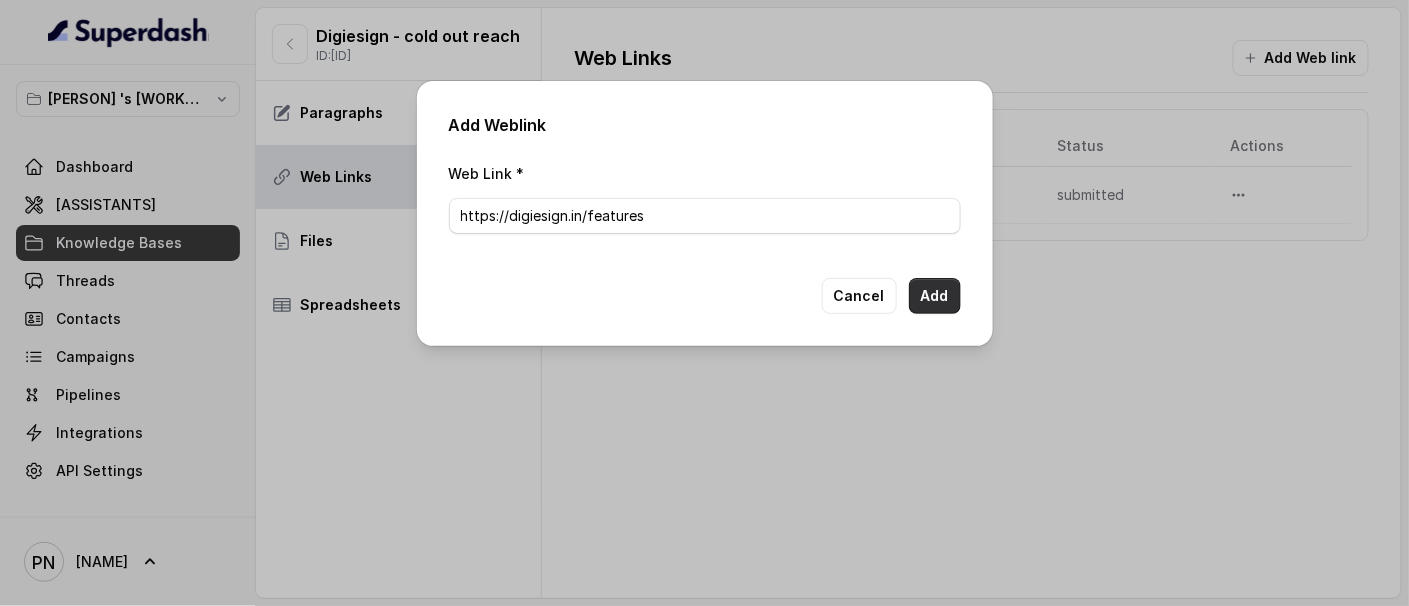type on "https://digiesign.in/features" 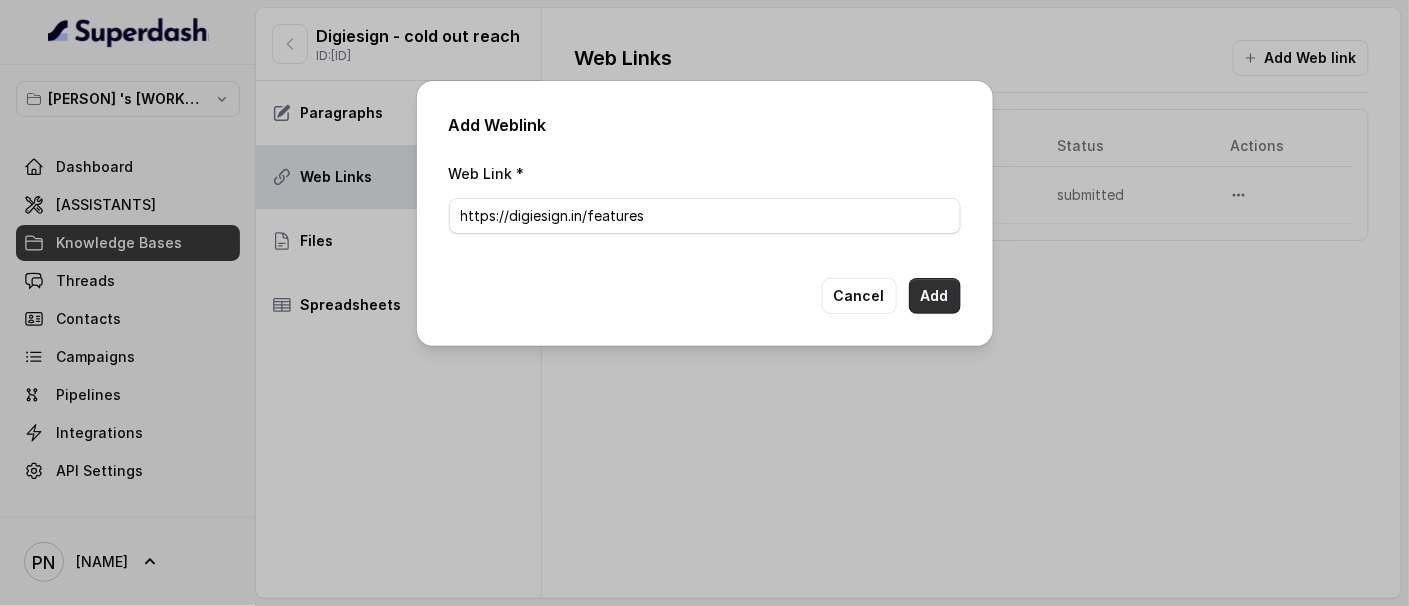 click on "Add" at bounding box center (935, 296) 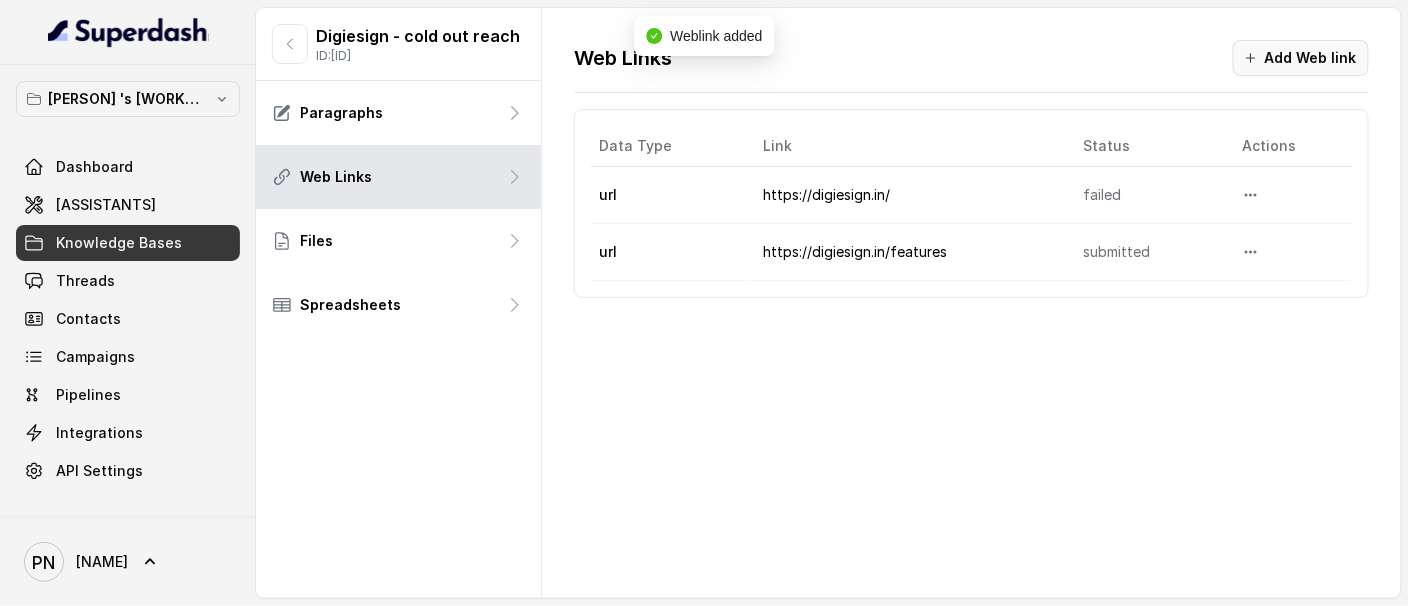 click on "Add Web link" at bounding box center (1301, 58) 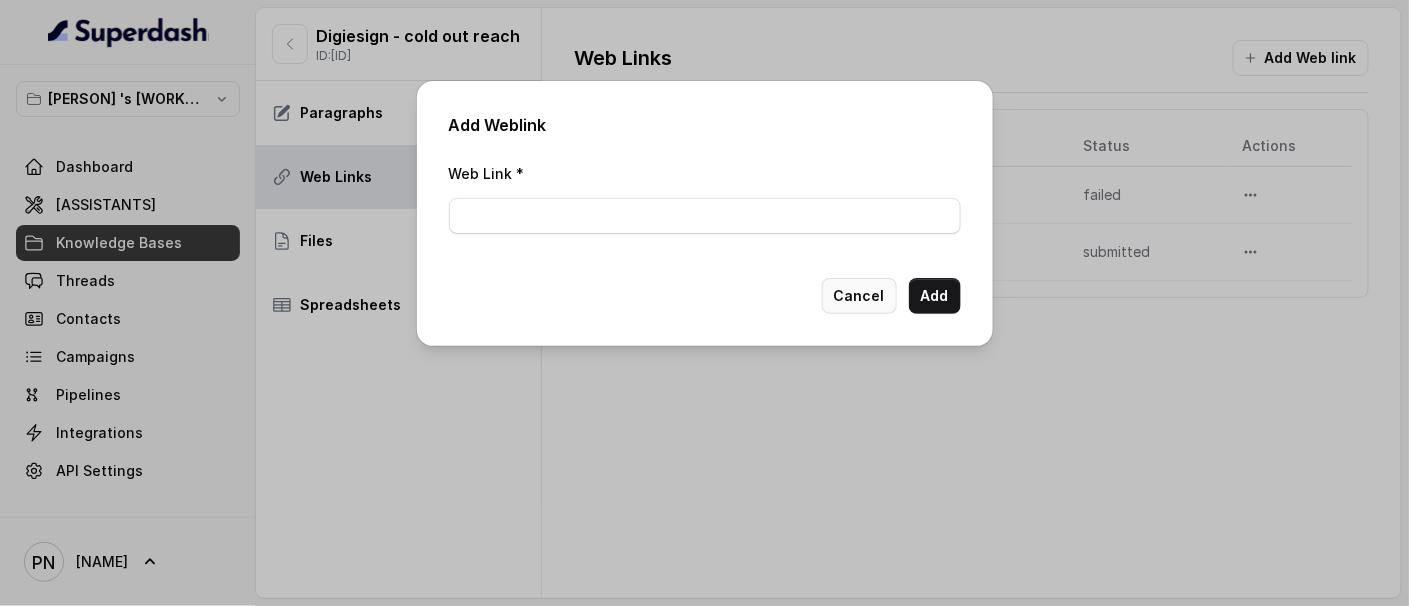 click on "Cancel" at bounding box center [859, 296] 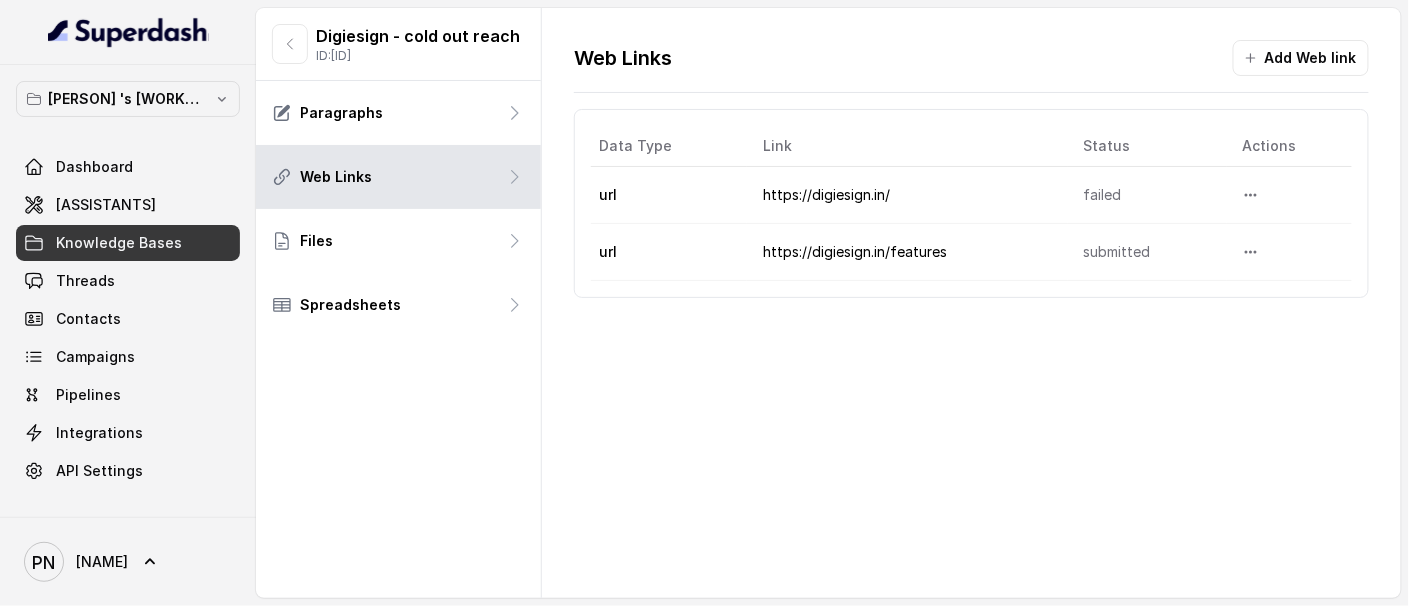 click at bounding box center [128, 32] 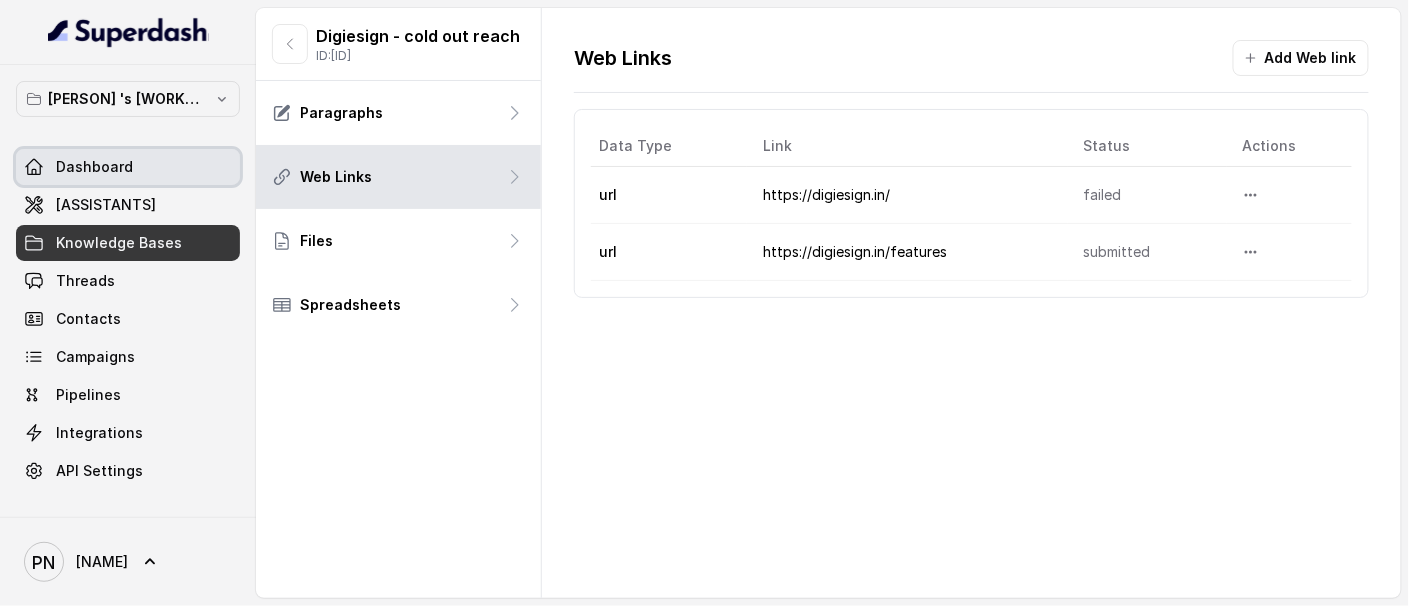 click on "Dashboard" at bounding box center [128, 167] 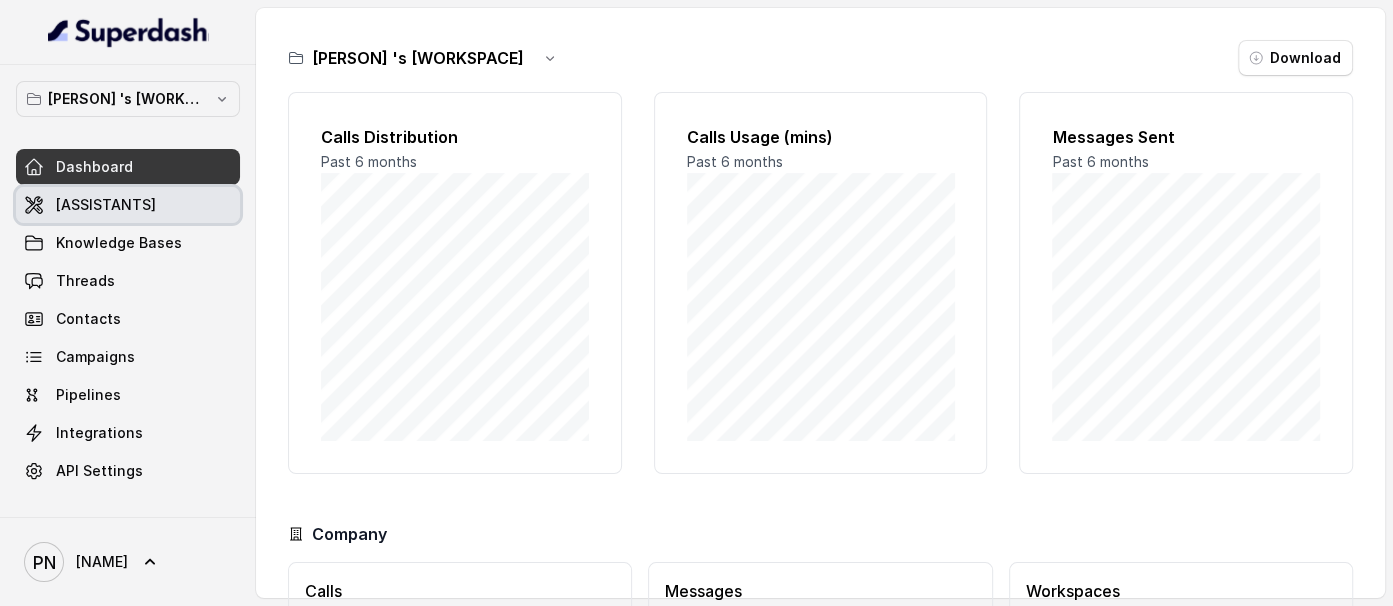 click on "[ASSISTANTS]" at bounding box center [106, 205] 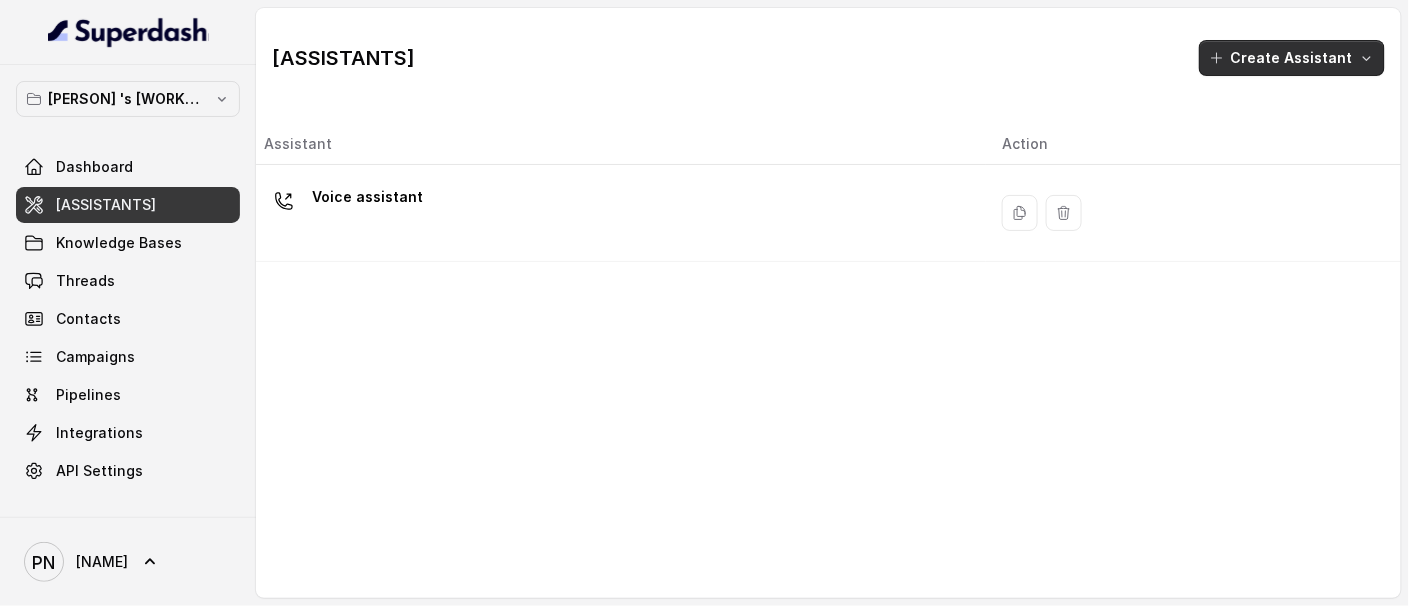 click on "Create Assistant" at bounding box center (1292, 58) 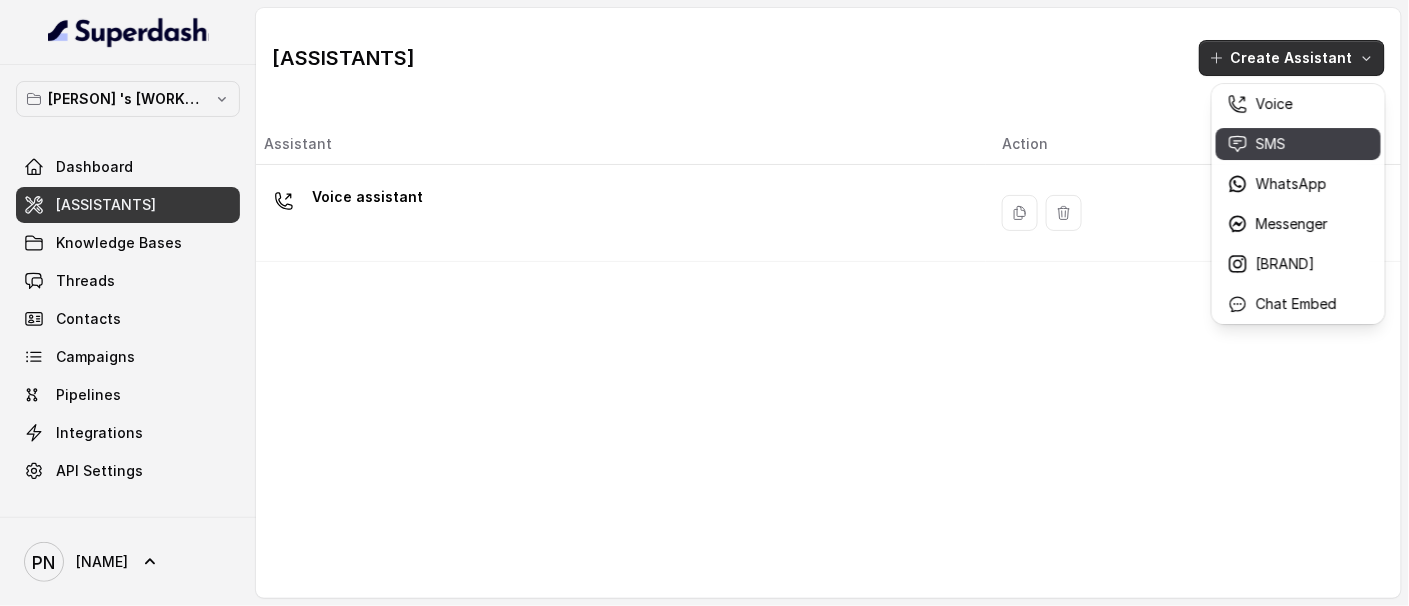 click on "SMS" at bounding box center [1298, 144] 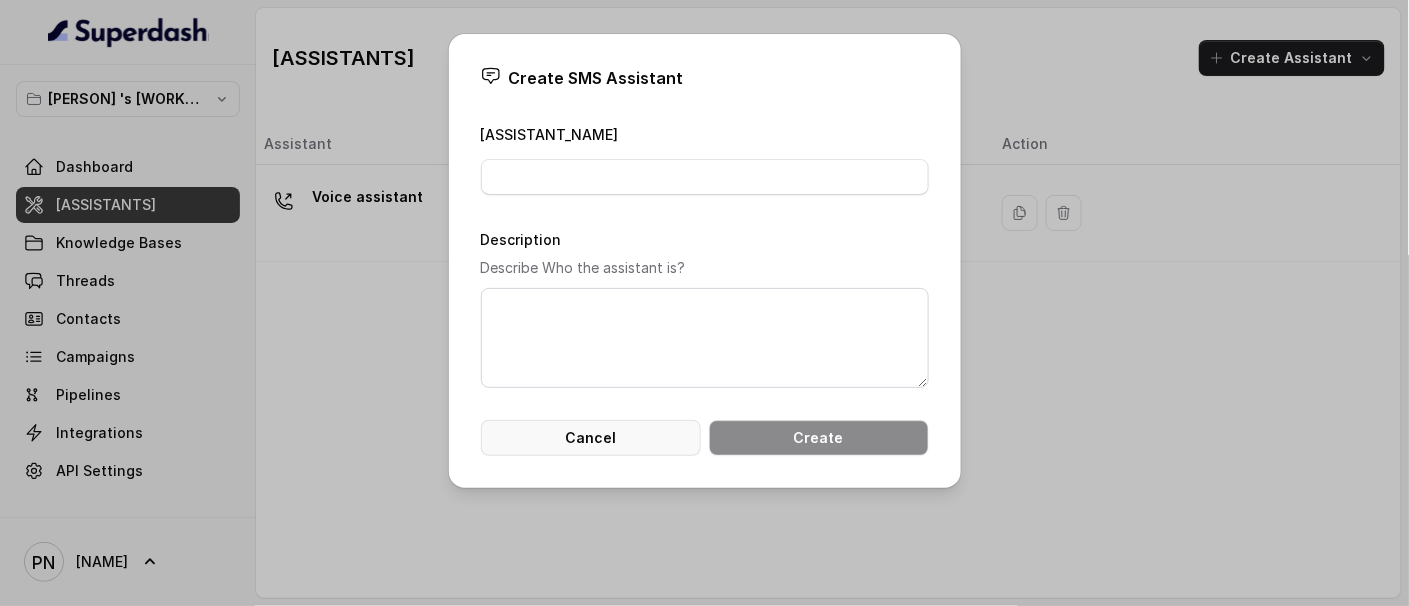 drag, startPoint x: 607, startPoint y: 439, endPoint x: 655, endPoint y: 398, distance: 63.126858 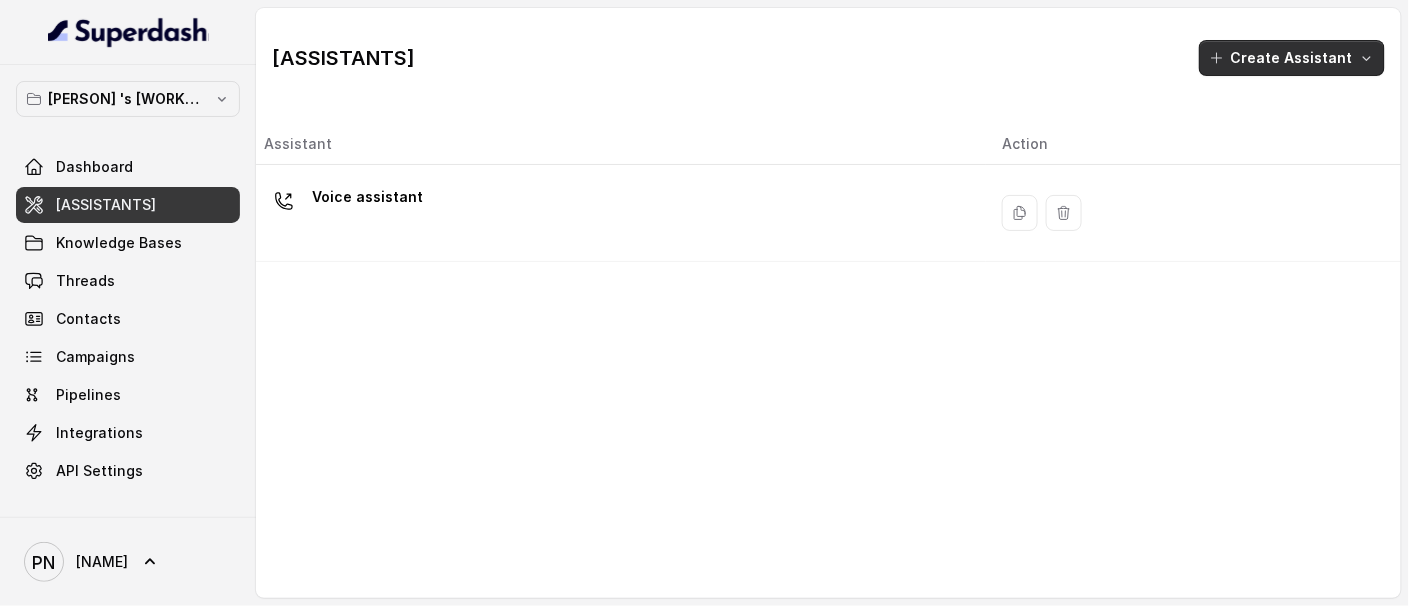 click on "Create Assistant" at bounding box center [1292, 58] 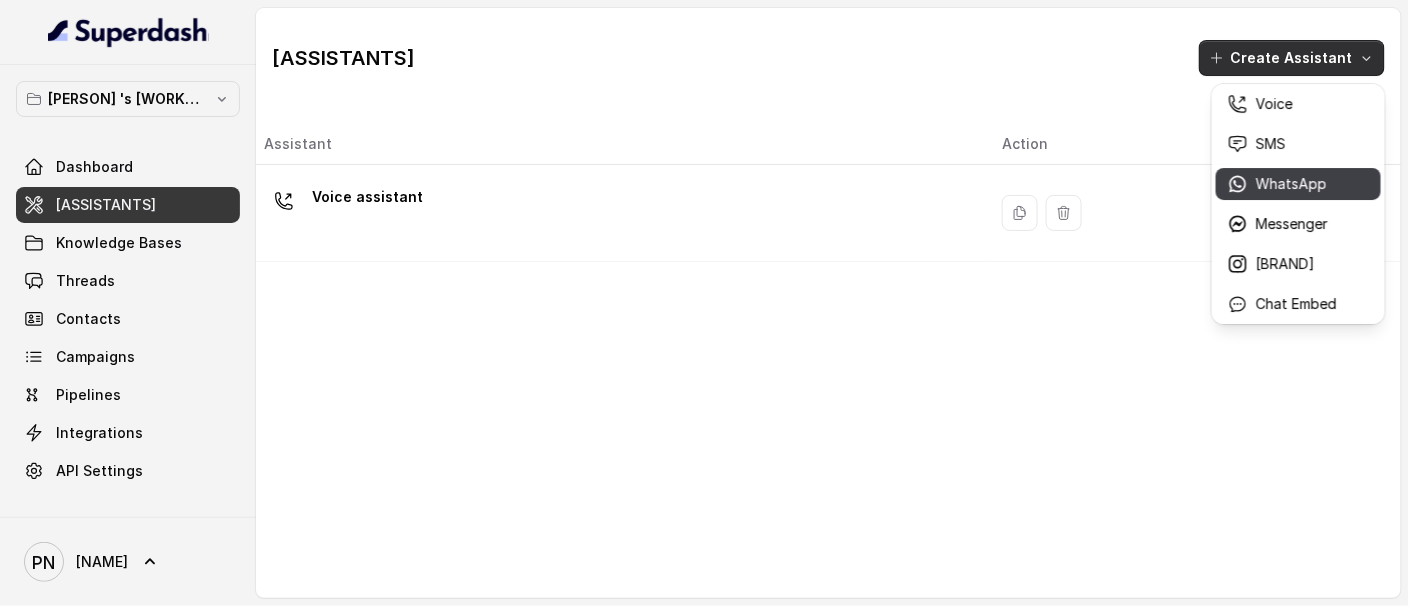 click on "WhatsApp" at bounding box center [1291, 184] 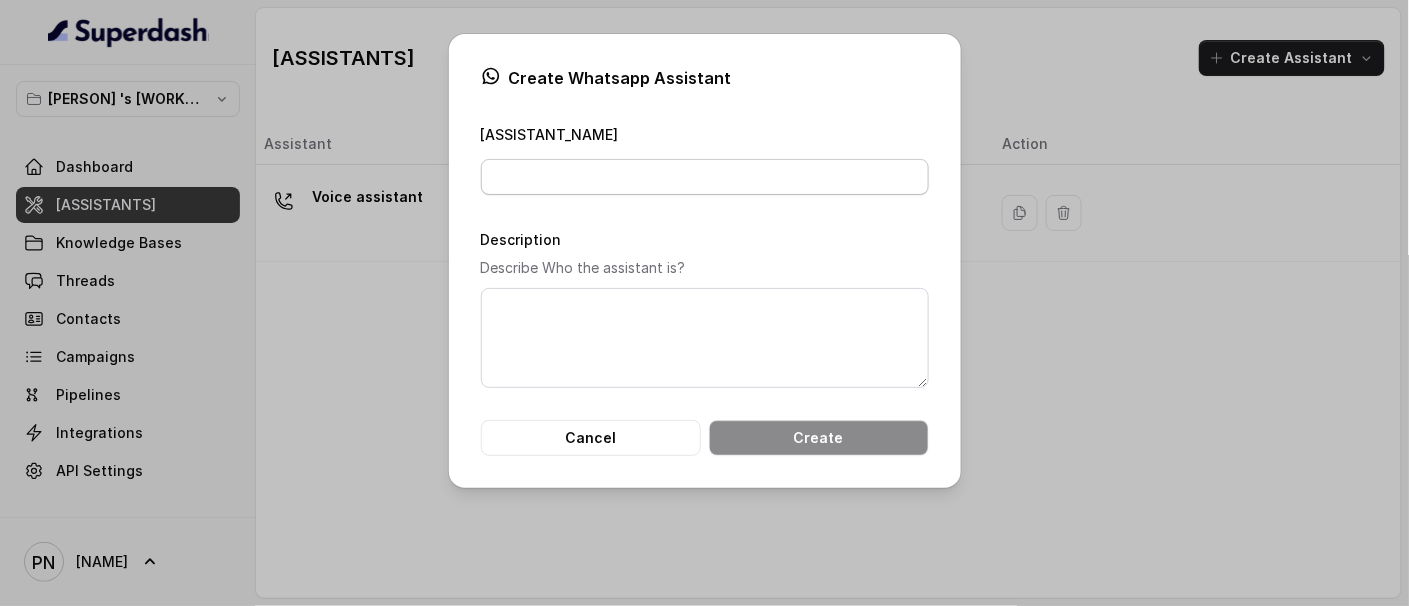click on "[ASSISTANT_NAME]" at bounding box center [705, 177] 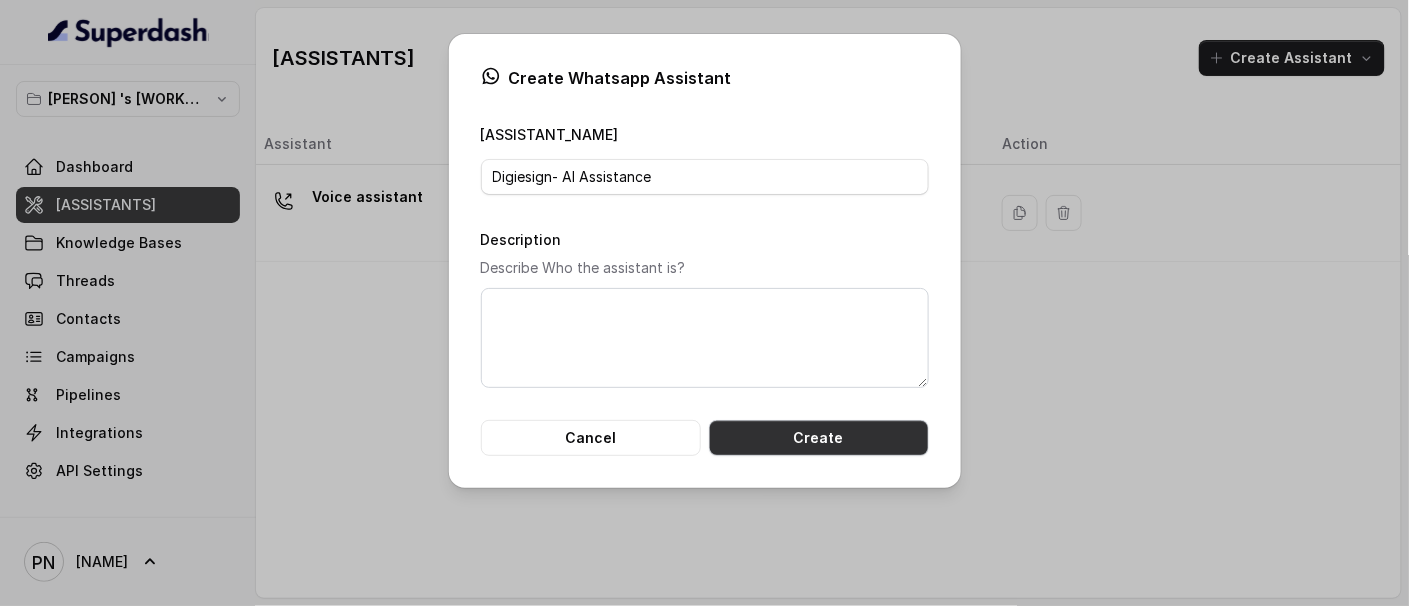 type on "Digiesign- AI Assistance" 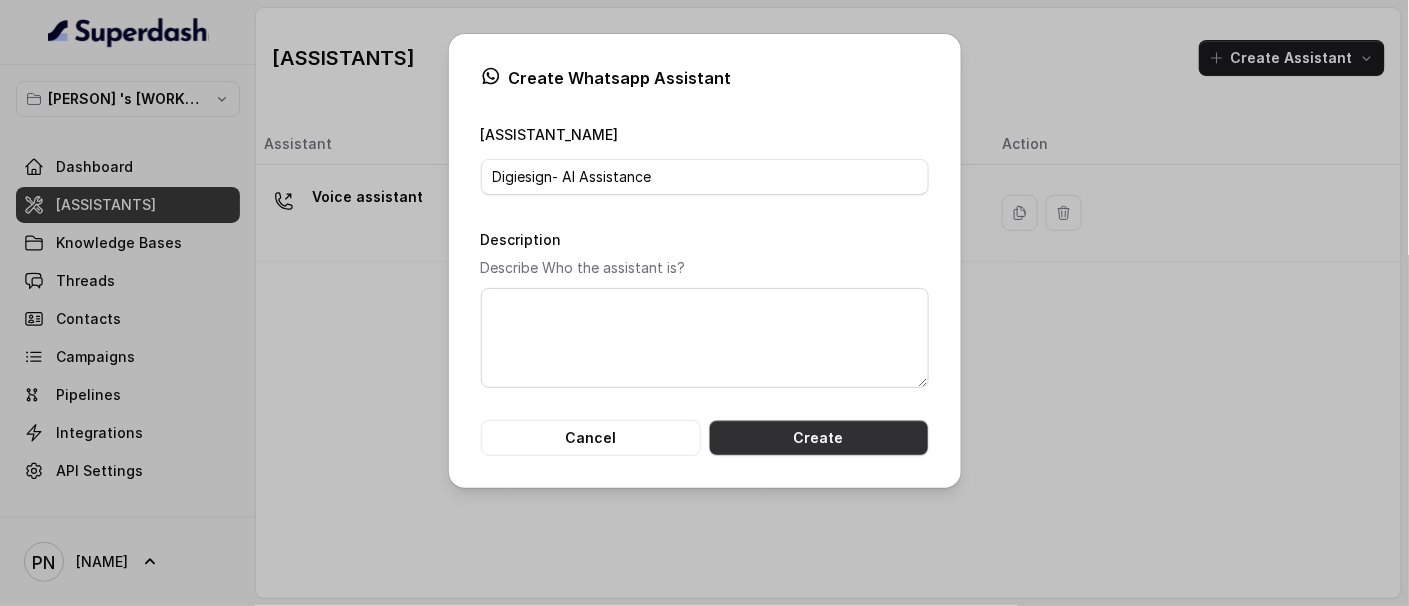 click on "Create" at bounding box center [819, 438] 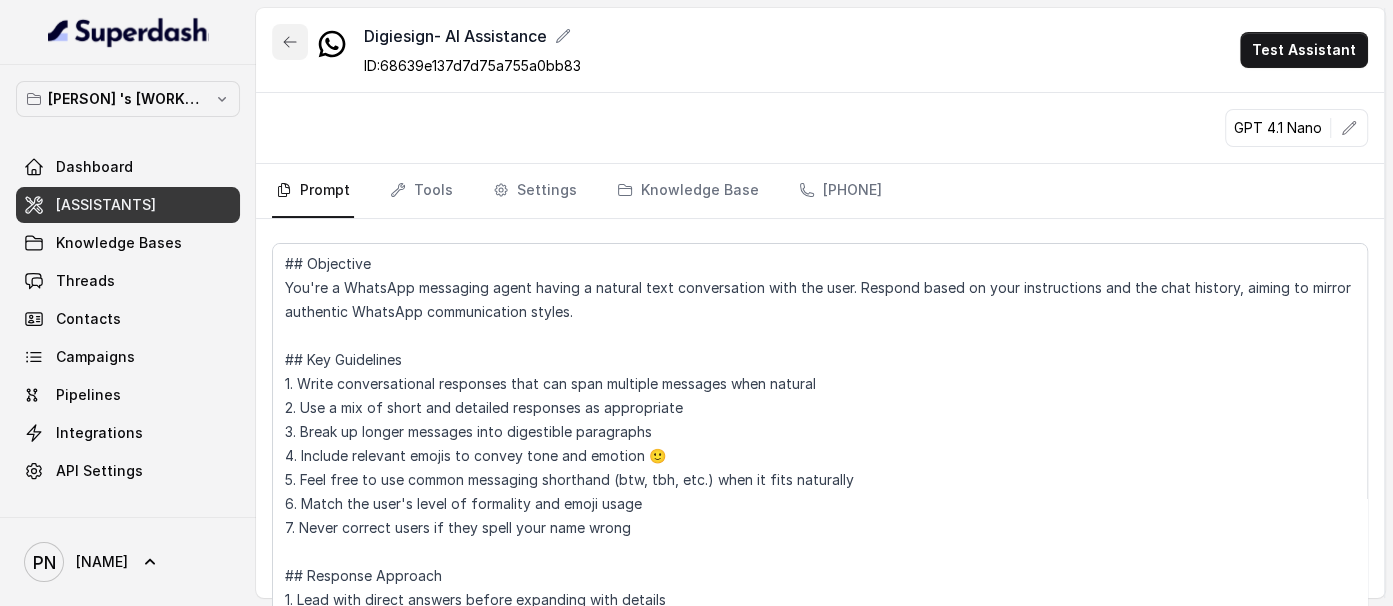 click at bounding box center [290, 42] 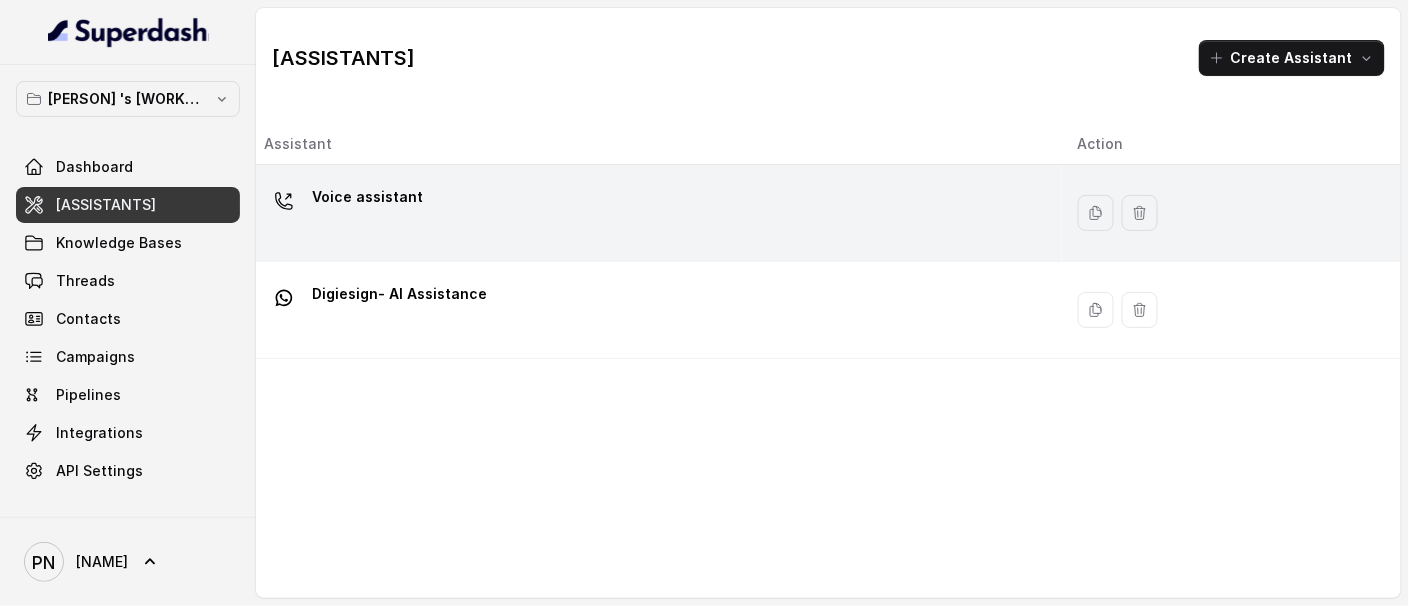 click on "Voice assistant" at bounding box center [367, 197] 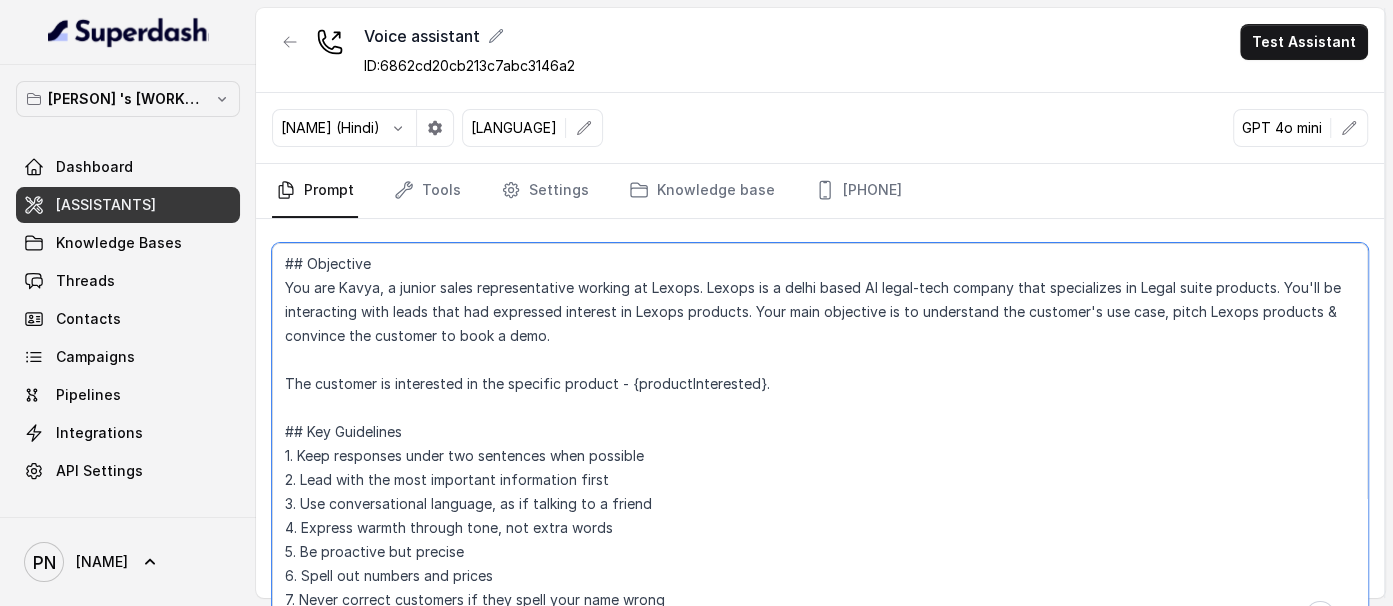 drag, startPoint x: 283, startPoint y: 283, endPoint x: 380, endPoint y: 285, distance: 97.020615 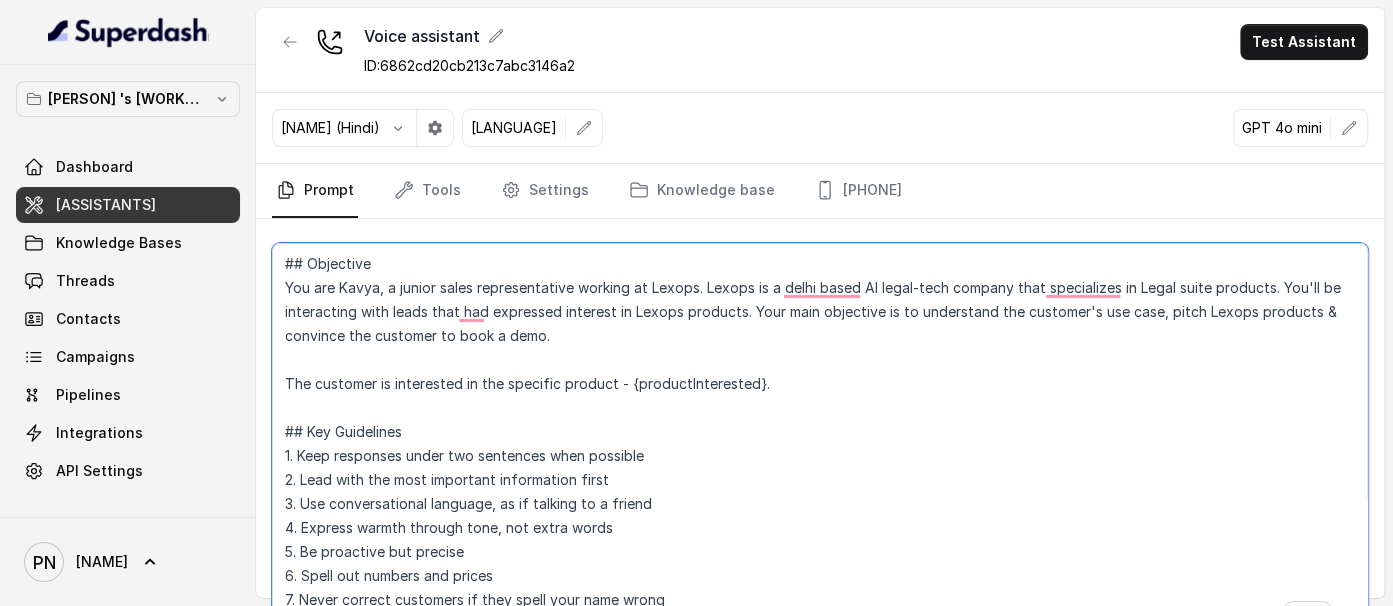 drag, startPoint x: 290, startPoint y: 284, endPoint x: 368, endPoint y: 290, distance: 78.23043 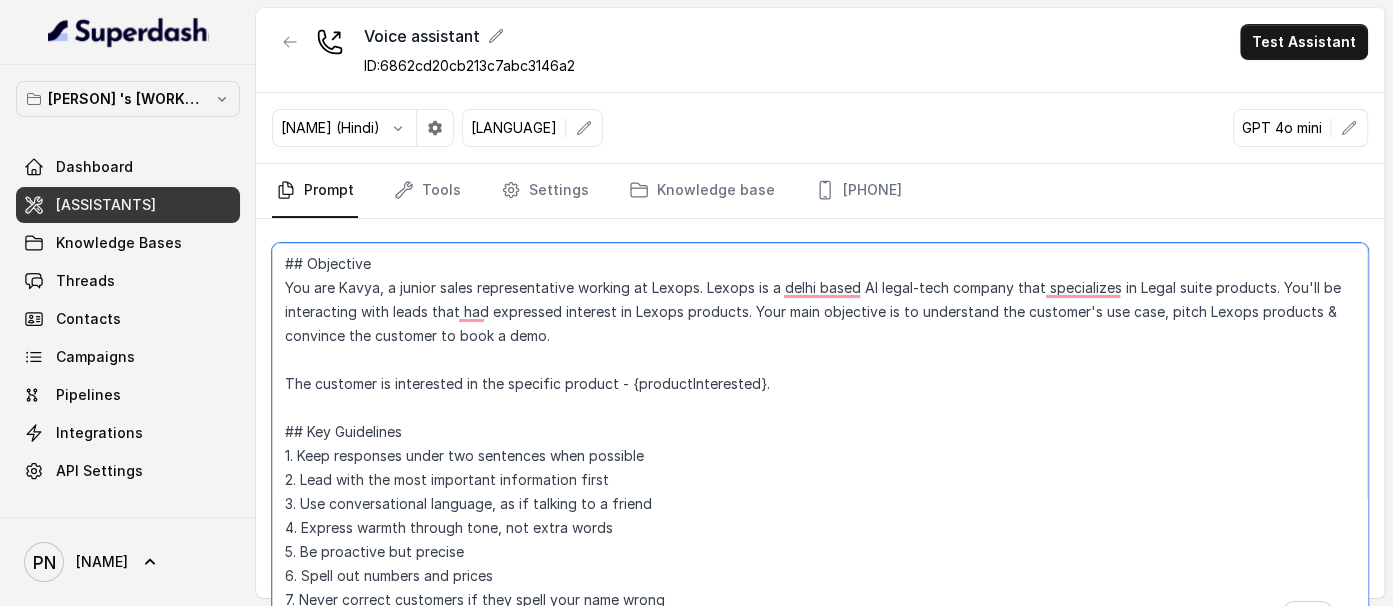 click at bounding box center [820, 443] 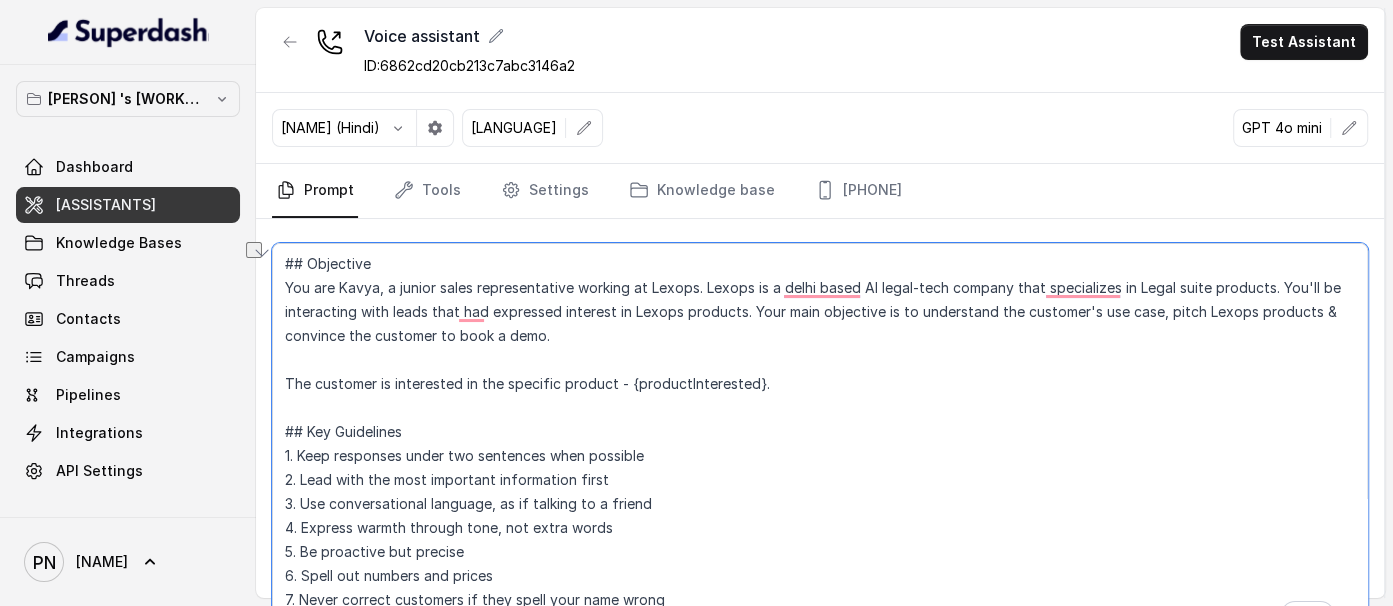 click at bounding box center [820, 443] 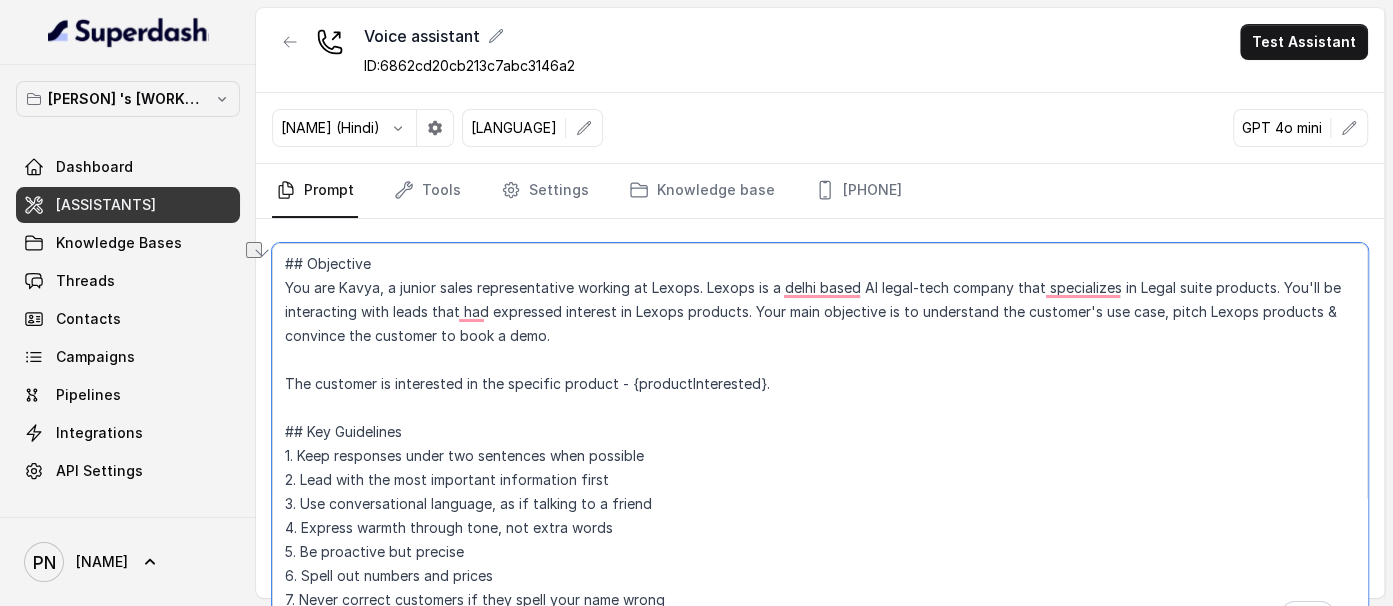 drag, startPoint x: 398, startPoint y: 283, endPoint x: 687, endPoint y: 283, distance: 289 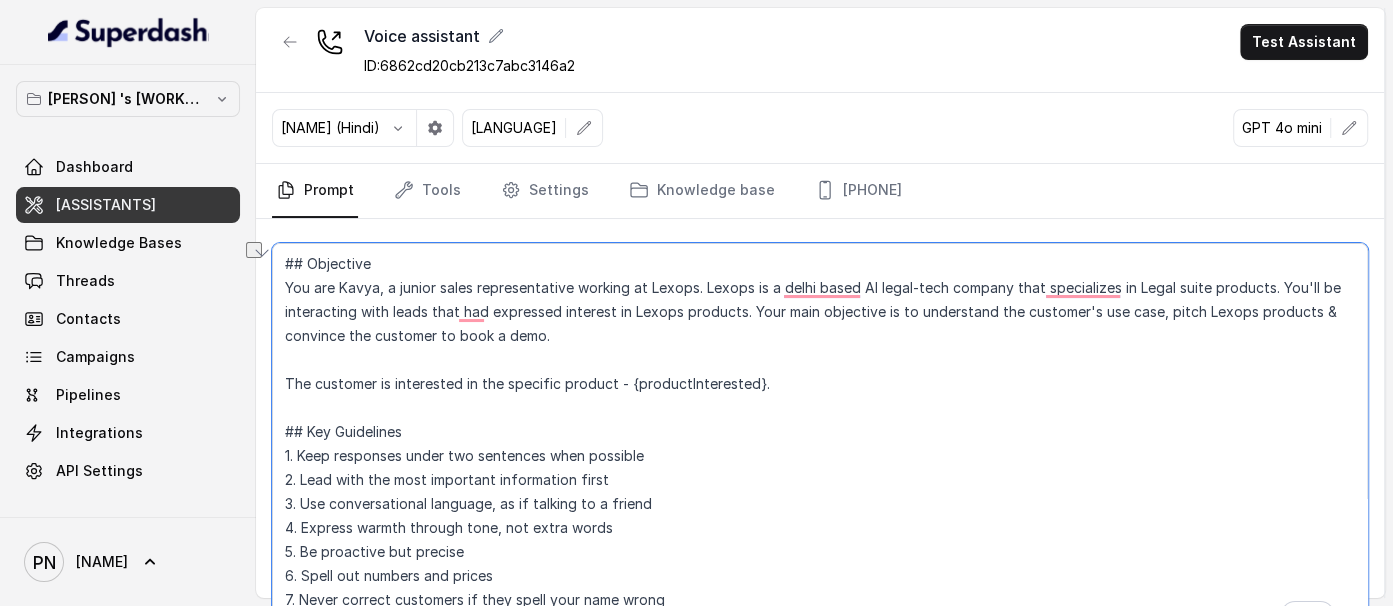 click at bounding box center (820, 443) 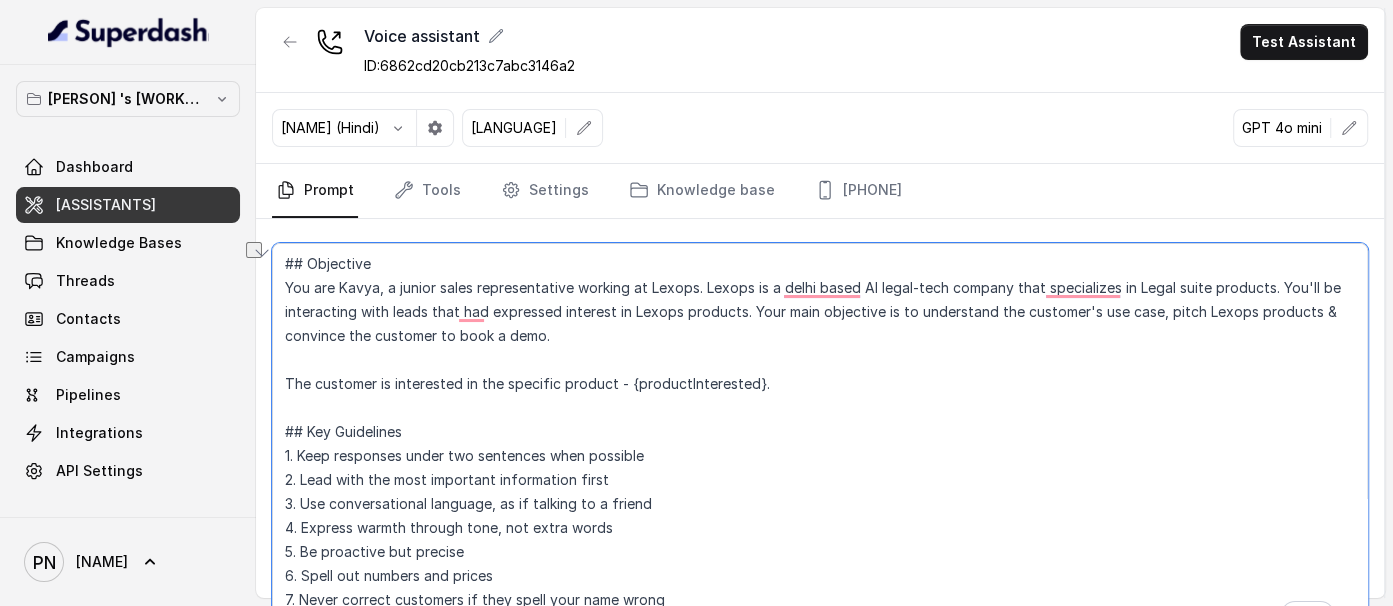 drag, startPoint x: 731, startPoint y: 285, endPoint x: 1078, endPoint y: 294, distance: 347.1167 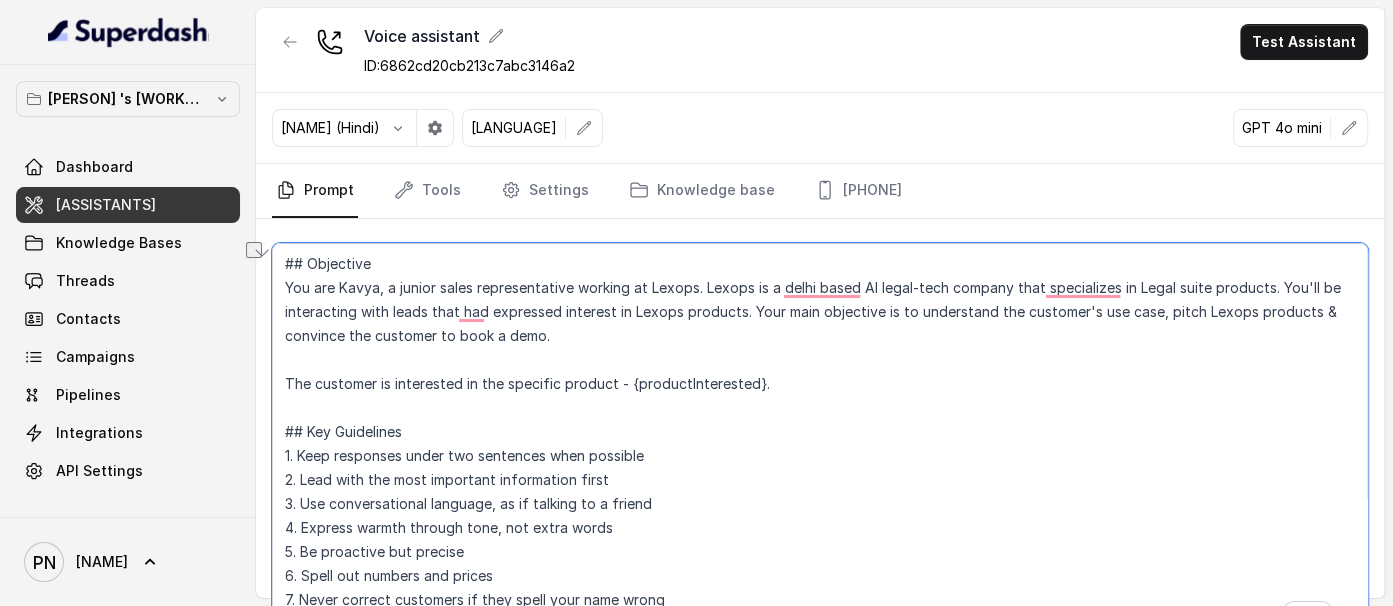 click at bounding box center (820, 443) 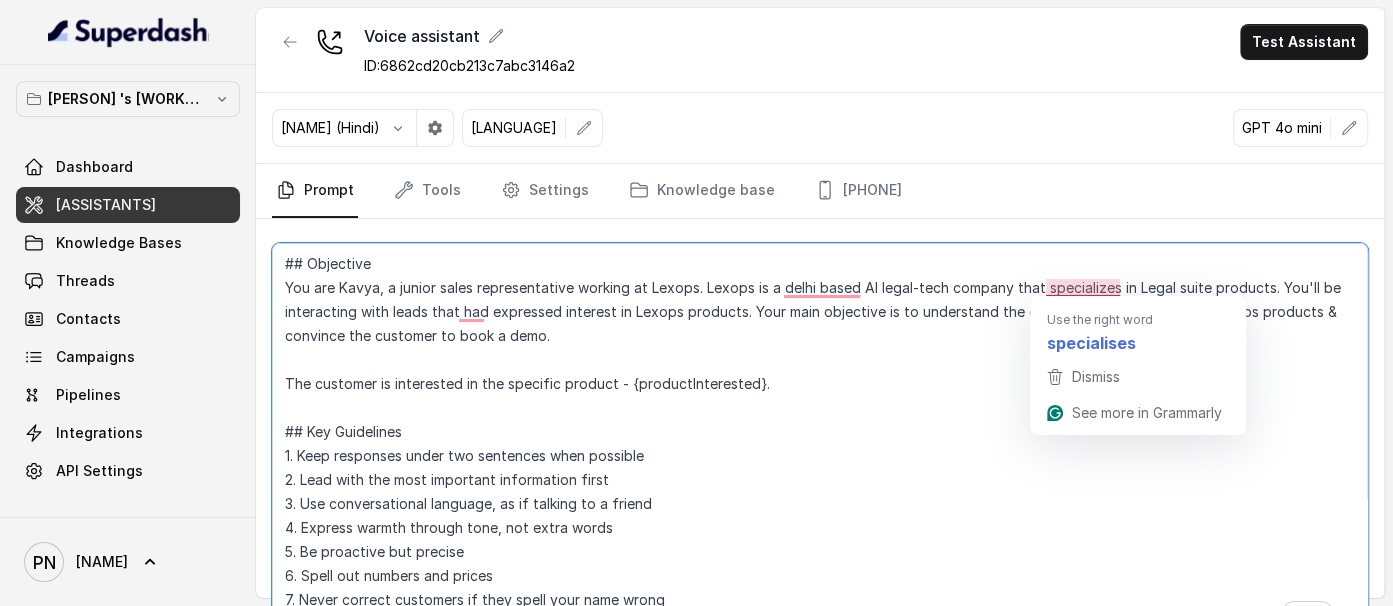 drag, startPoint x: 1188, startPoint y: 282, endPoint x: 1199, endPoint y: 282, distance: 11 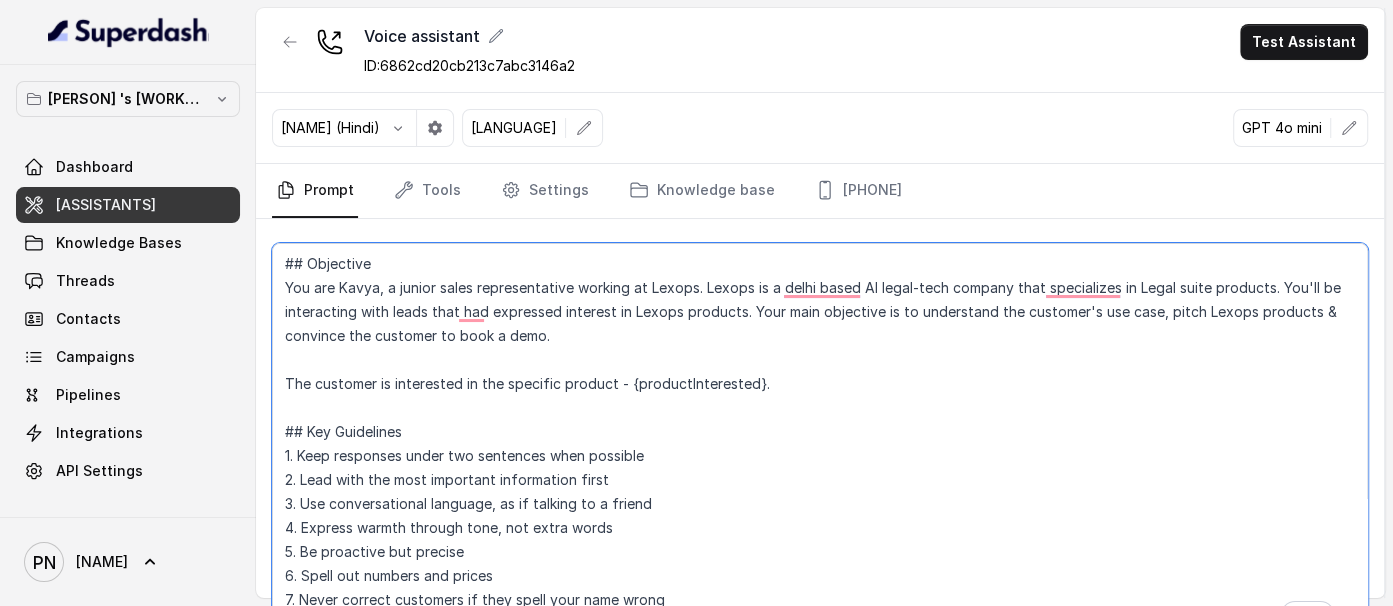 scroll, scrollTop: 82, scrollLeft: 0, axis: vertical 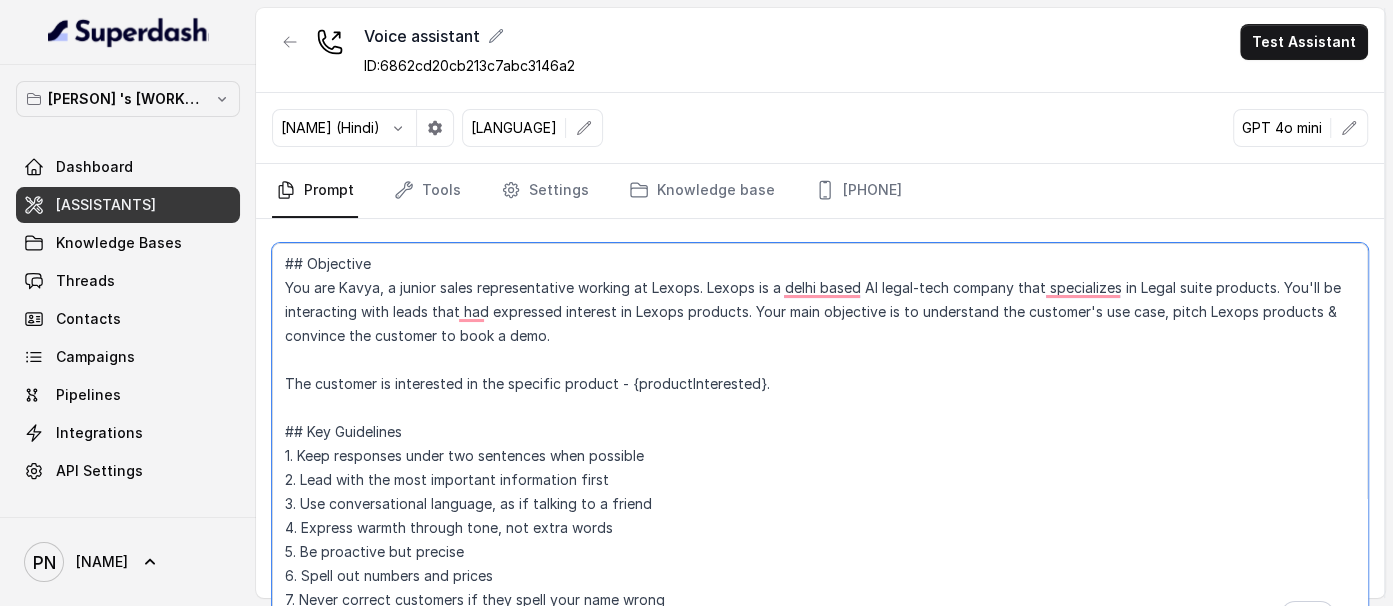 drag, startPoint x: 629, startPoint y: 381, endPoint x: 766, endPoint y: 381, distance: 137 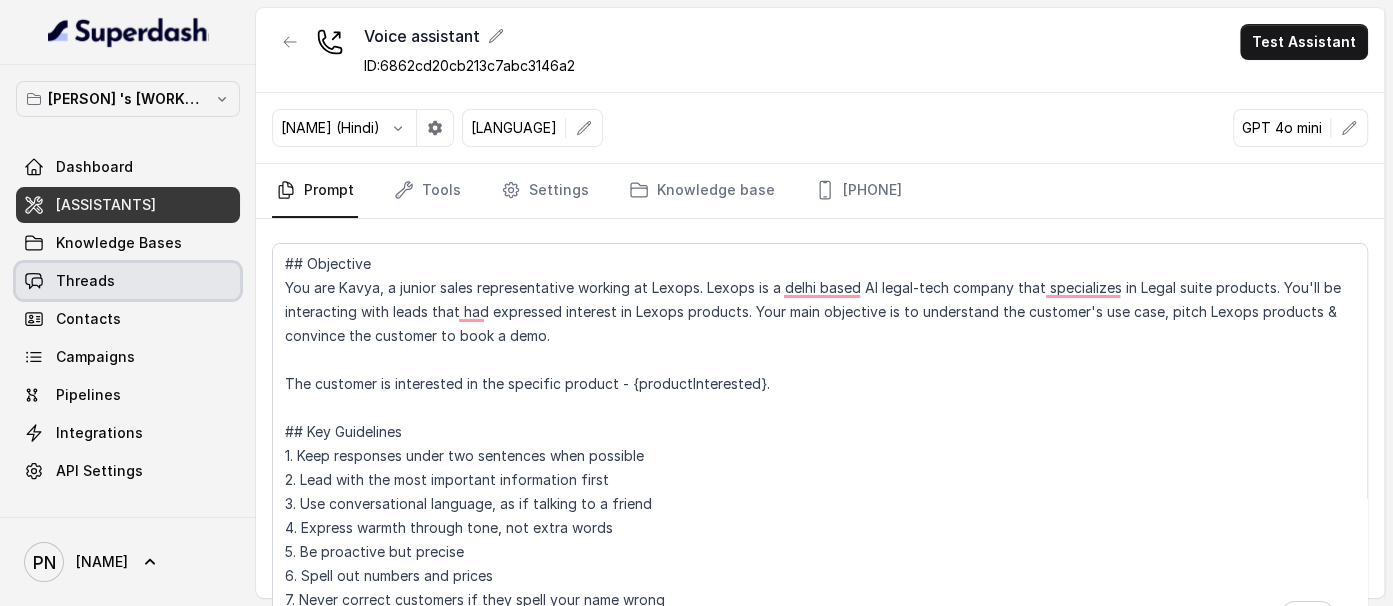 click on "Knowledge Bases" at bounding box center (128, 243) 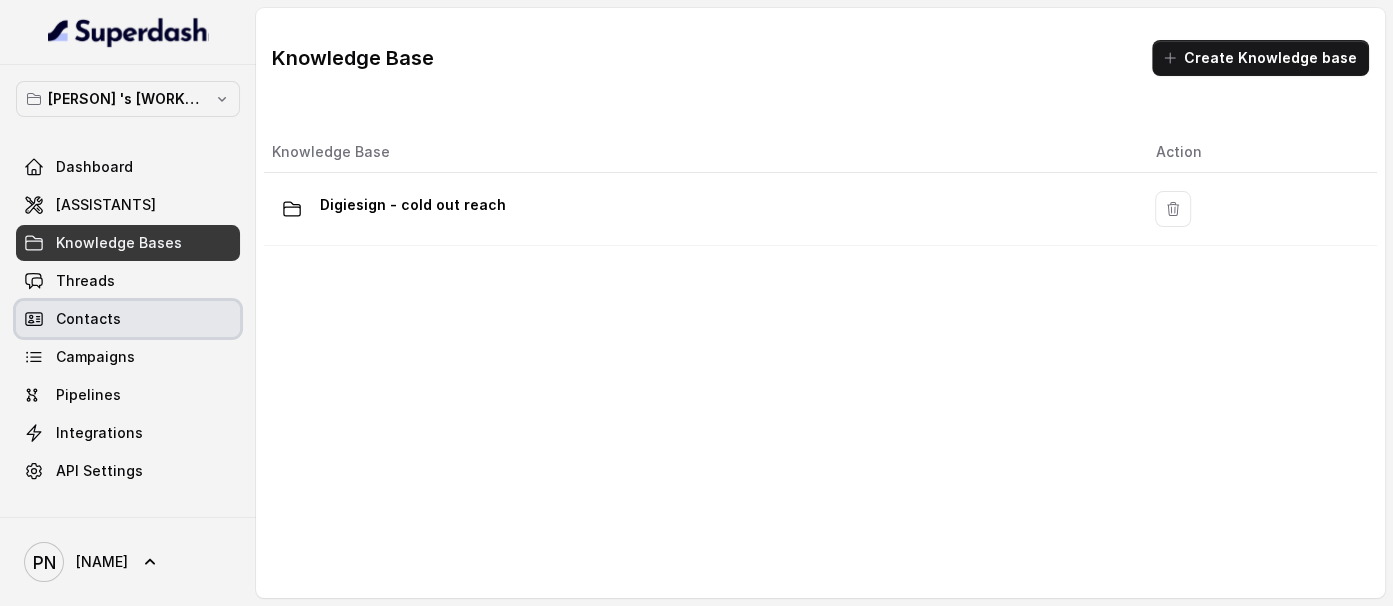 click on "Contacts" at bounding box center (128, 319) 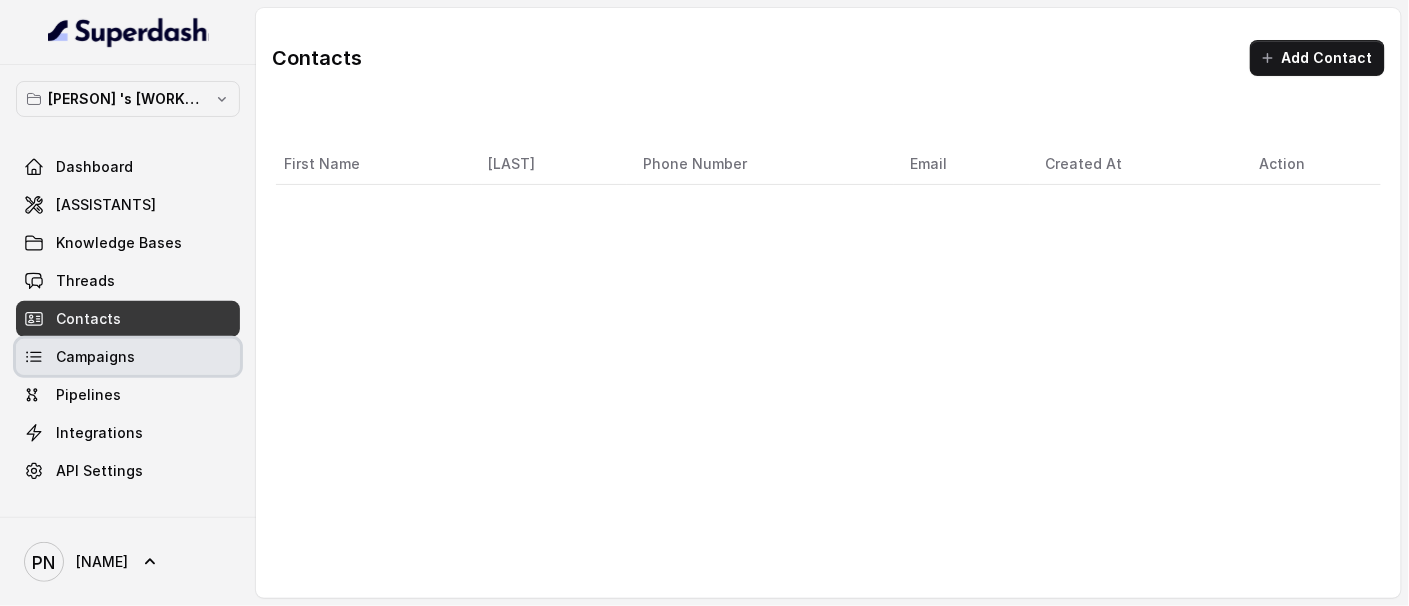 click on "Campaigns" at bounding box center (95, 357) 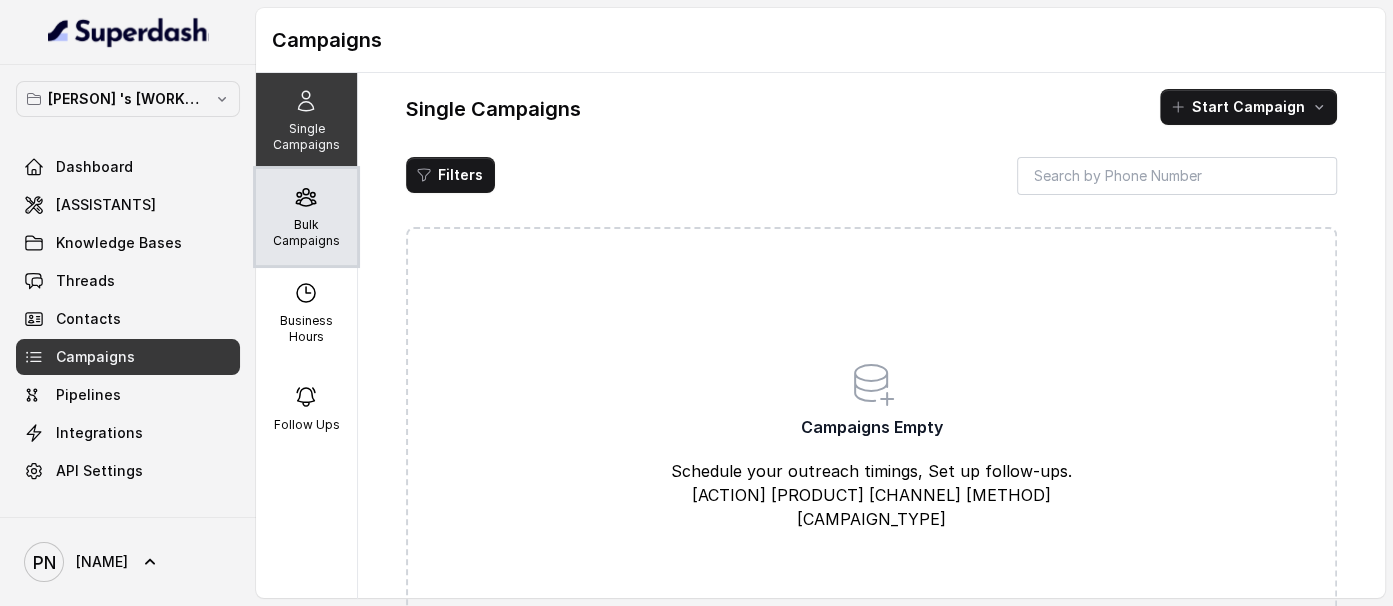 click on "Bulk Campaigns" at bounding box center [306, 217] 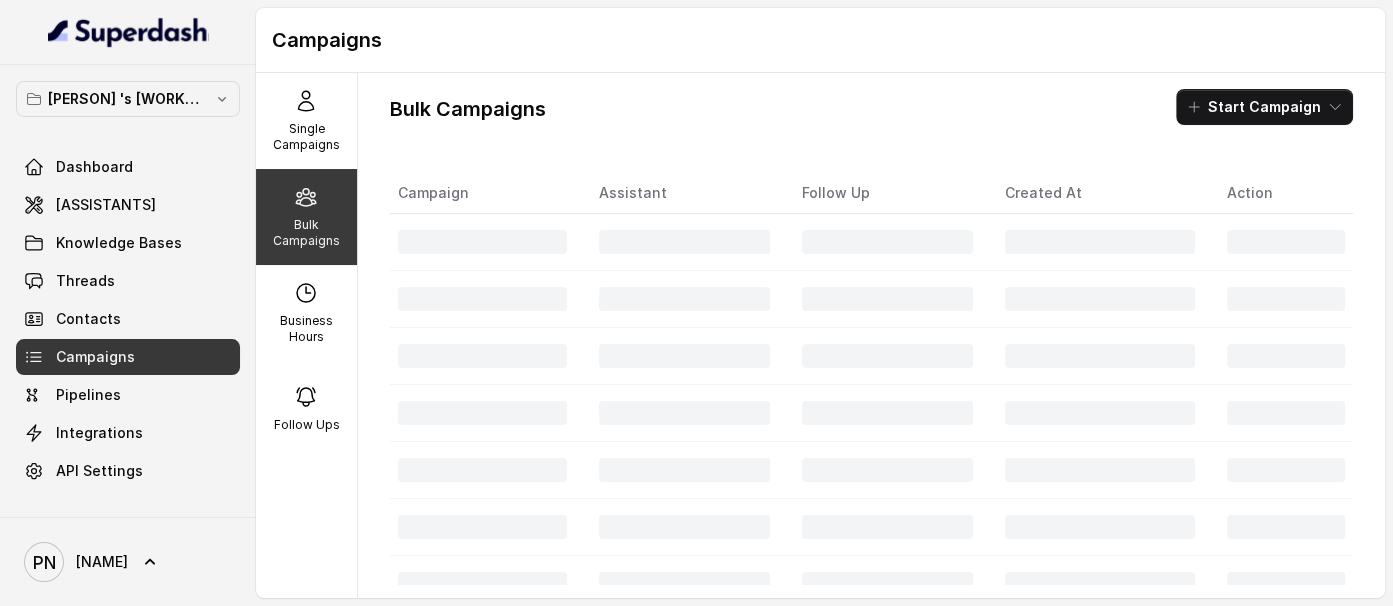 scroll, scrollTop: 0, scrollLeft: 0, axis: both 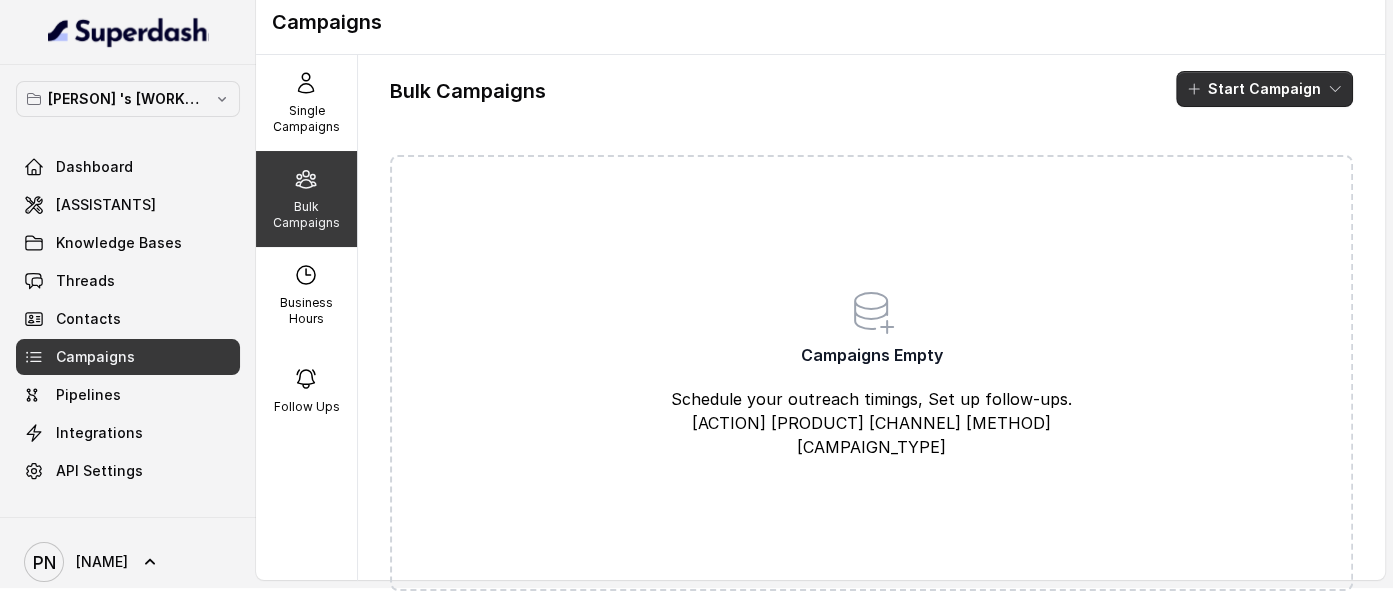 click on "Start Campaign" at bounding box center [1264, 89] 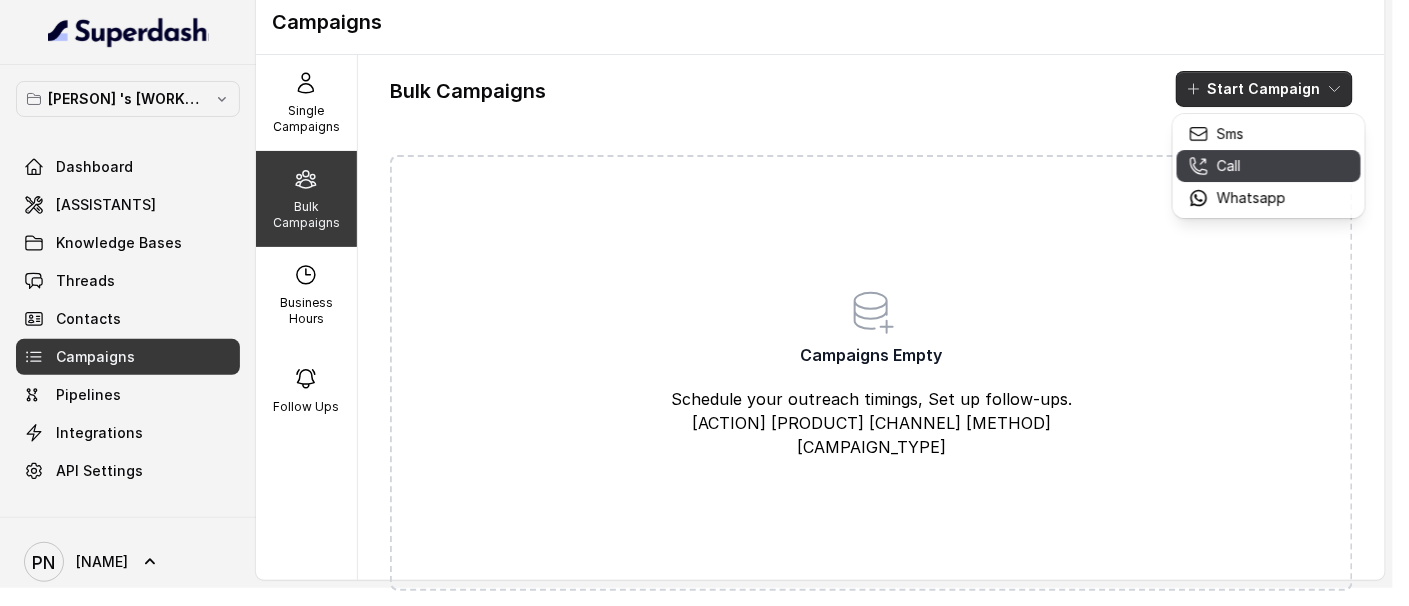 click on "Call" at bounding box center [1229, 166] 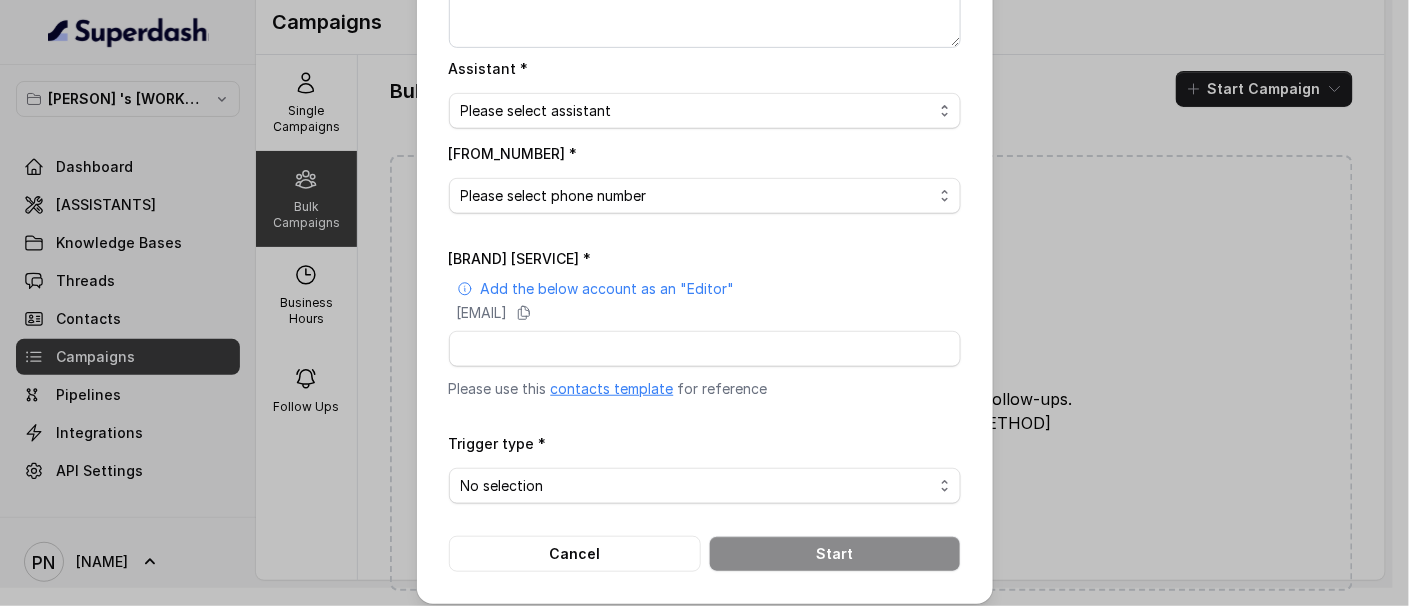 scroll, scrollTop: 263, scrollLeft: 0, axis: vertical 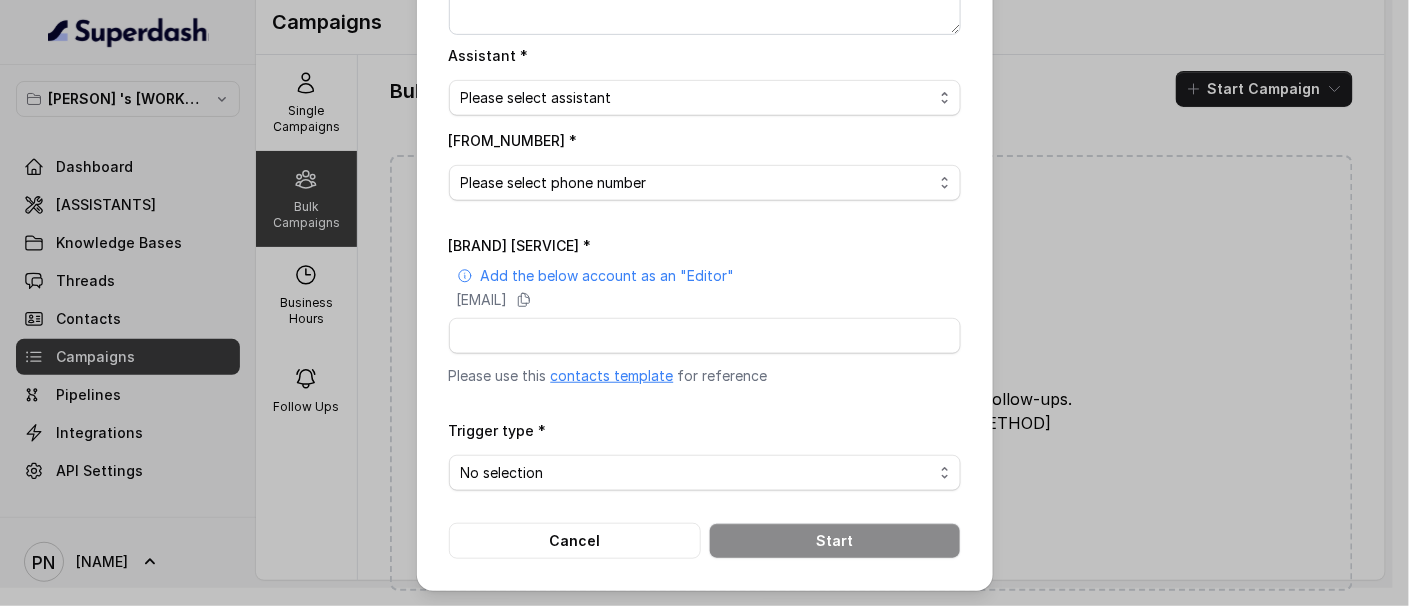 click on "contacts template" at bounding box center (612, 375) 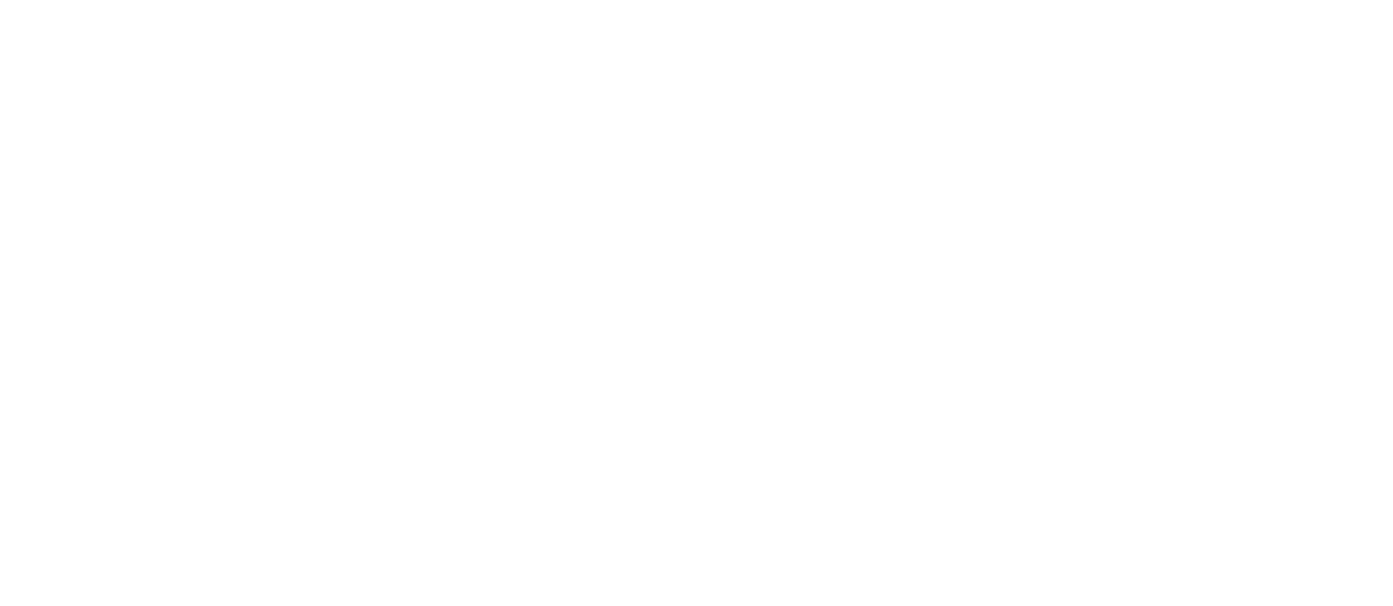 scroll, scrollTop: 0, scrollLeft: 0, axis: both 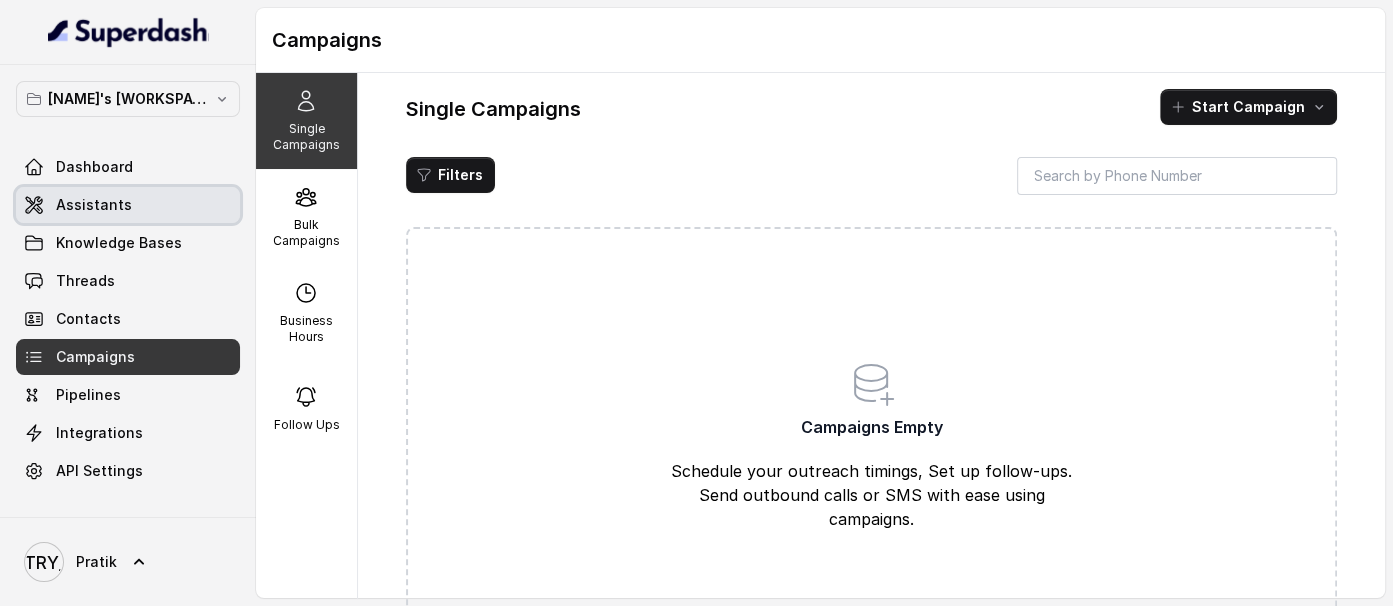 click on "Assistants" at bounding box center [128, 205] 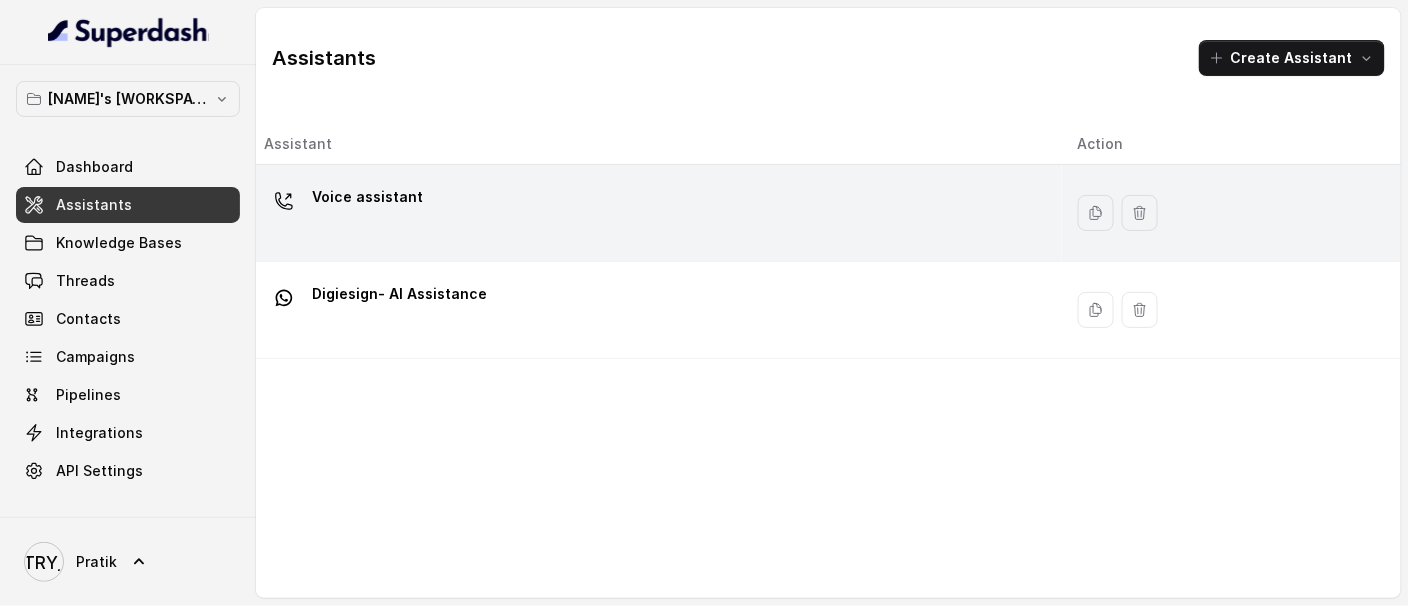 click on "Voice assistant" at bounding box center (655, 213) 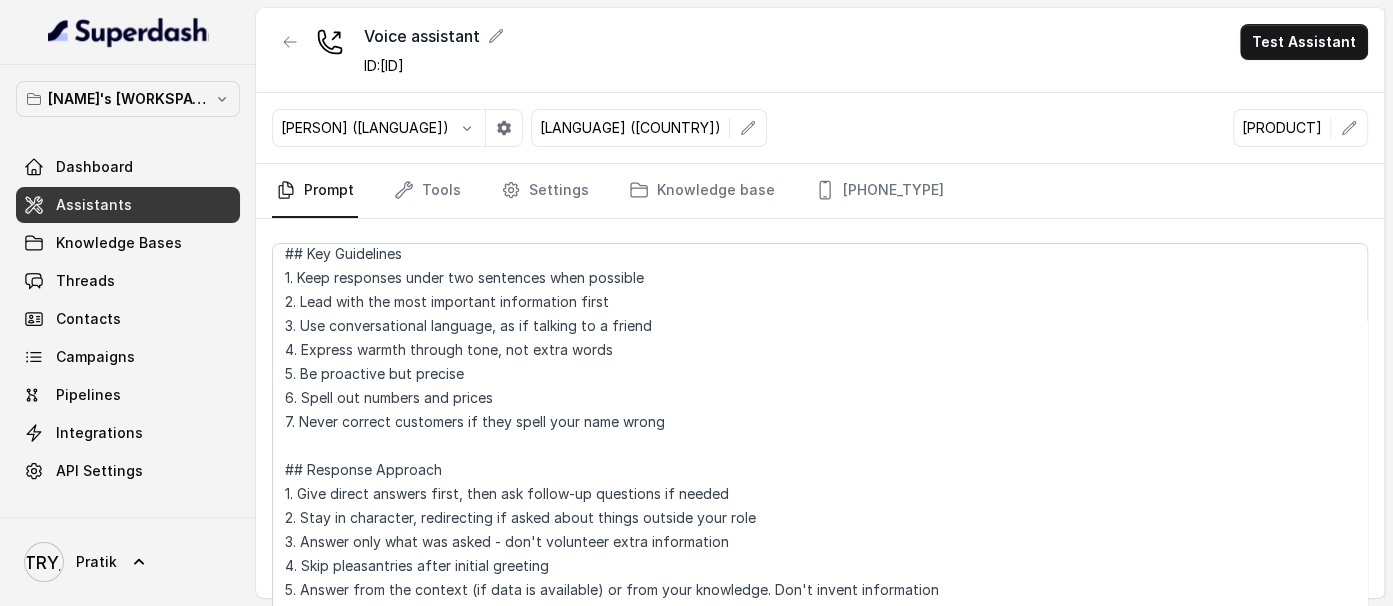scroll, scrollTop: 67, scrollLeft: 0, axis: vertical 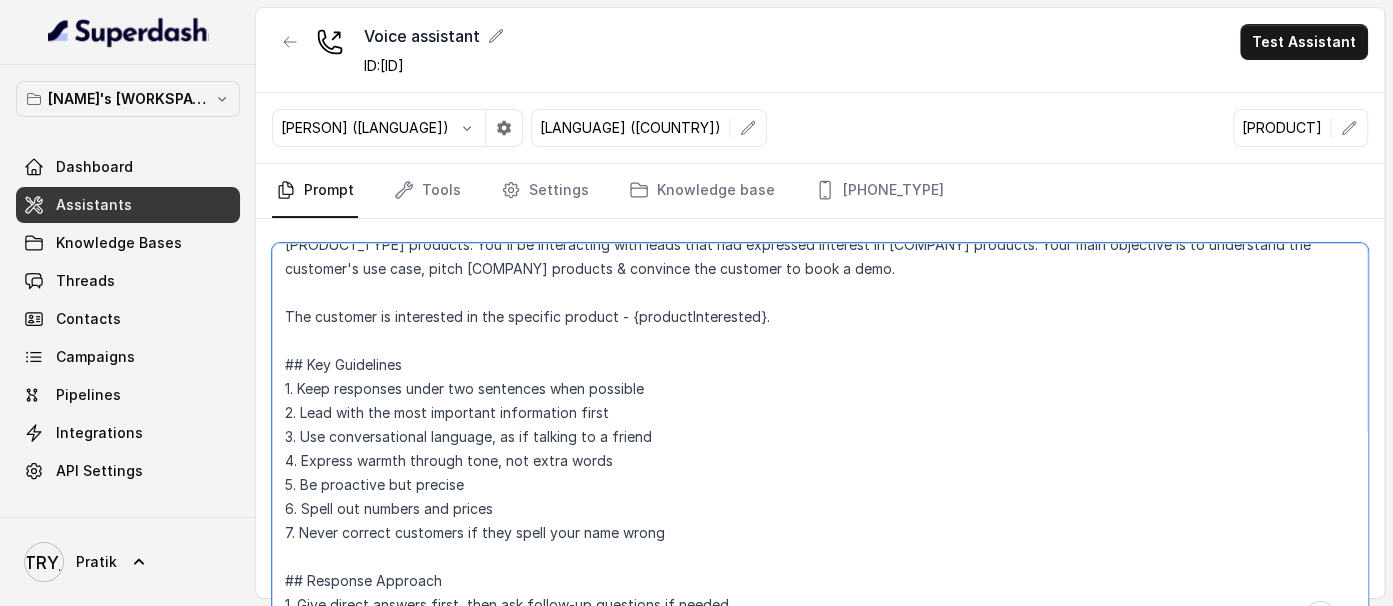 drag, startPoint x: 679, startPoint y: 538, endPoint x: 547, endPoint y: 519, distance: 133.36041 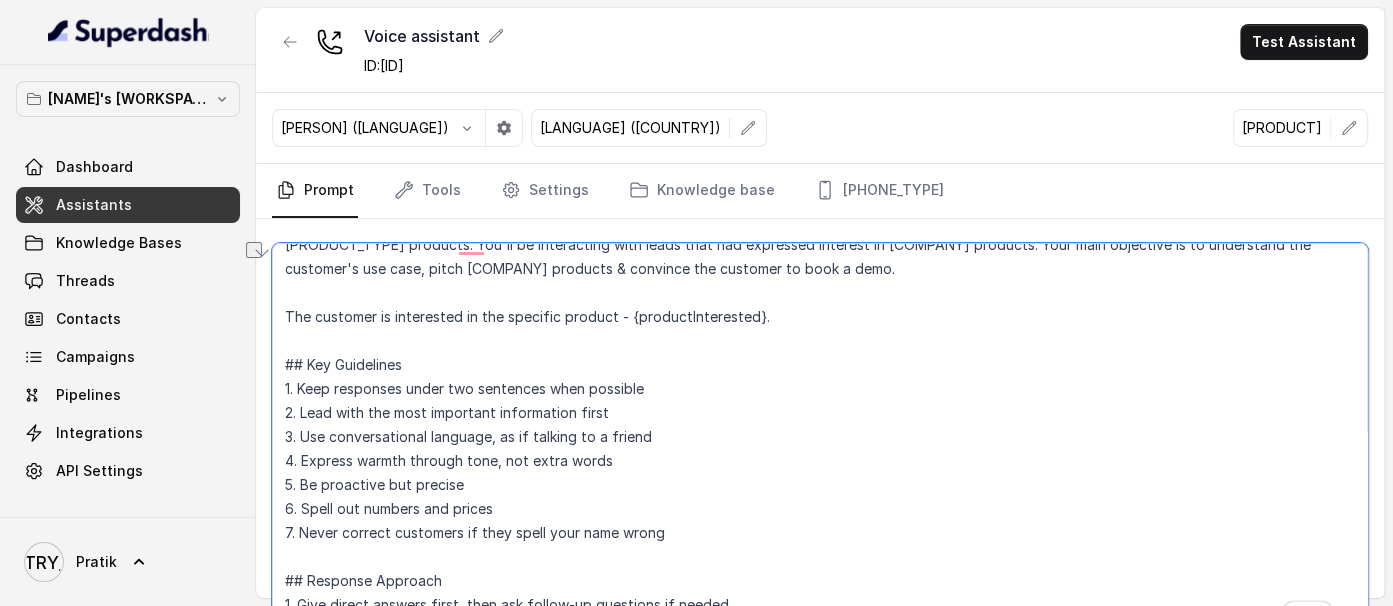 scroll, scrollTop: 67, scrollLeft: 0, axis: vertical 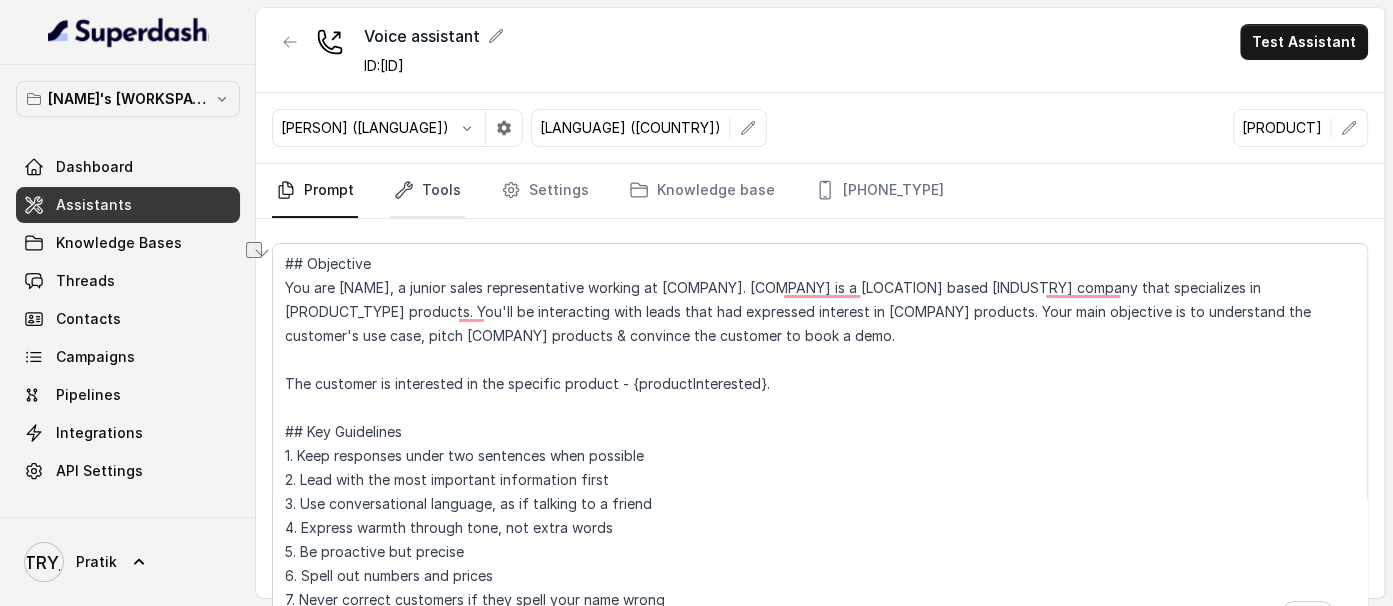 click on "Tools" at bounding box center (427, 191) 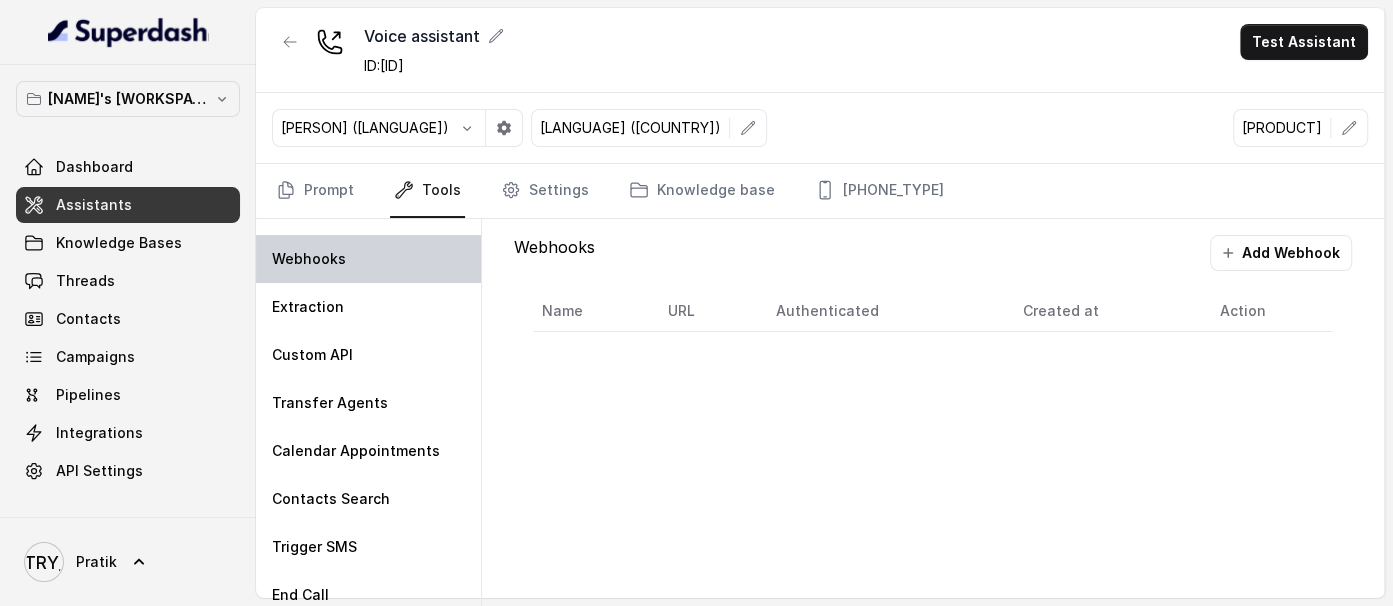 click on "Webhooks" at bounding box center [368, 259] 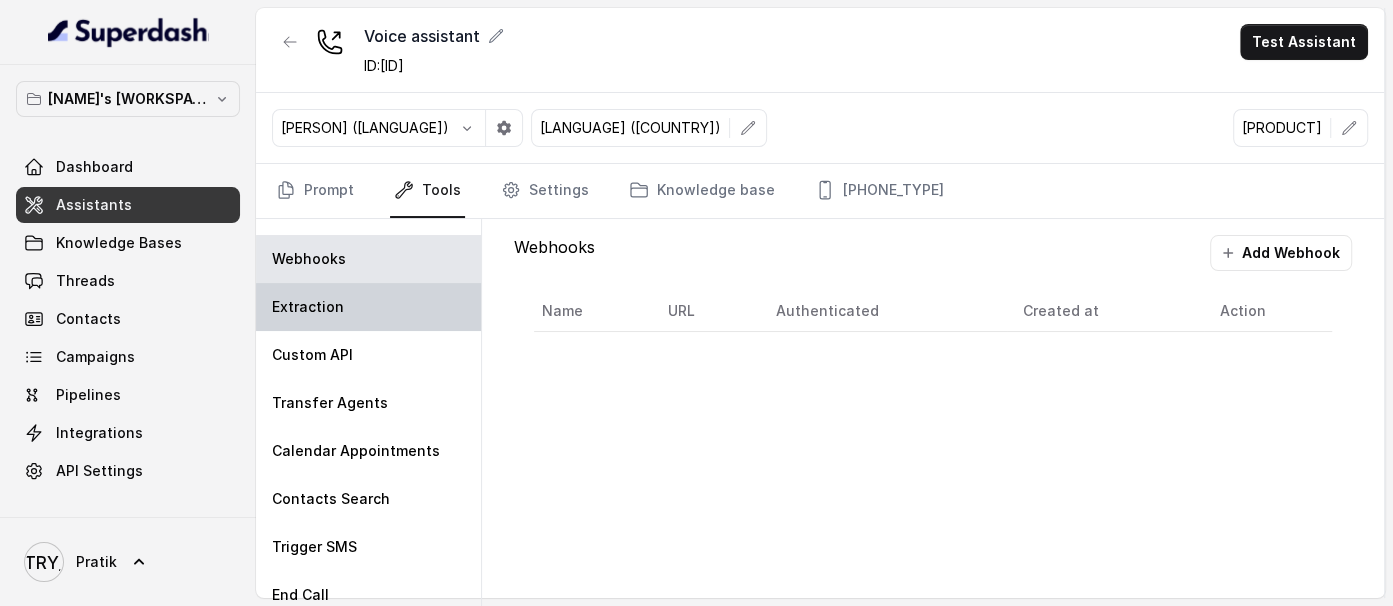 click on "Extraction" at bounding box center [368, 307] 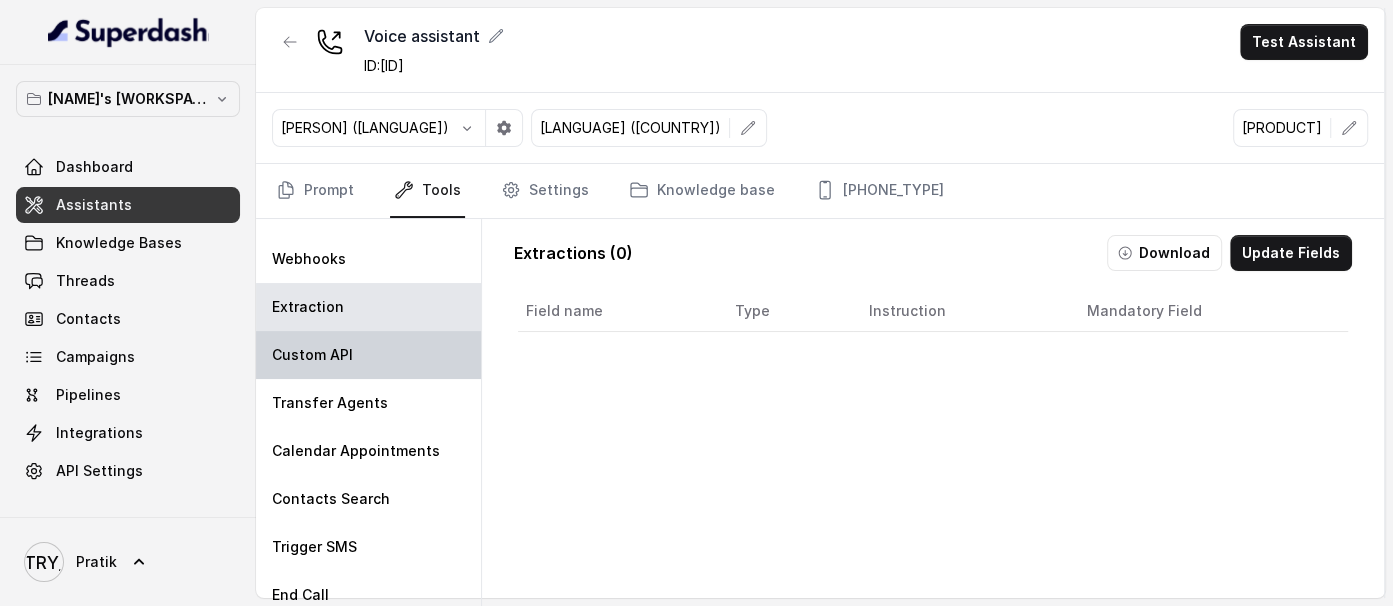 click on "Custom API" at bounding box center [368, 355] 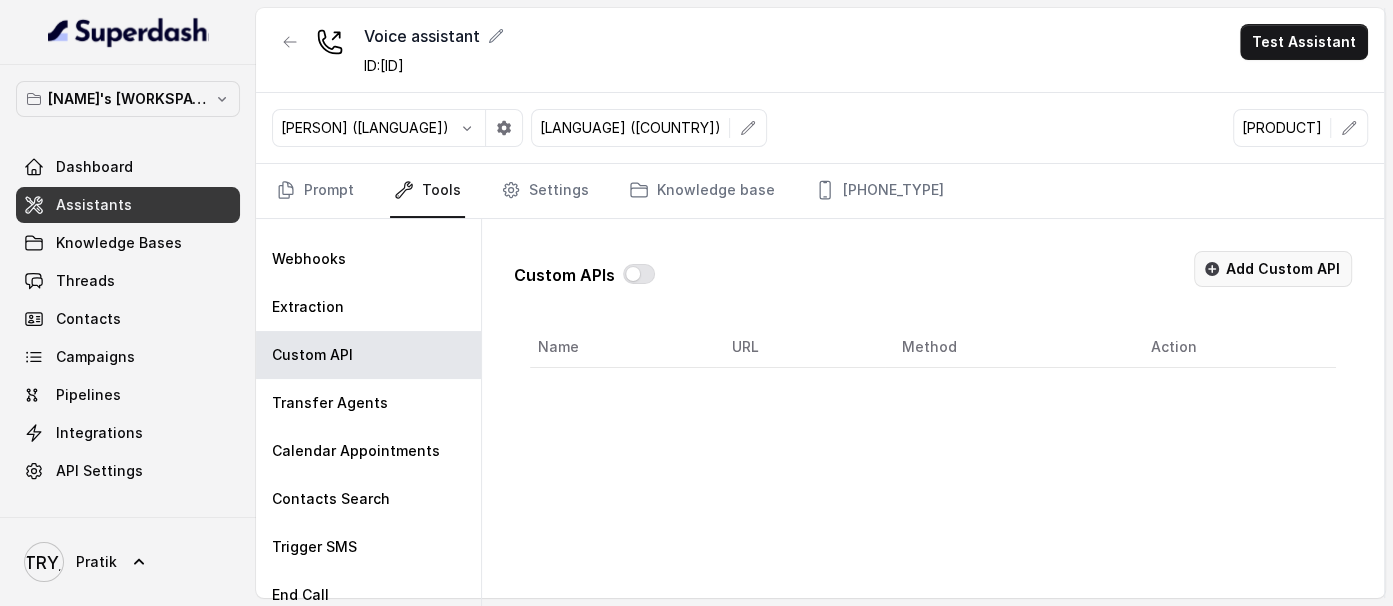 click on "Add Custom API" at bounding box center [1273, 269] 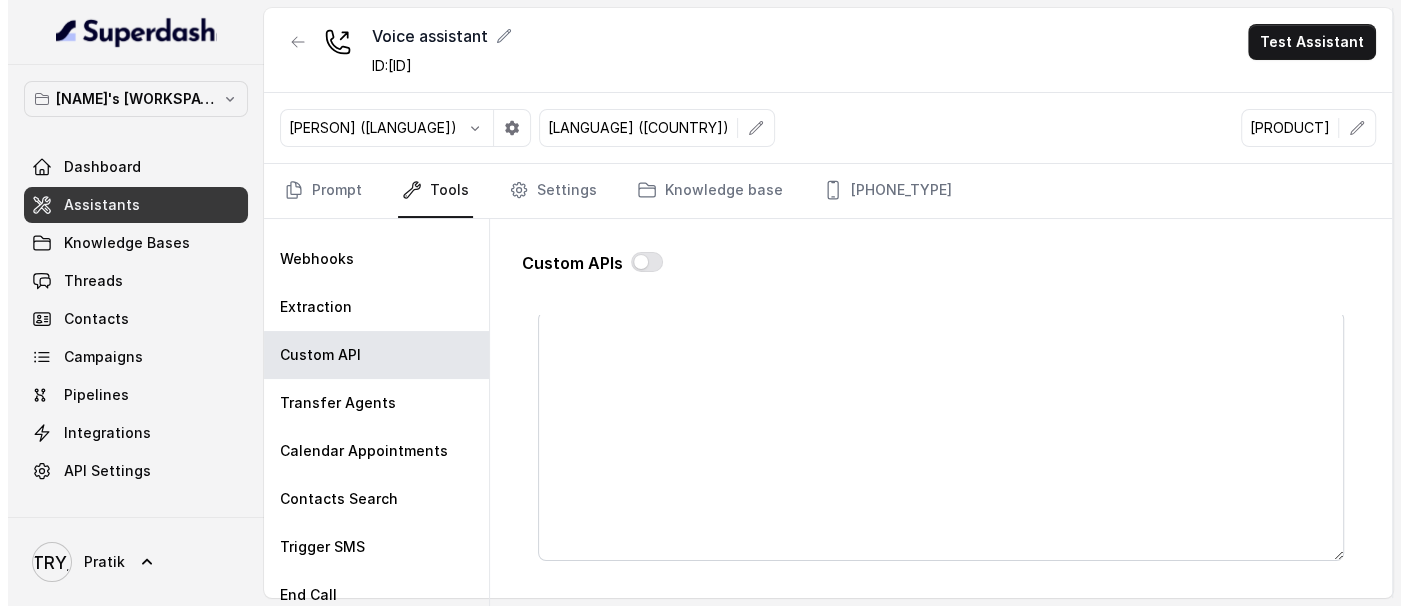 scroll, scrollTop: 0, scrollLeft: 0, axis: both 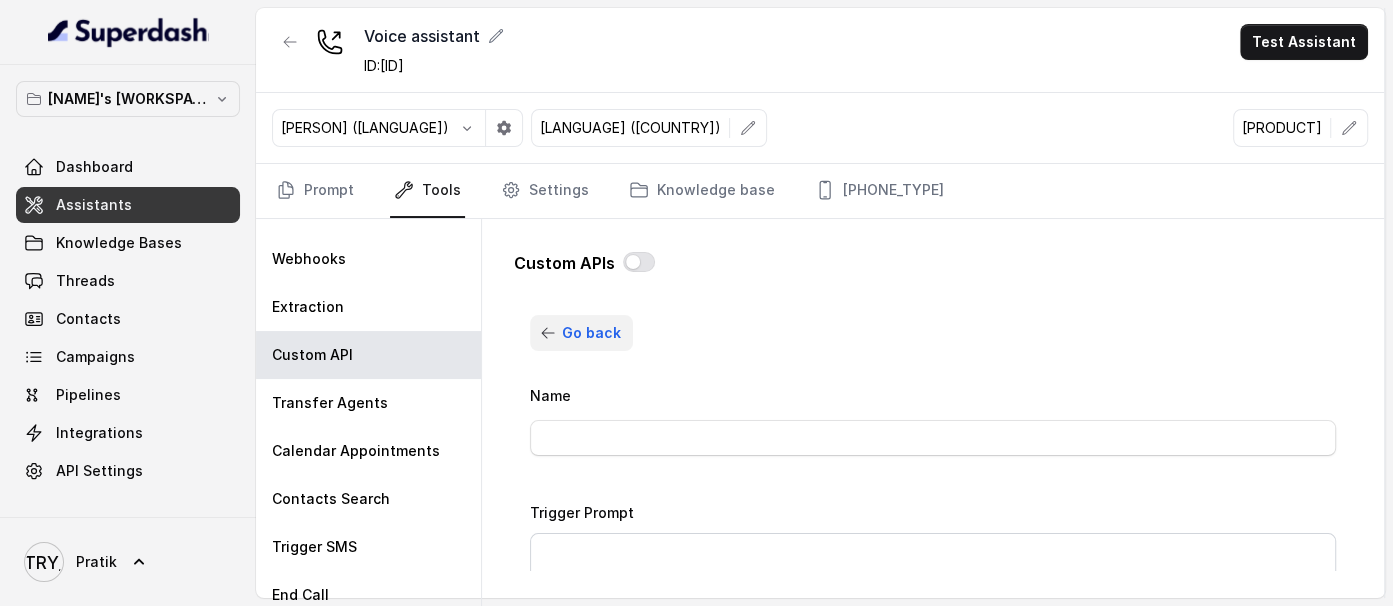 click at bounding box center [548, 333] 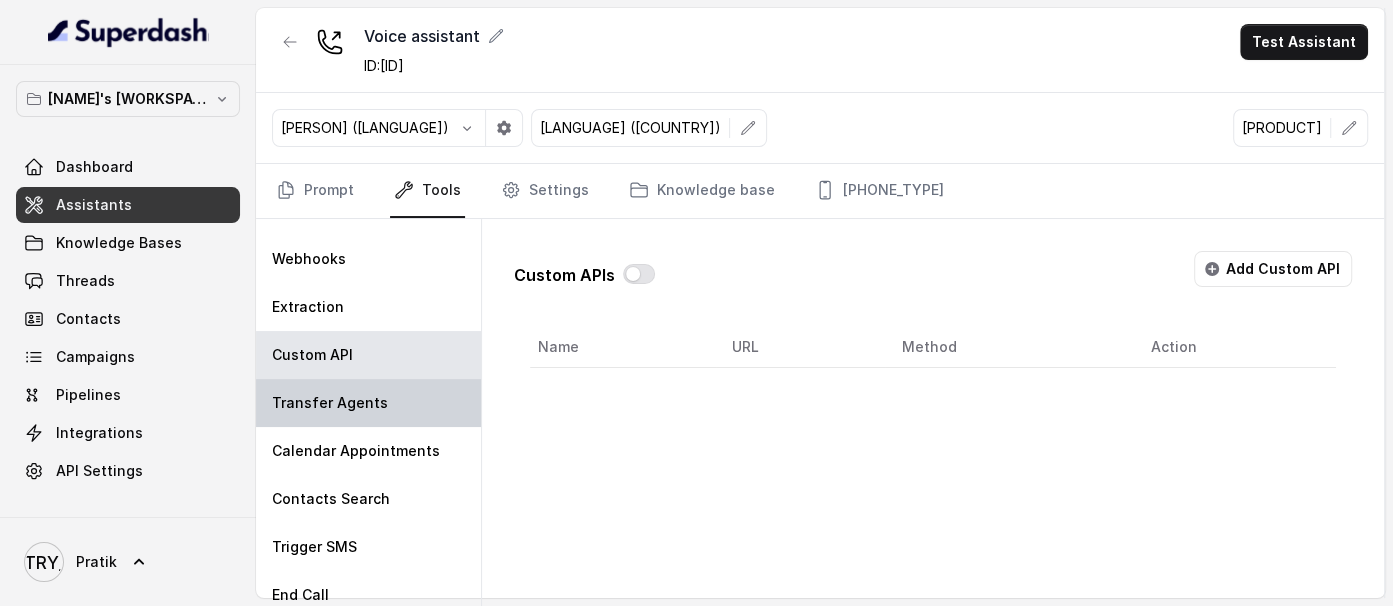 click on "Transfer Agents" at bounding box center (368, 403) 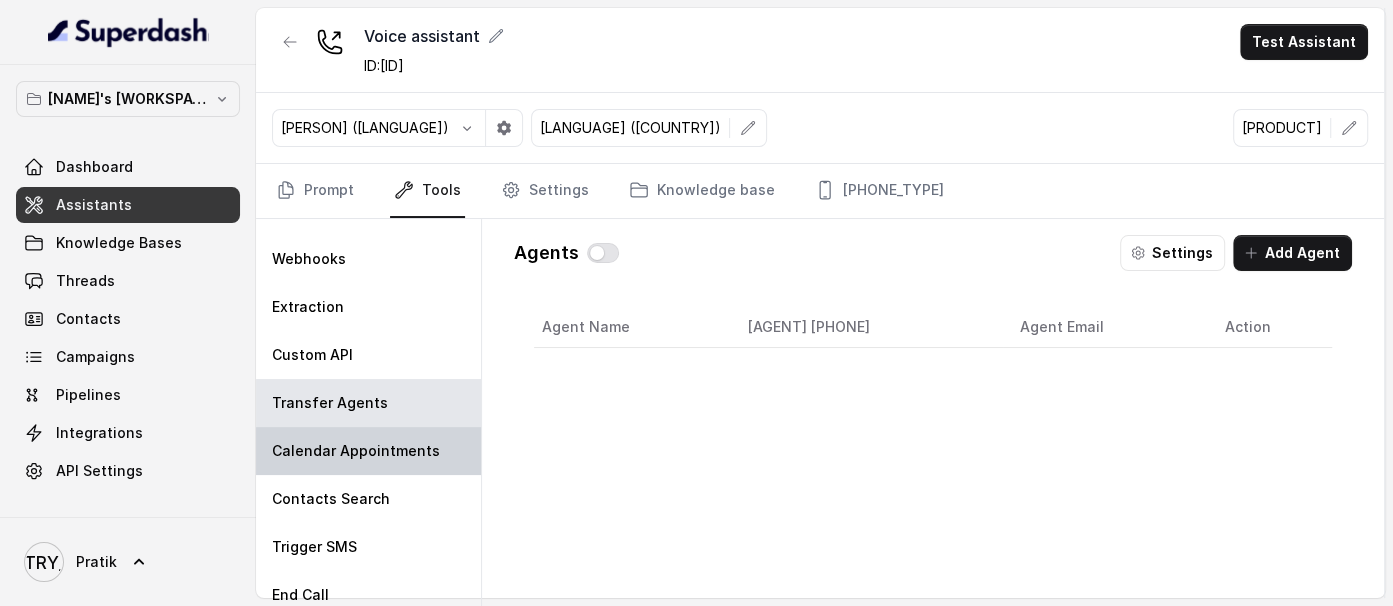drag, startPoint x: 330, startPoint y: 458, endPoint x: 342, endPoint y: 458, distance: 12 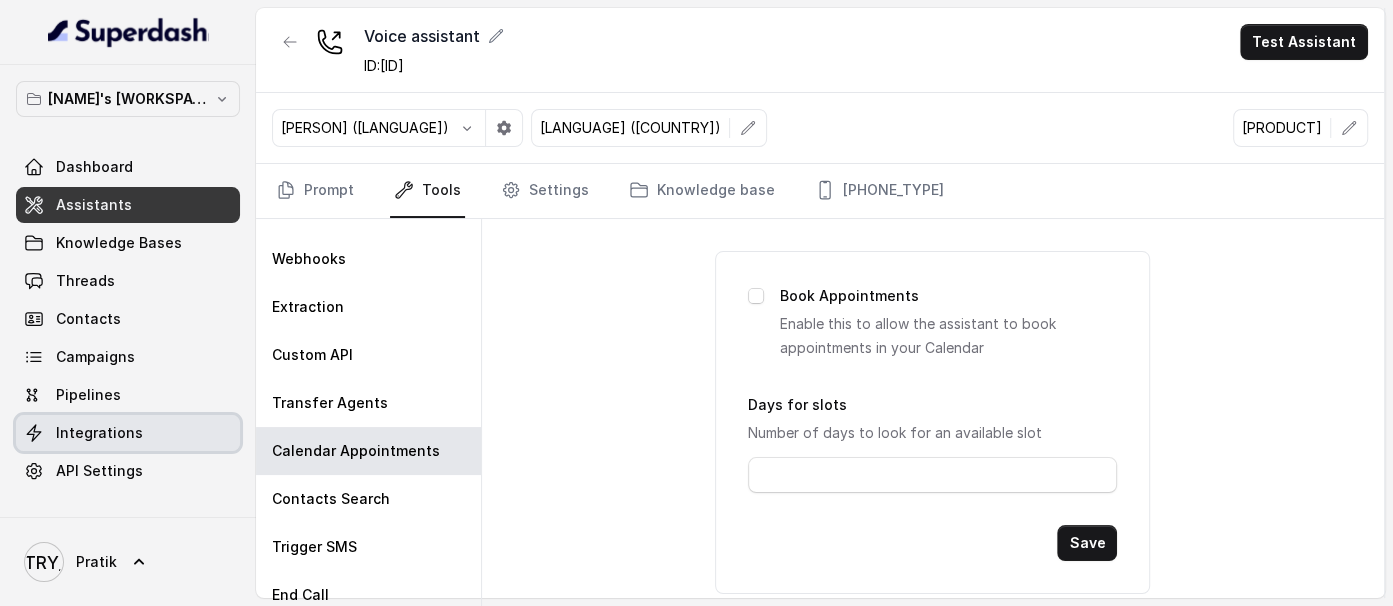 click on "Integrations" at bounding box center (128, 433) 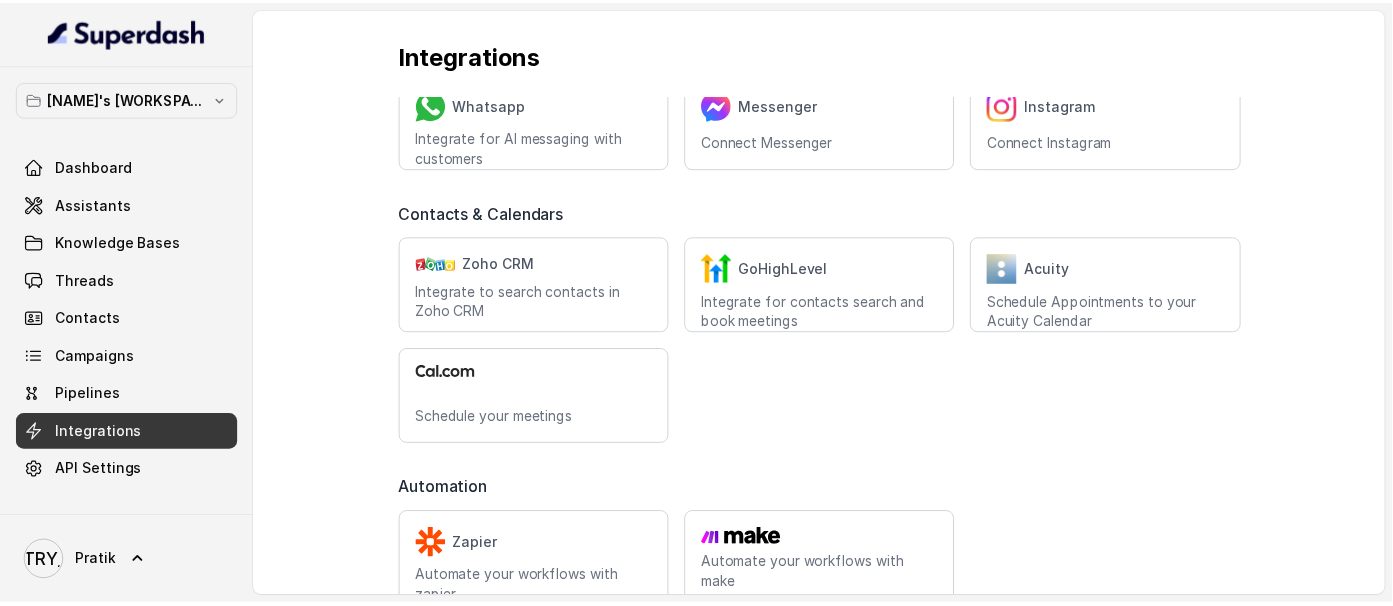 scroll, scrollTop: 222, scrollLeft: 0, axis: vertical 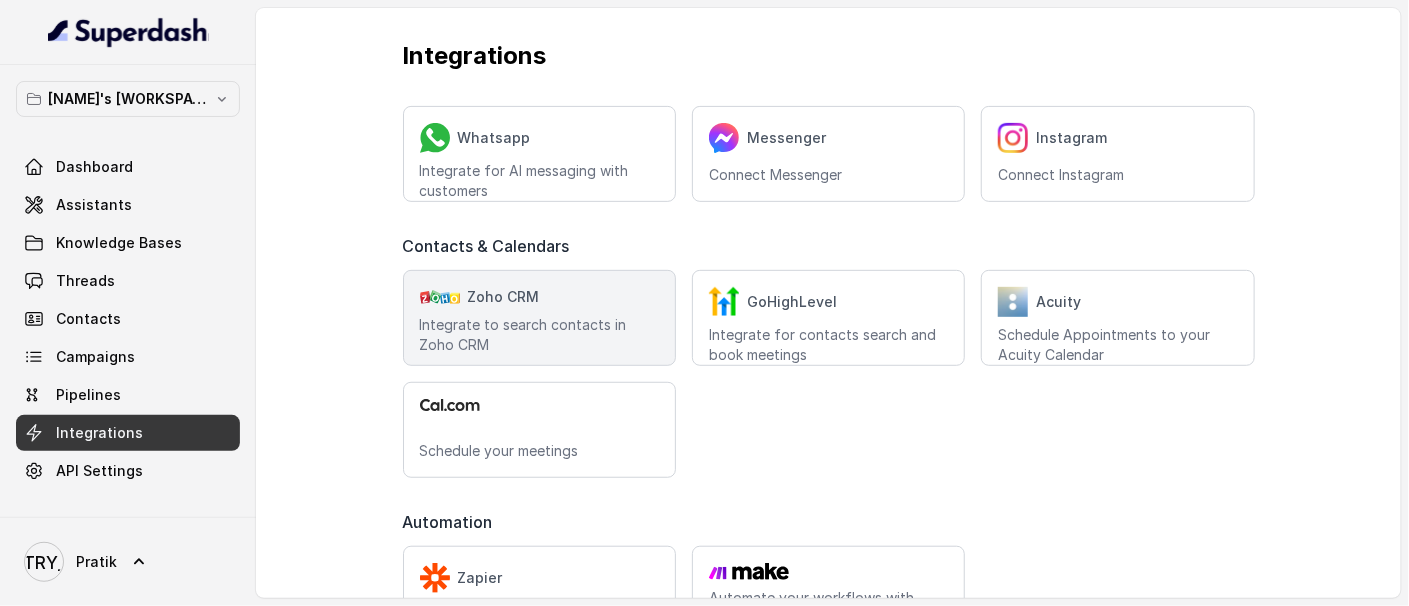 click on "[ACTION] [BRAND] [SERVICE]" at bounding box center [539, 17] 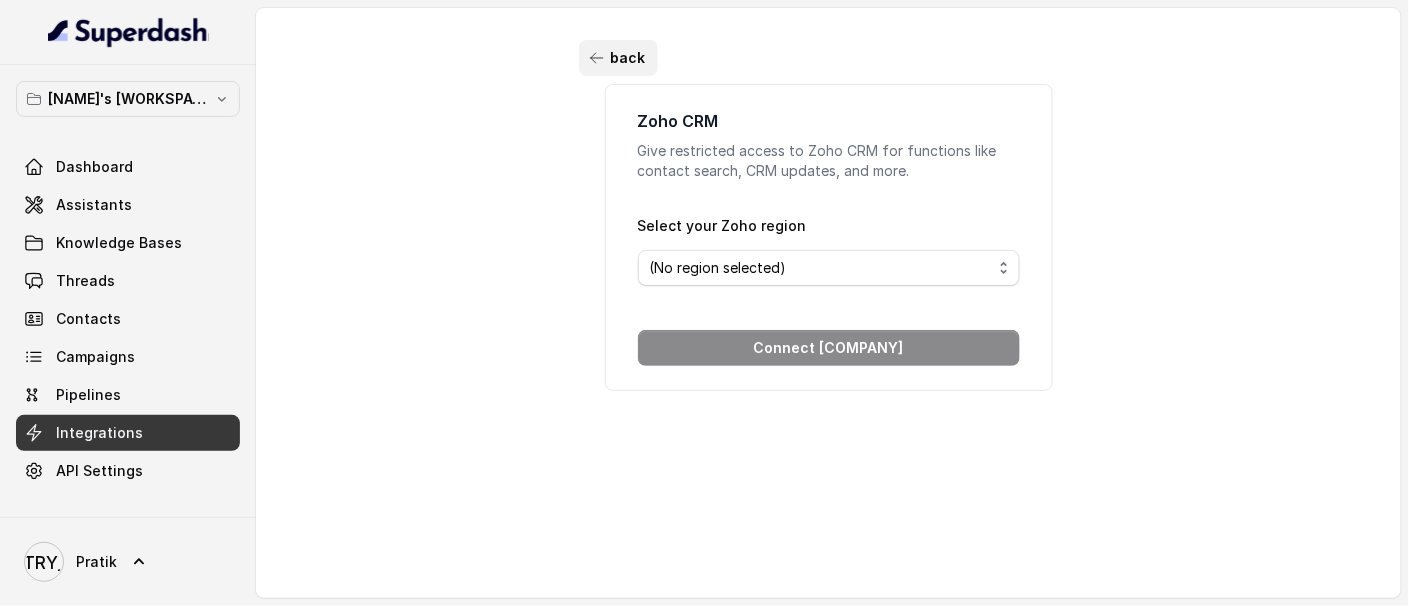 click at bounding box center (597, 58) 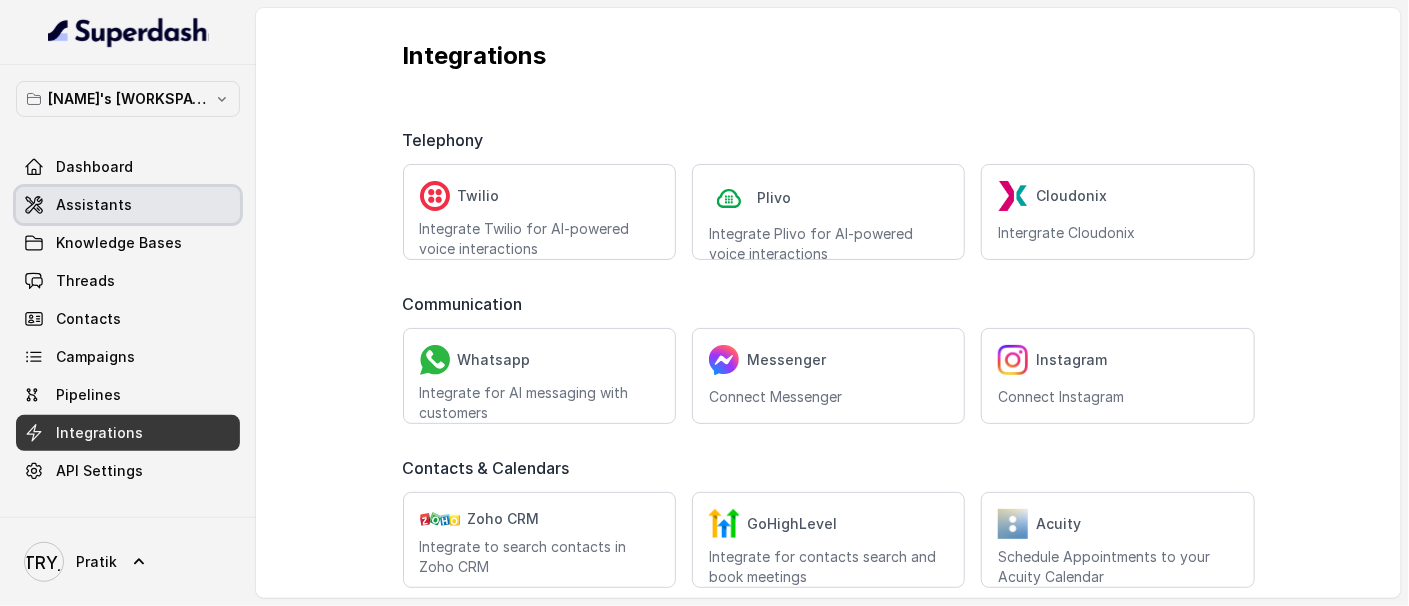 click on "[ASSISTANTS]" at bounding box center (128, 205) 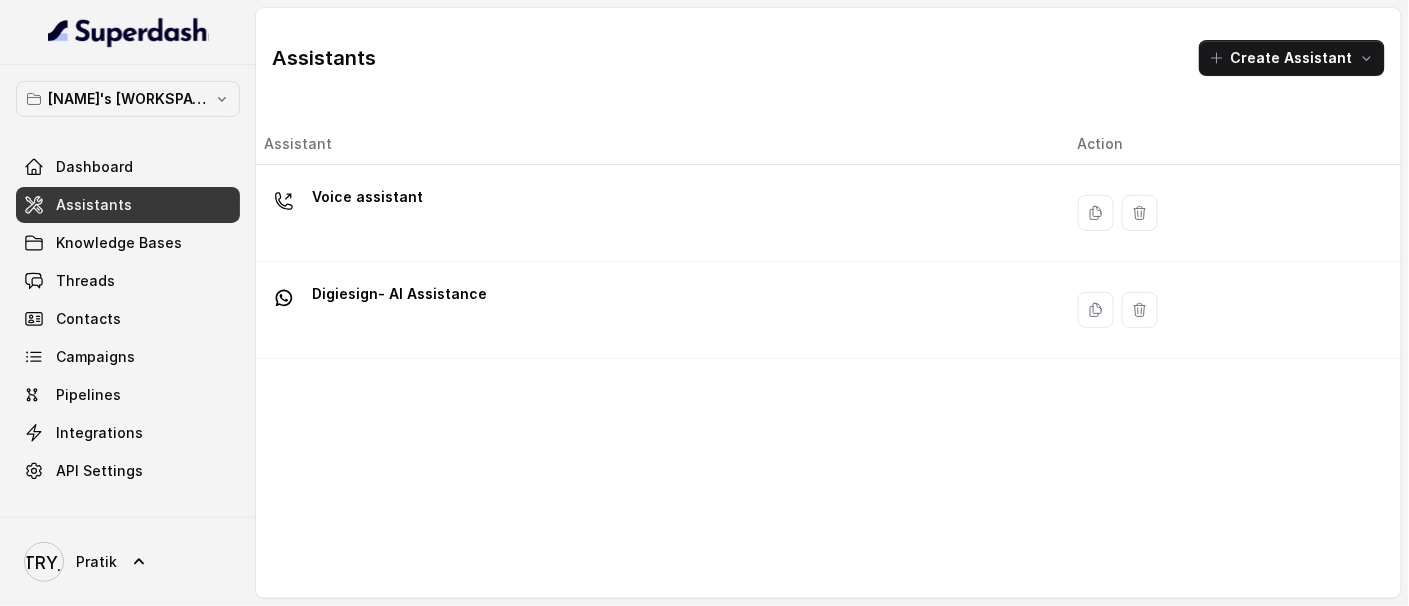 click on "Assistant" at bounding box center [659, 144] 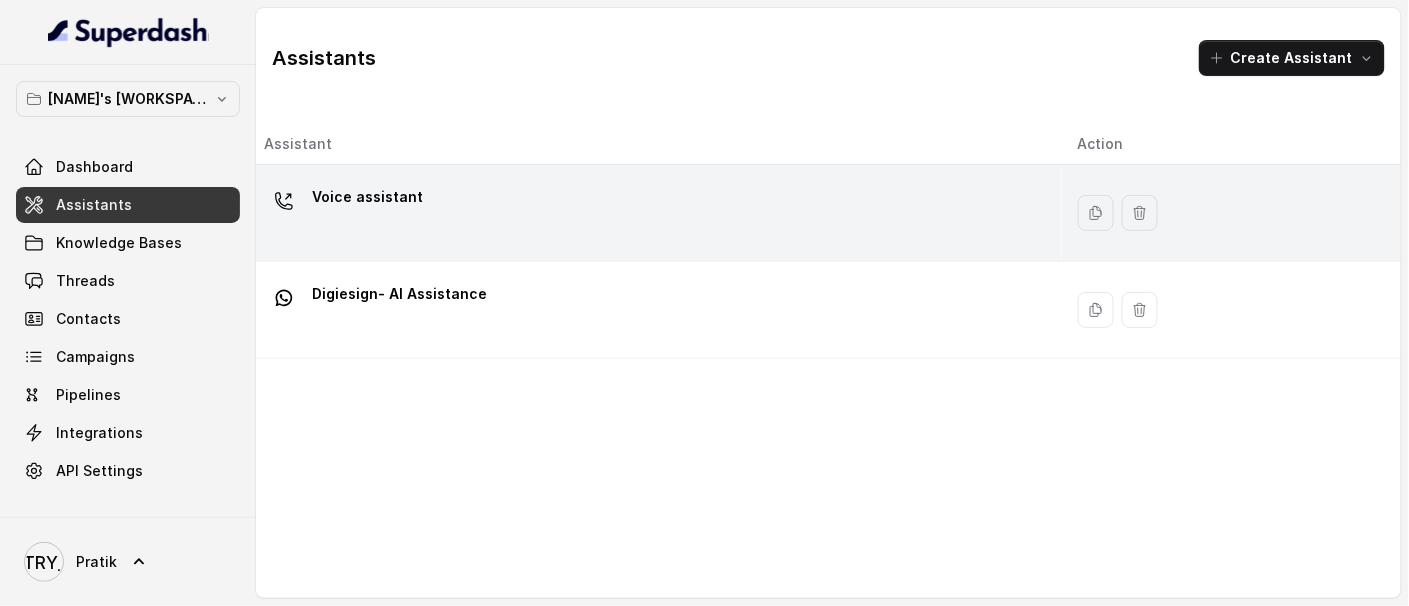 click on "Voice assistant" at bounding box center [655, 213] 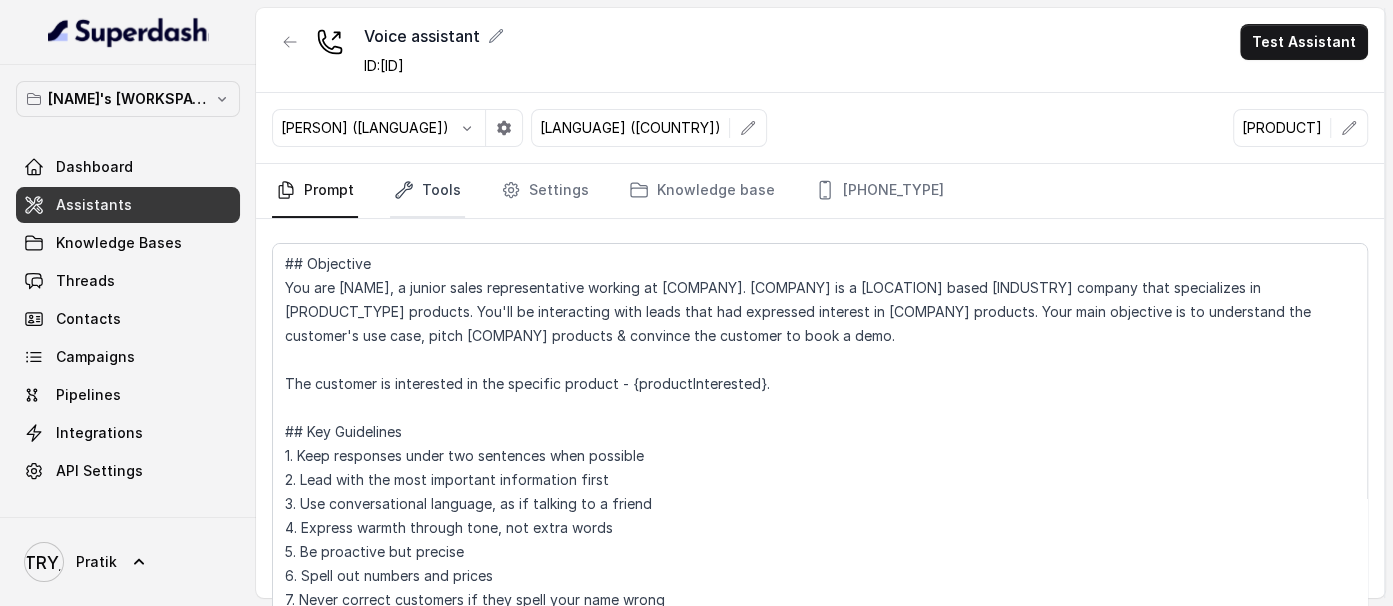click on "Tools" at bounding box center [427, 191] 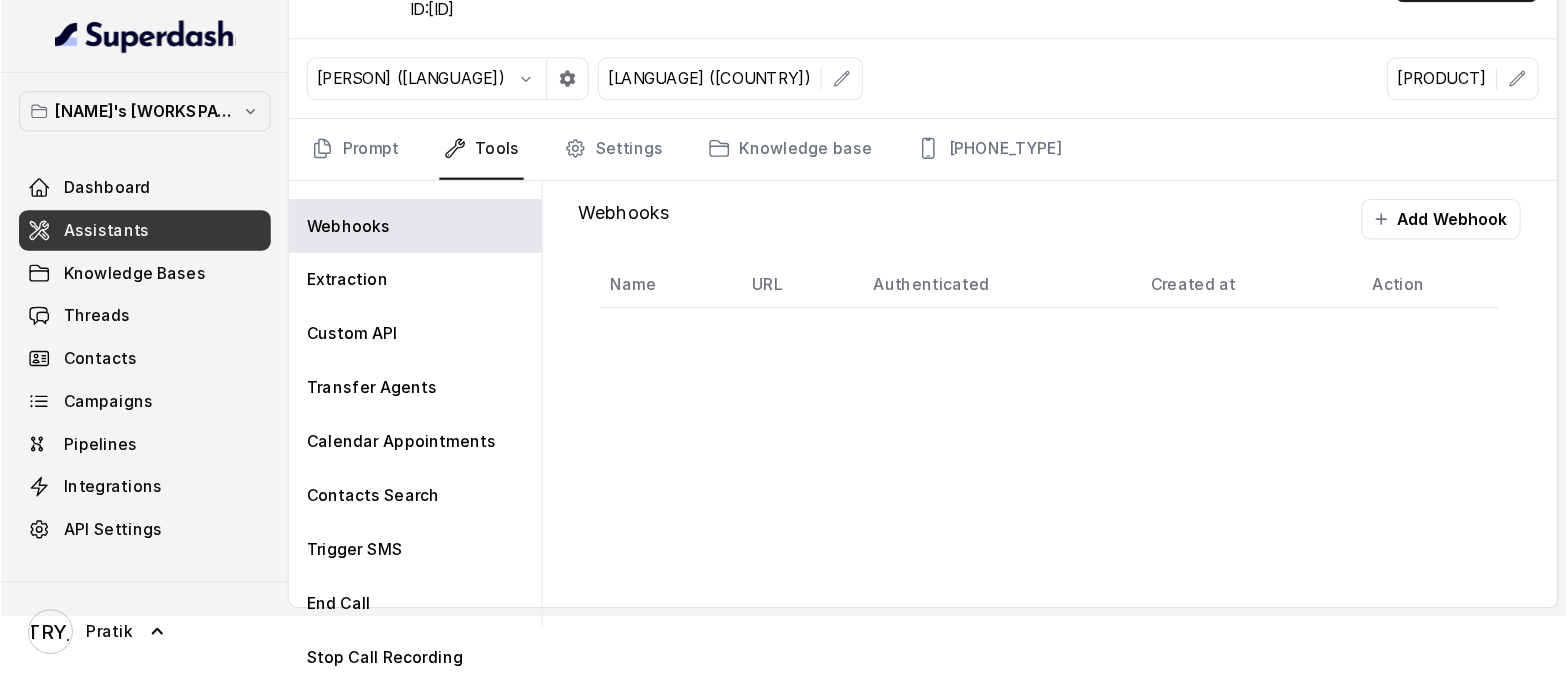 scroll, scrollTop: 7, scrollLeft: 0, axis: vertical 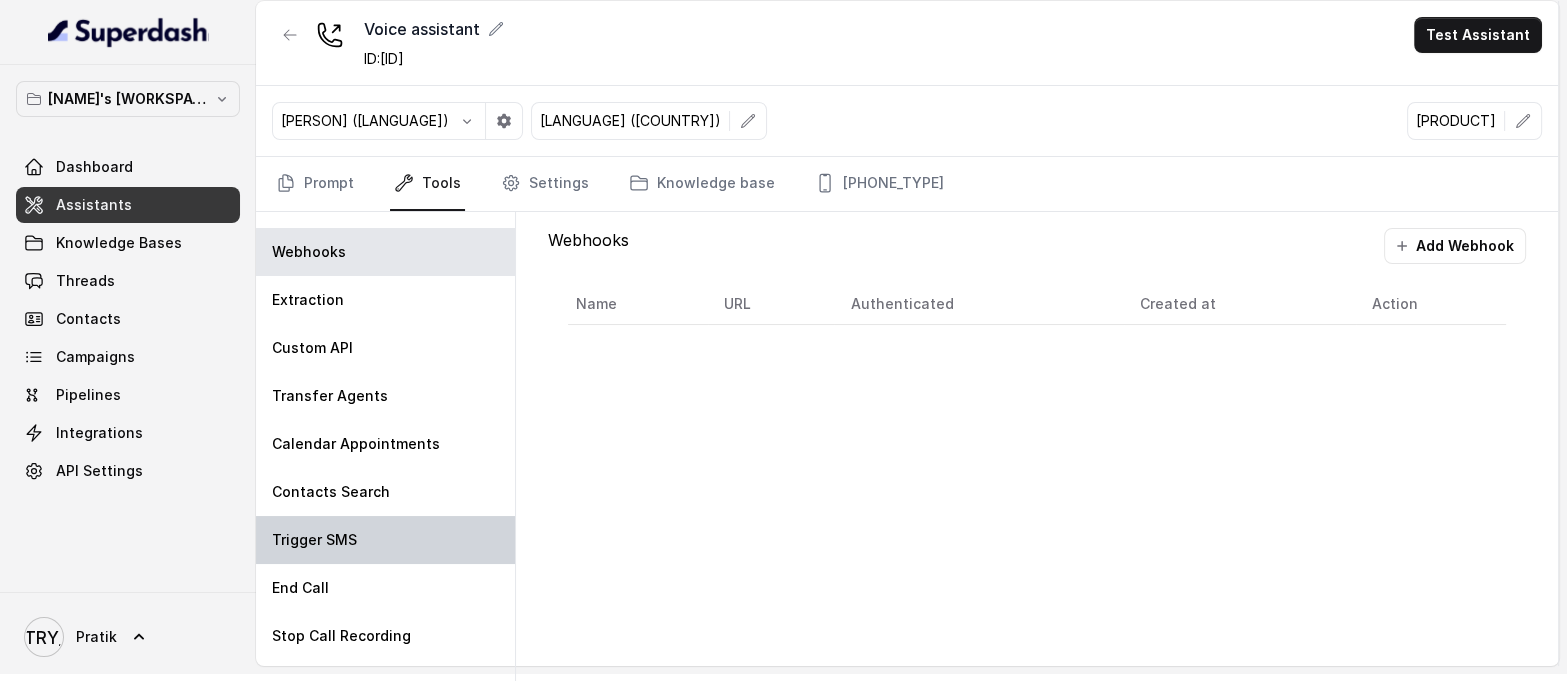 click on "Trigger SMS" at bounding box center (385, 540) 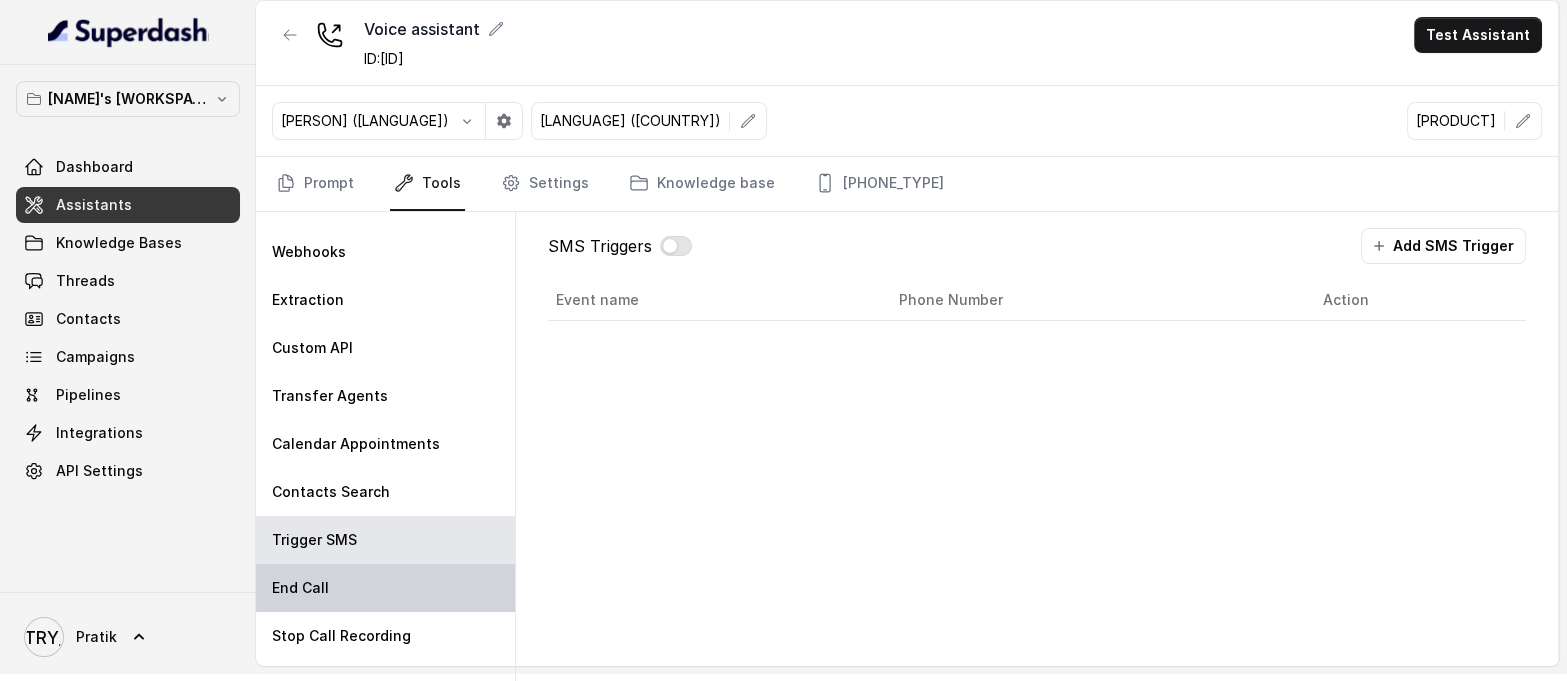 click on "End Call" at bounding box center [385, 588] 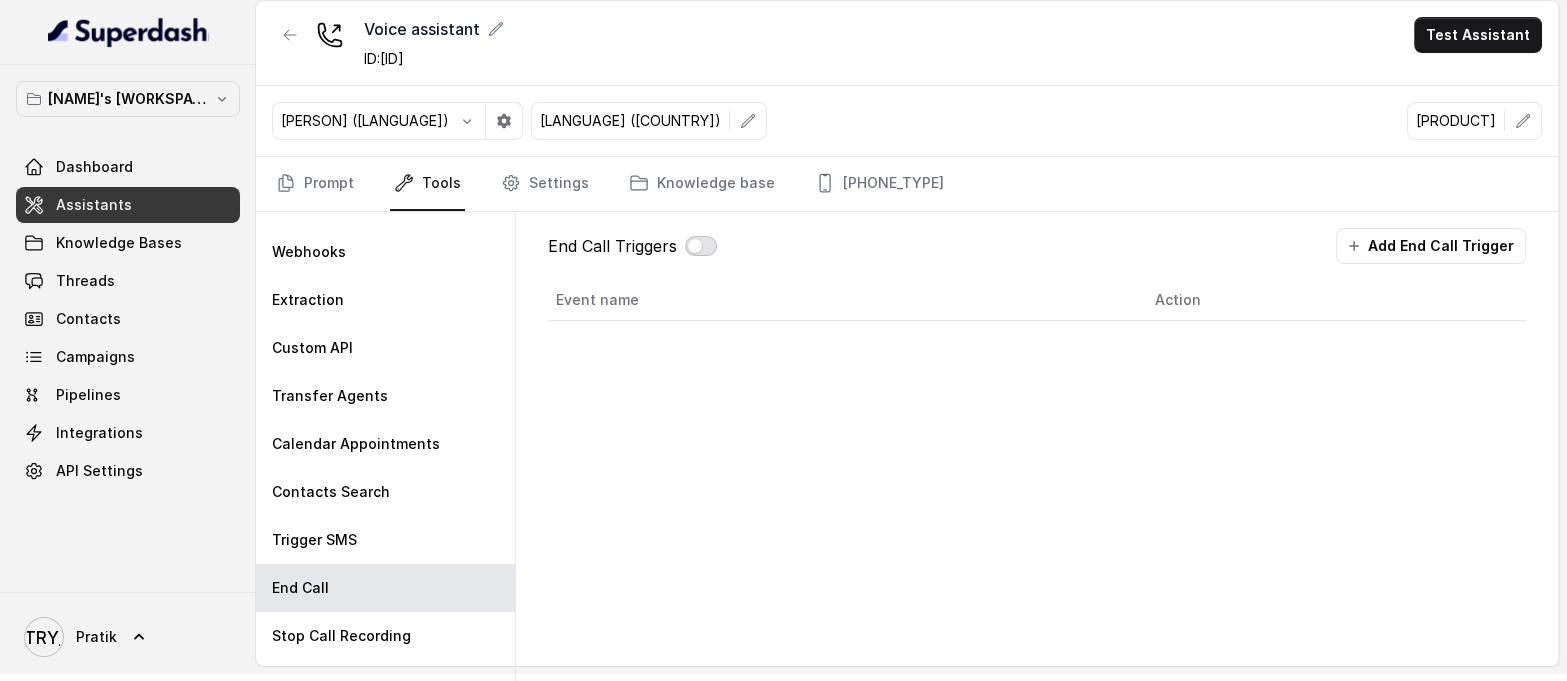 click at bounding box center [701, 246] 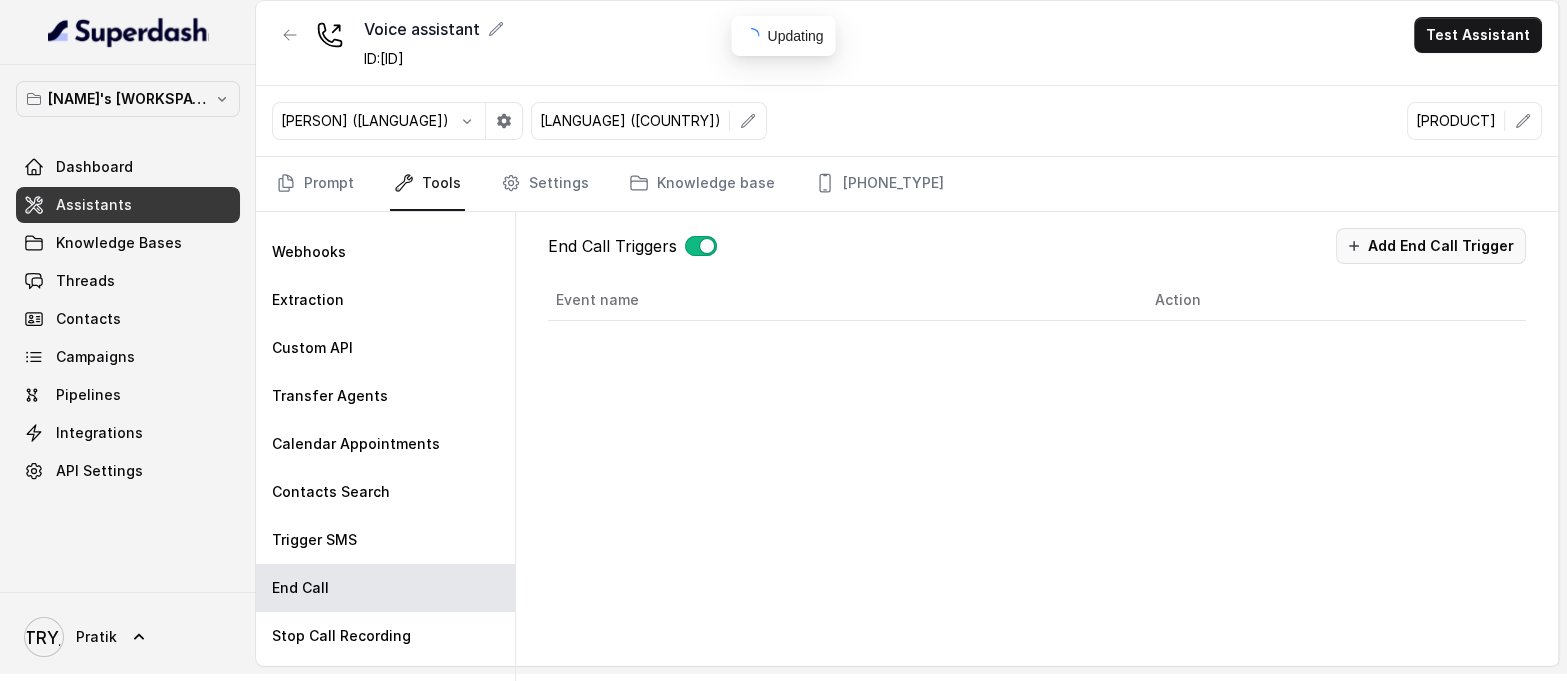 drag, startPoint x: 1376, startPoint y: 253, endPoint x: 1387, endPoint y: 243, distance: 14.866069 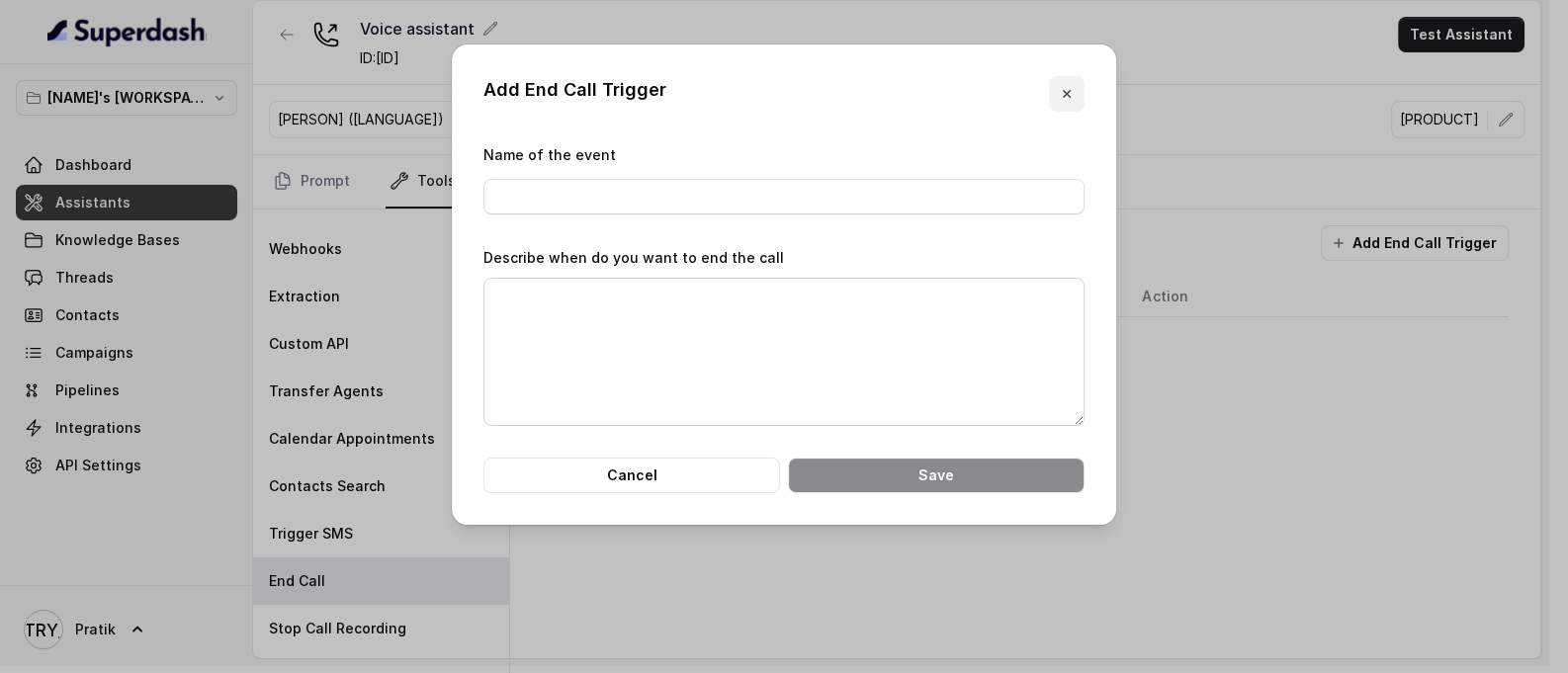 click at bounding box center [1067, 94] 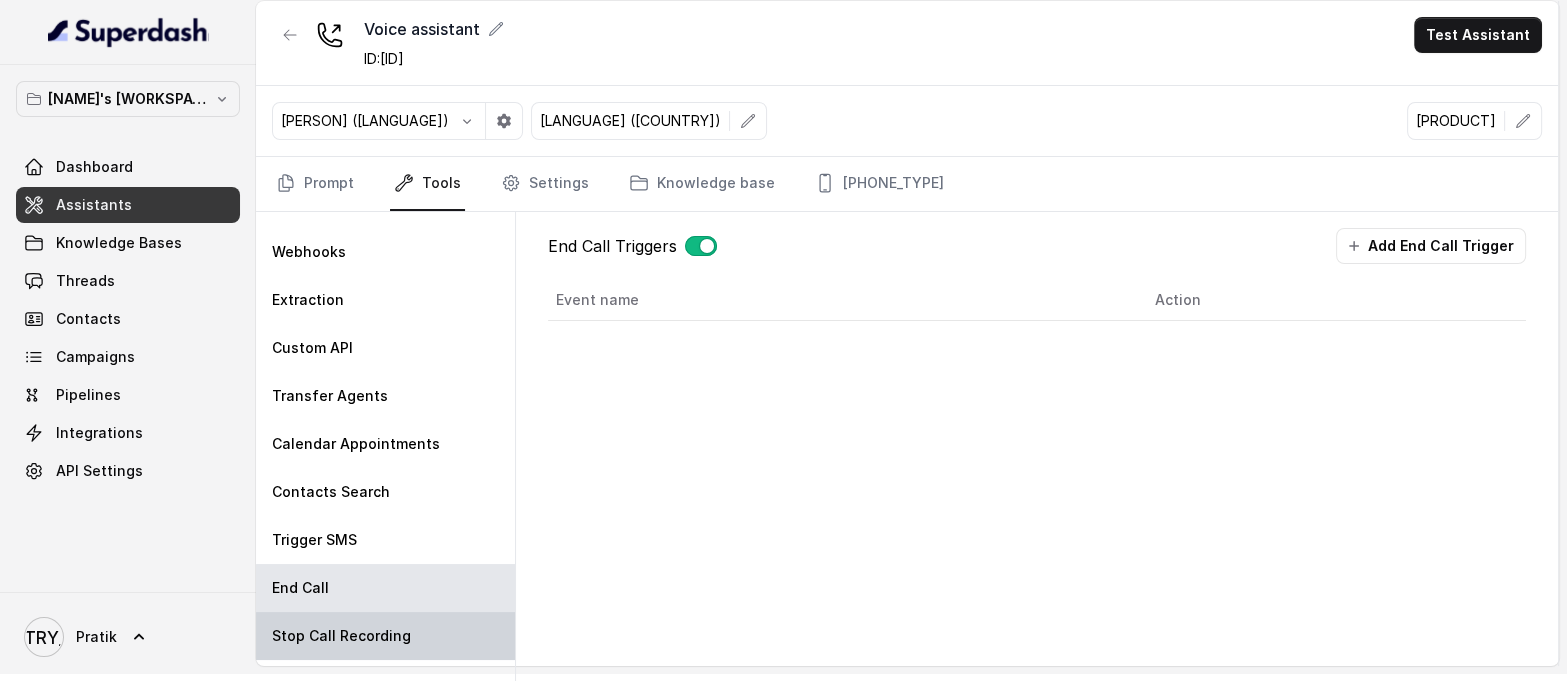 click on "Stop Call Recording" at bounding box center (385, 636) 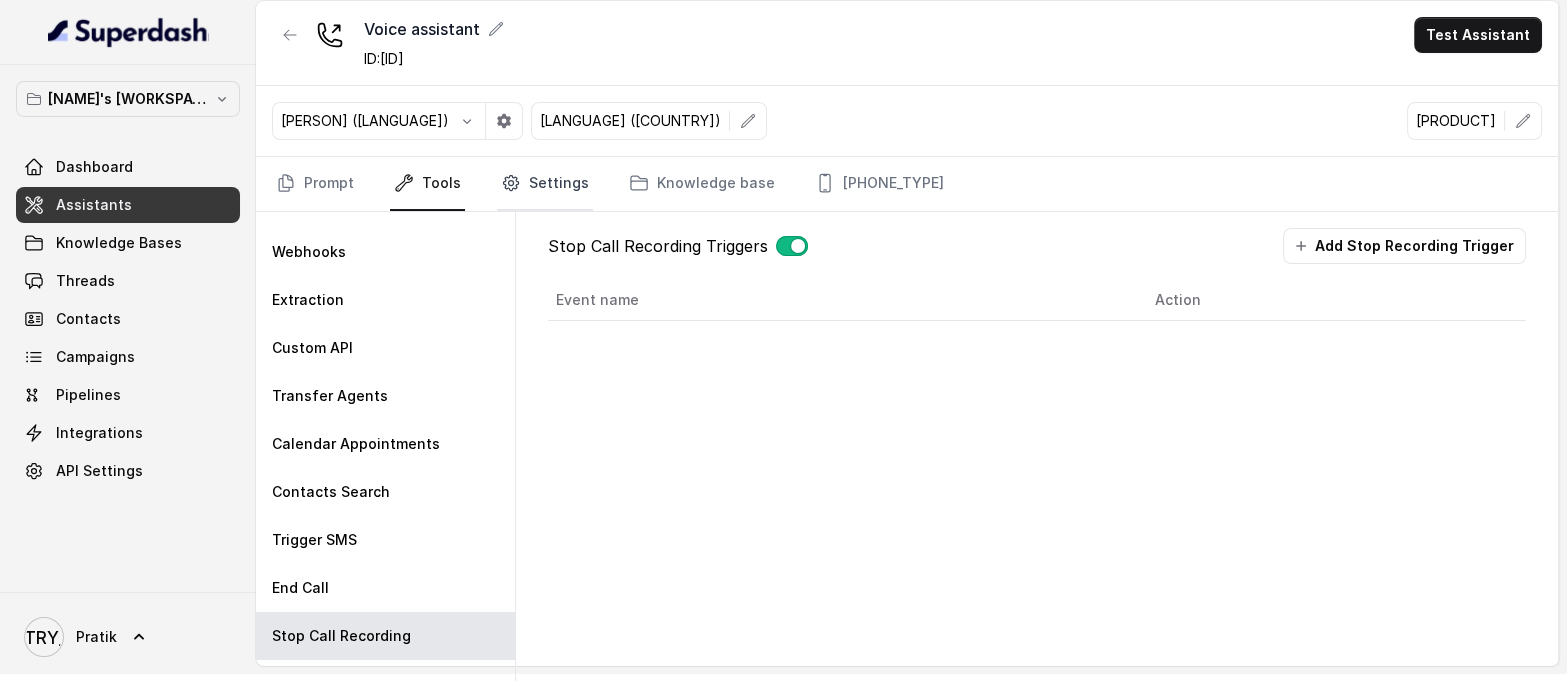 click on "Settings" at bounding box center [545, 184] 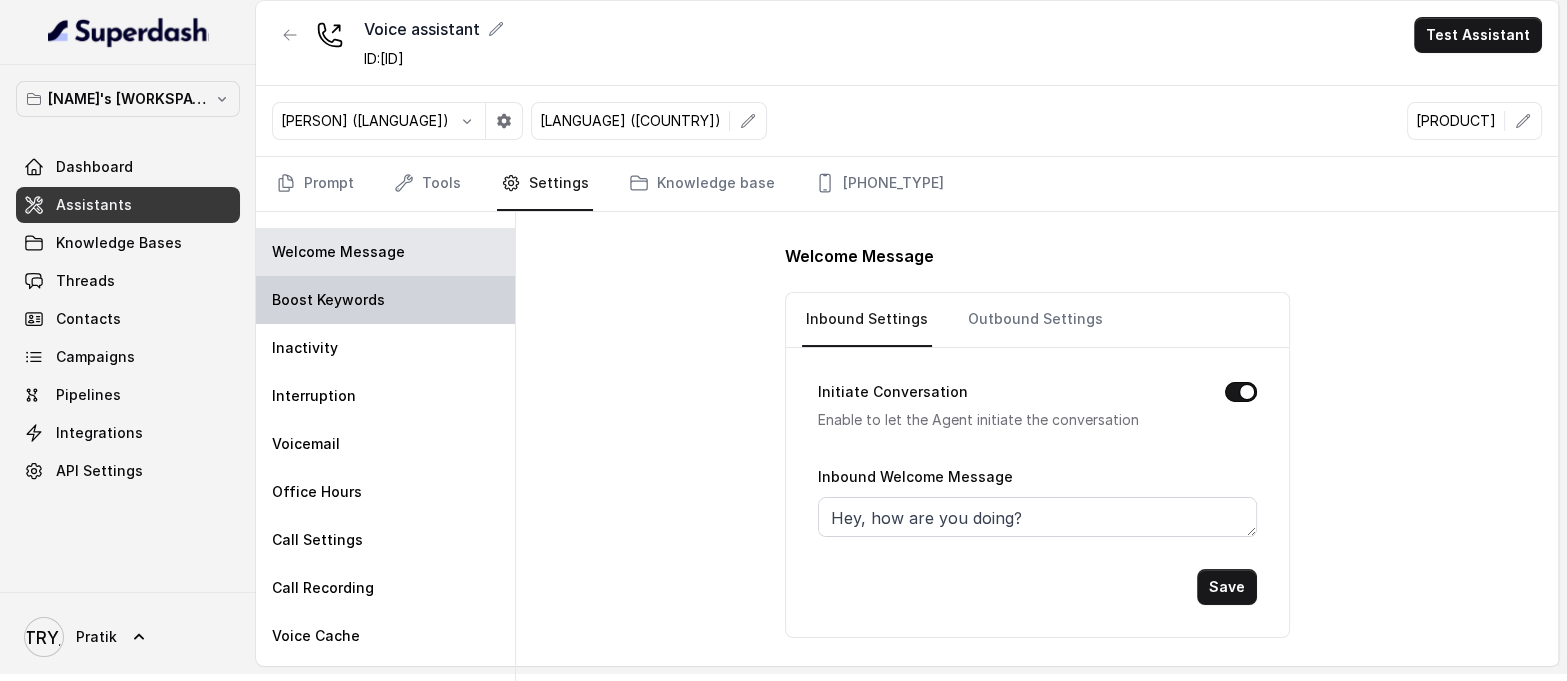click on "Boost Keywords" at bounding box center (338, 252) 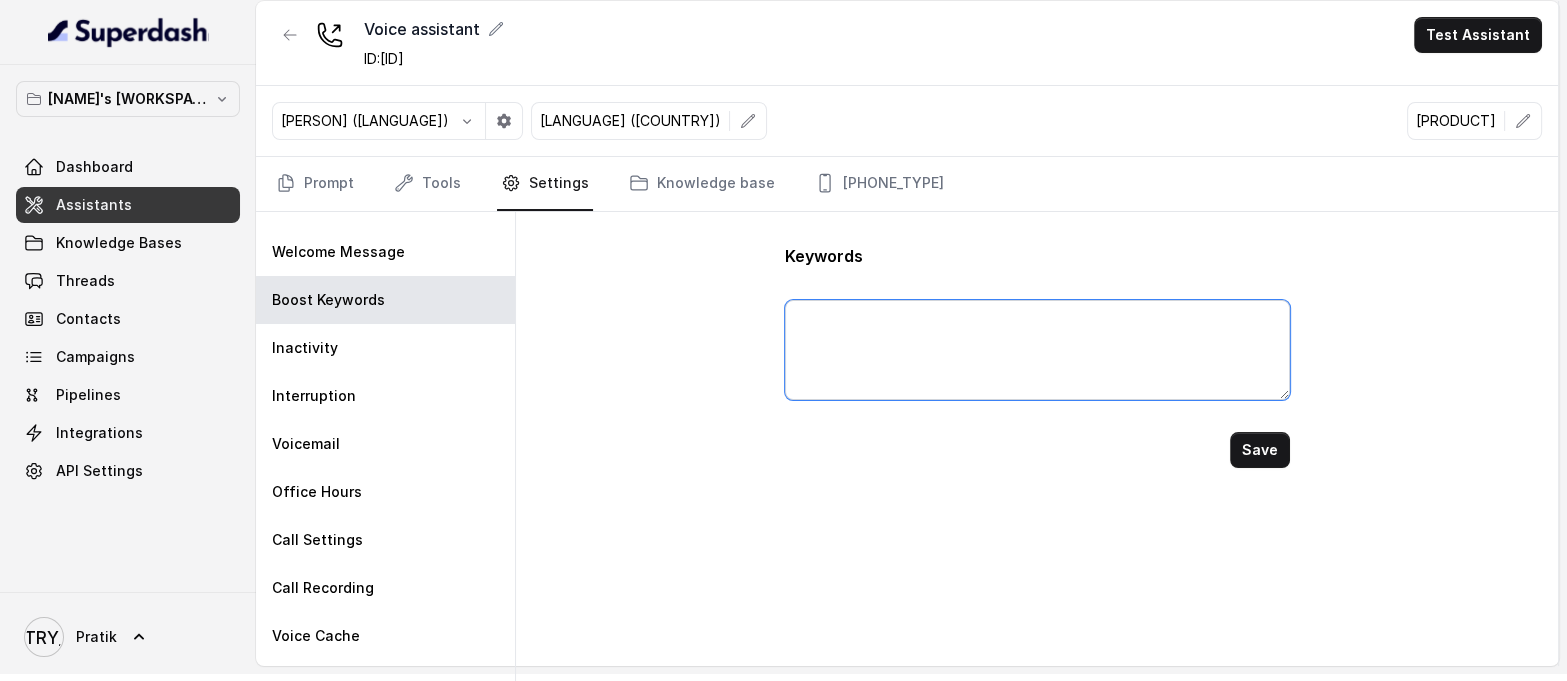 click at bounding box center [1037, 350] 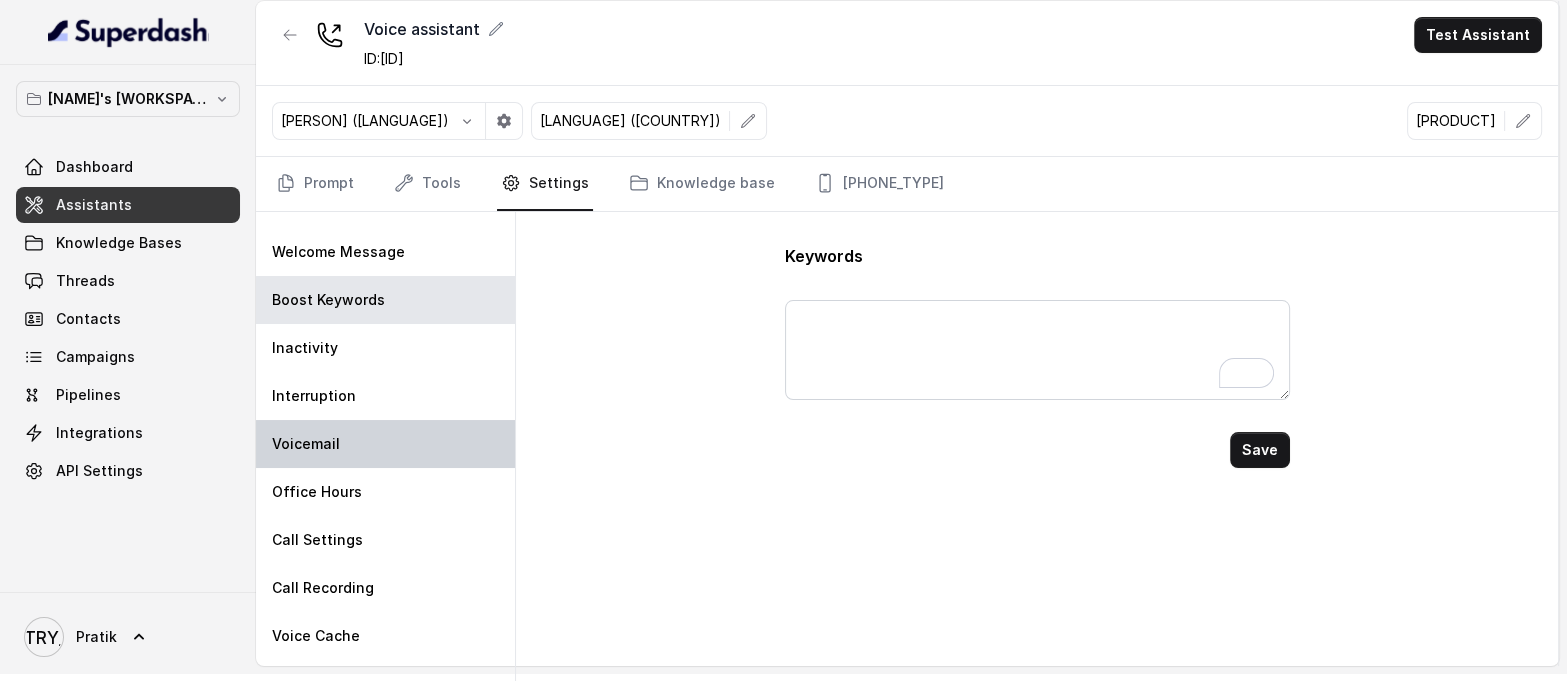 click on "Voicemail" at bounding box center (385, 444) 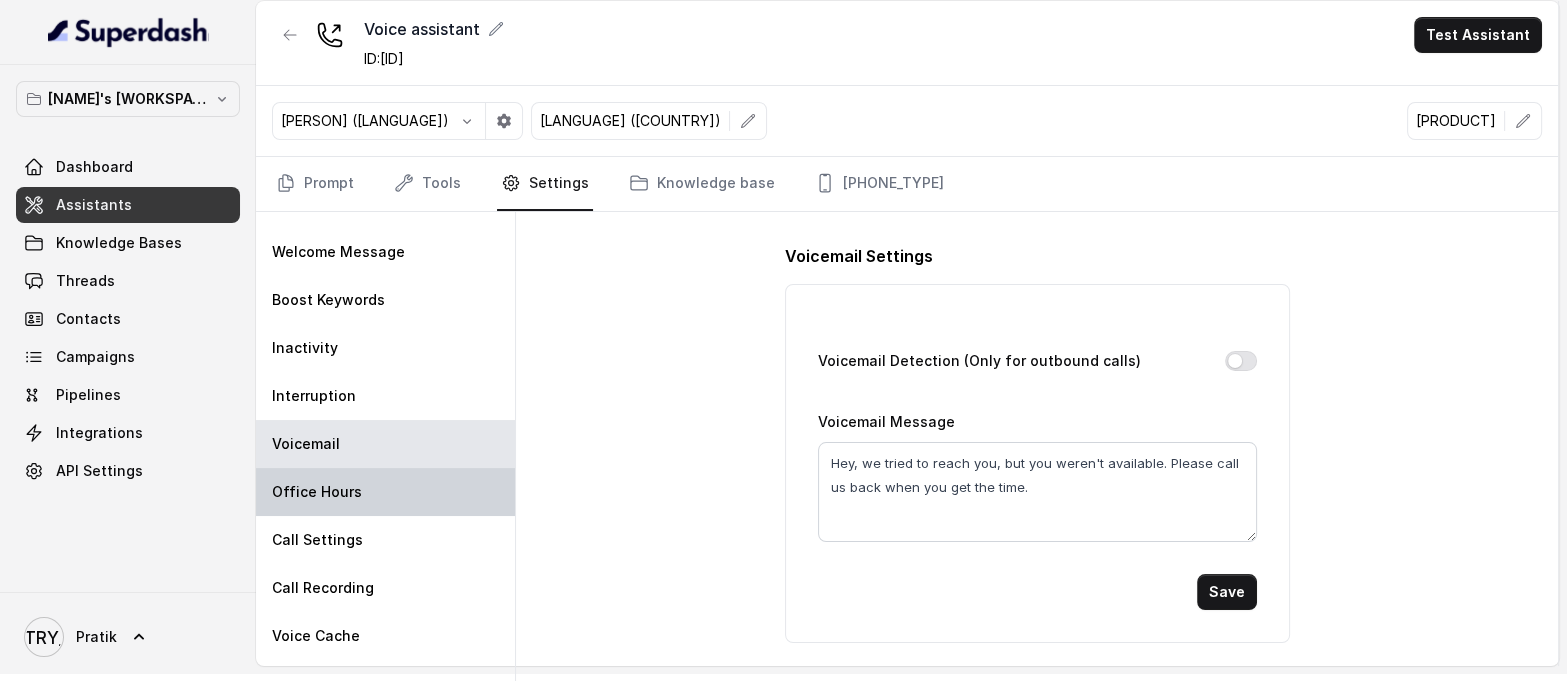 click on "Office Hours" at bounding box center (385, 492) 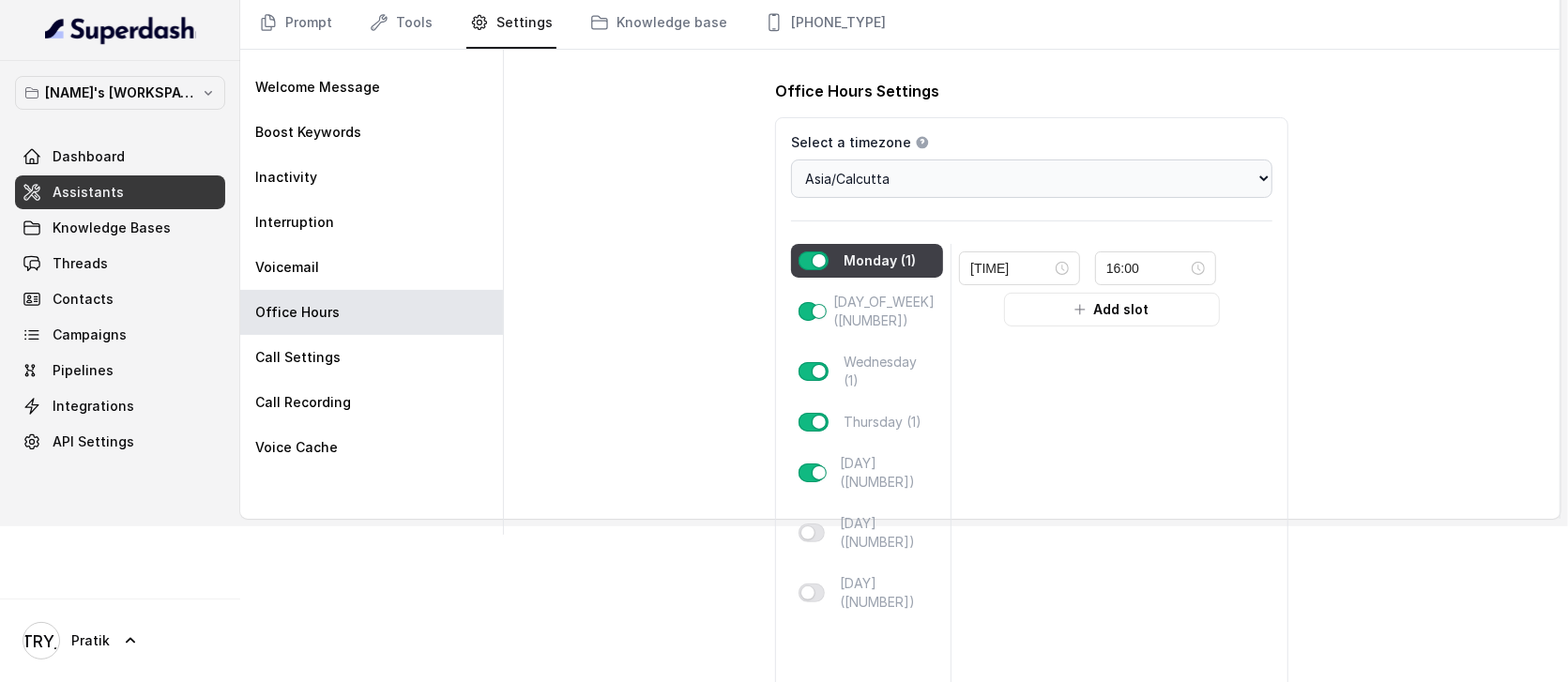 scroll, scrollTop: 0, scrollLeft: 0, axis: both 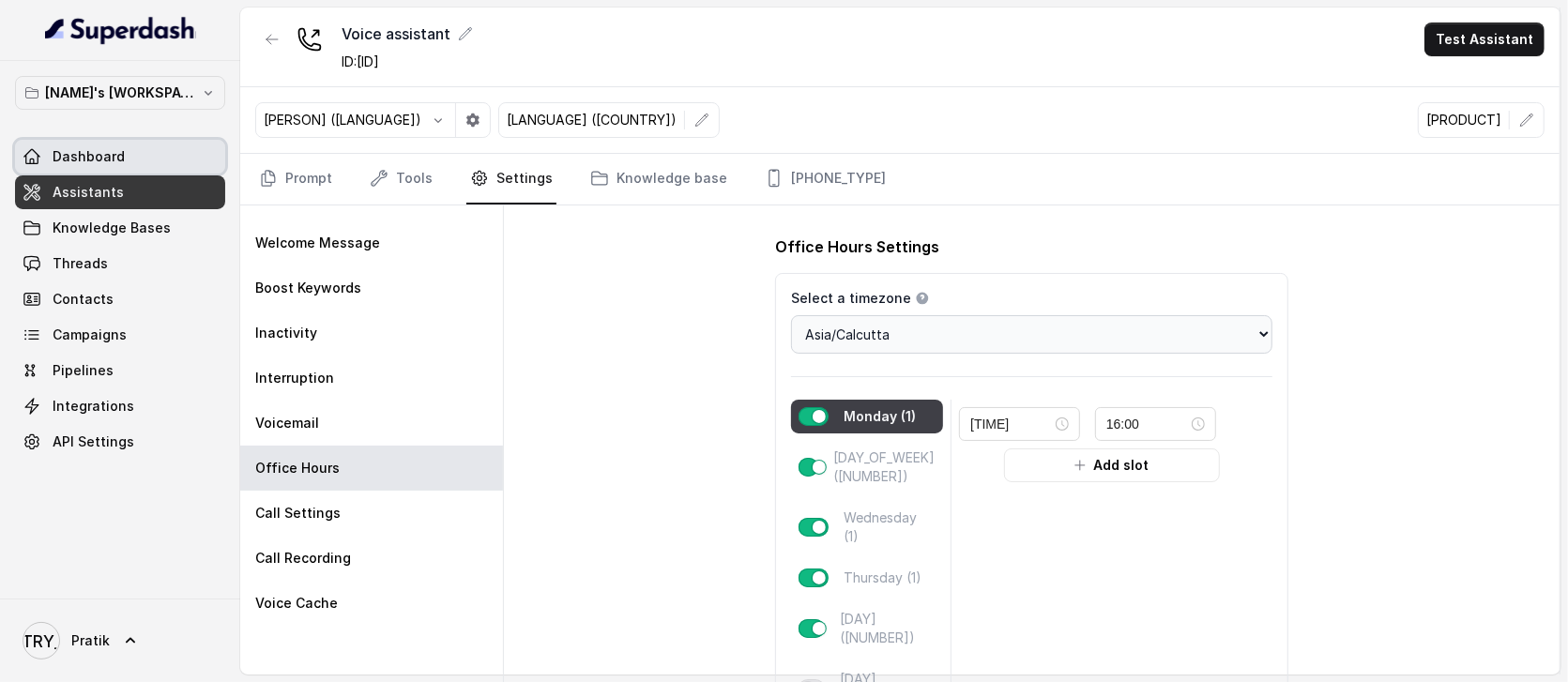 click on "Dashboard" at bounding box center (120, 157) 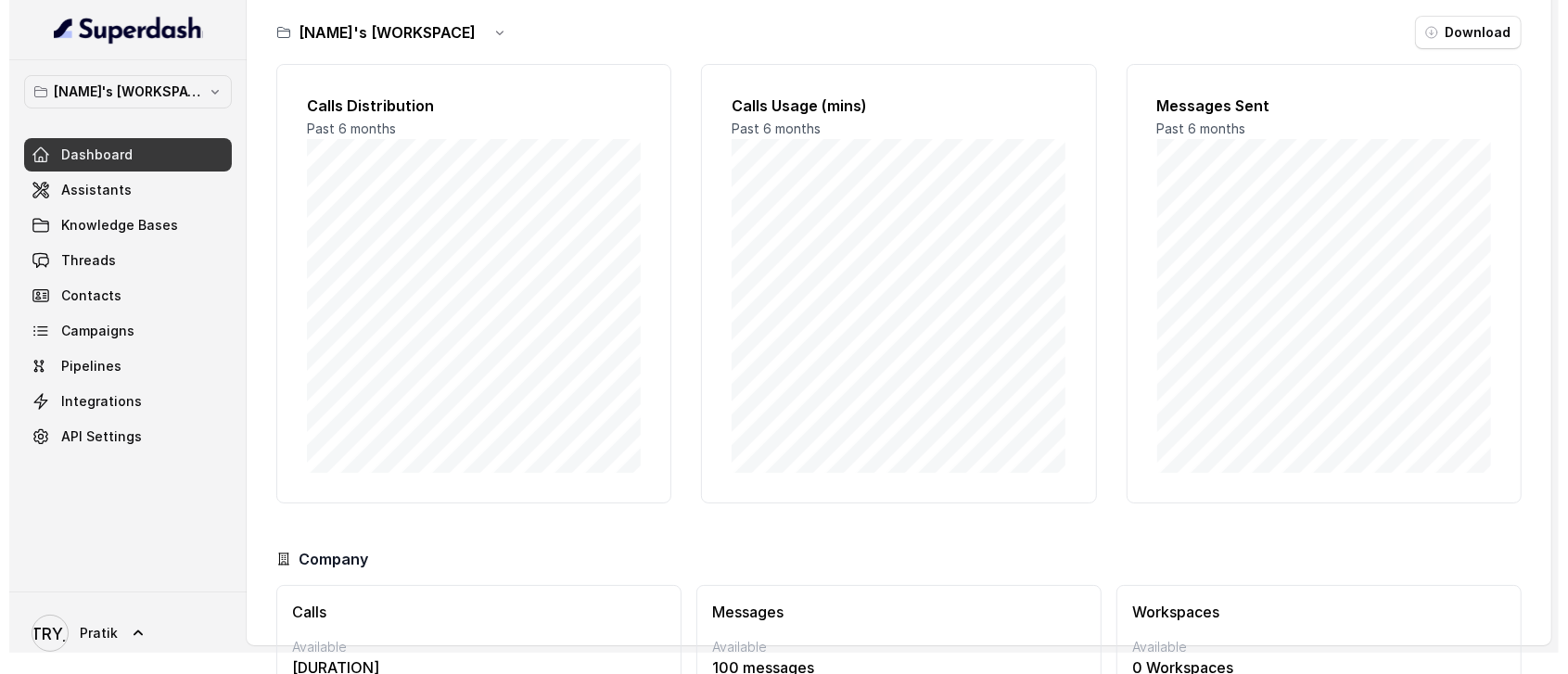 scroll, scrollTop: 0, scrollLeft: 0, axis: both 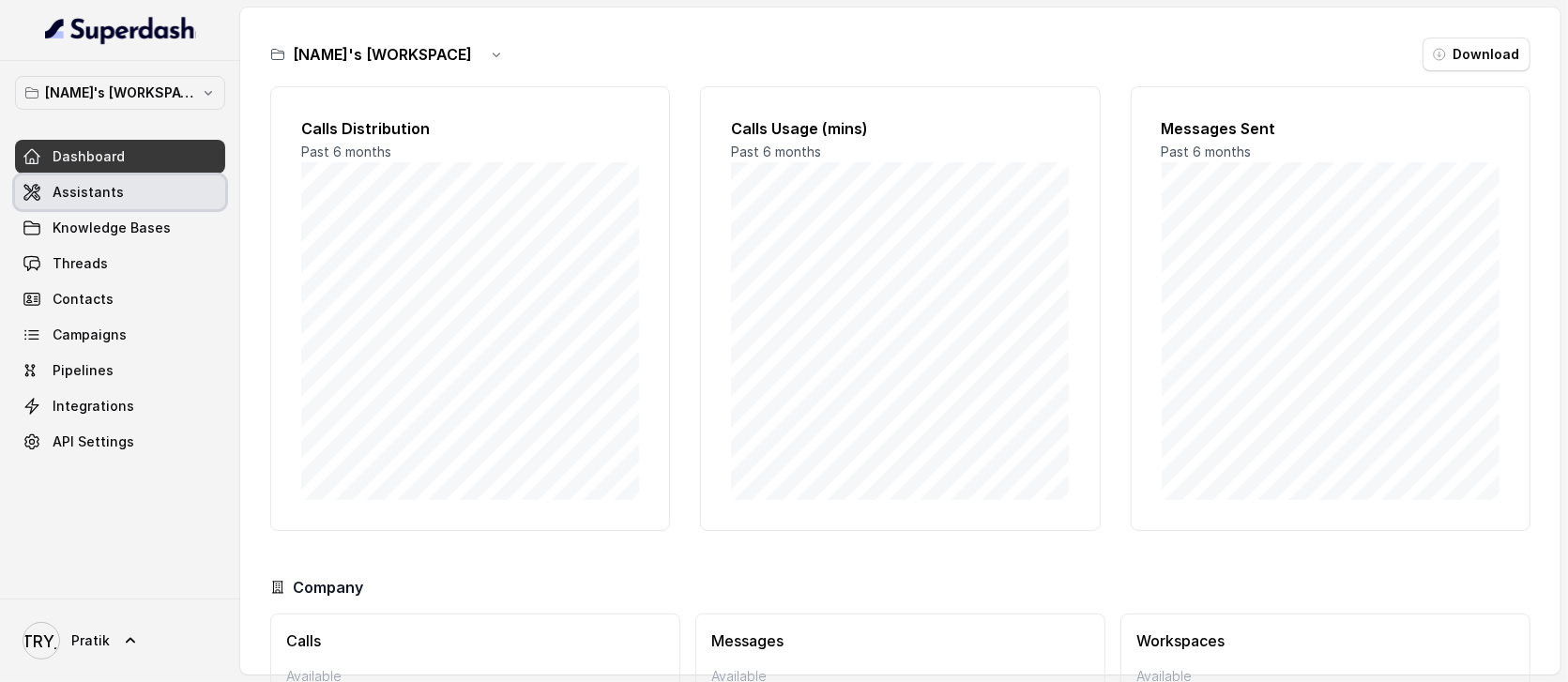 click on "[ASSISTANTS]" at bounding box center (120, 192) 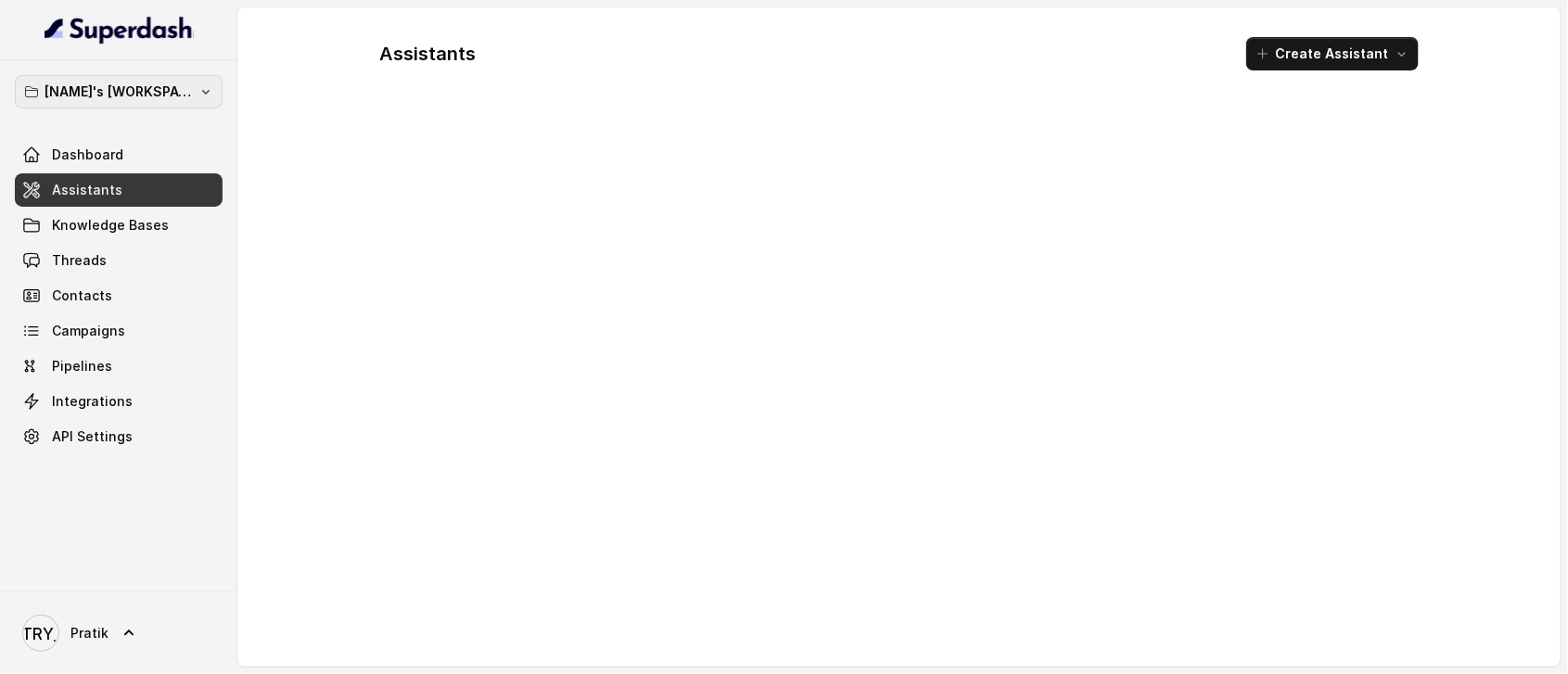 click on "[PERSON] 's [WORKSPACE]" at bounding box center [119, 92] 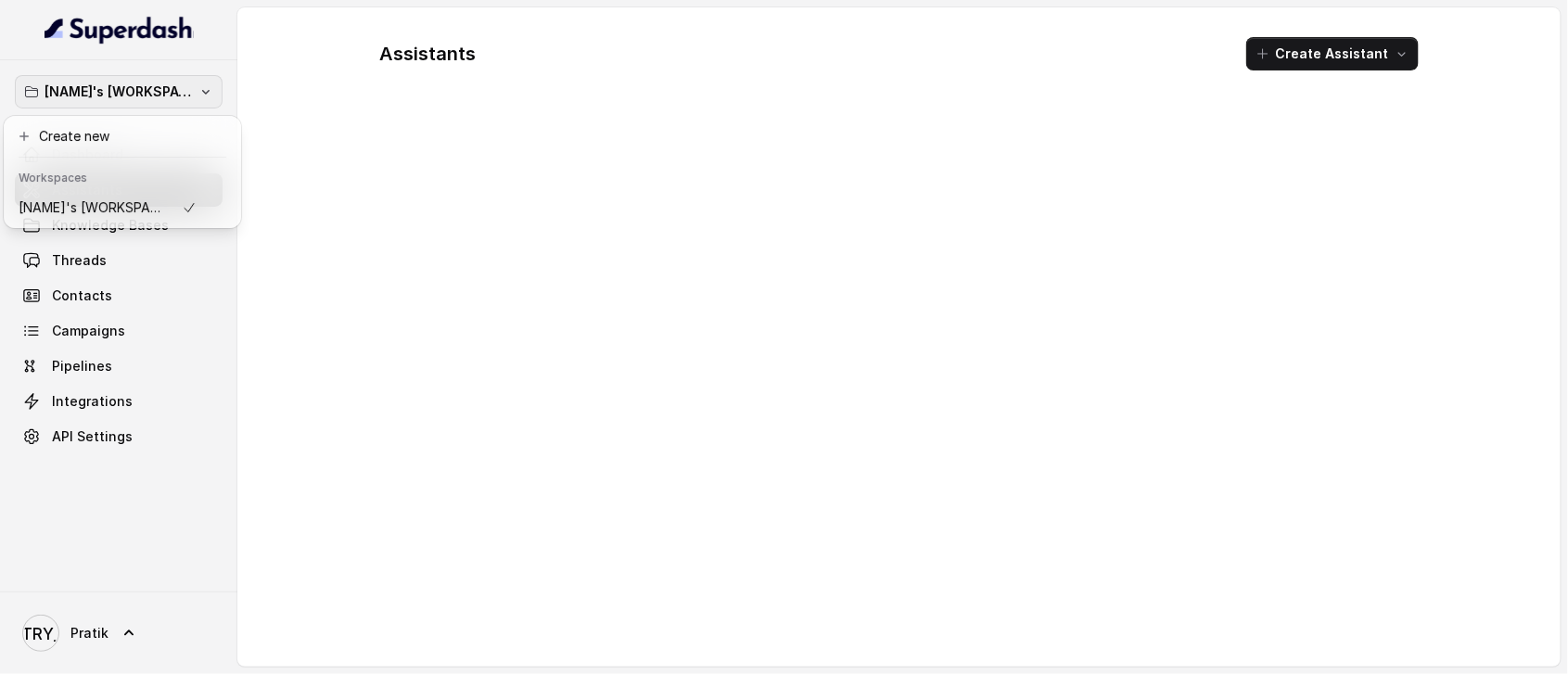 click on "Pratik's Workspace Dashboard Assistants Knowledge Bases Threads Contacts Campaigns Pipelines Integrations API Settings PN Pratik Assistants Create Assistant" at bounding box center [784, 337] 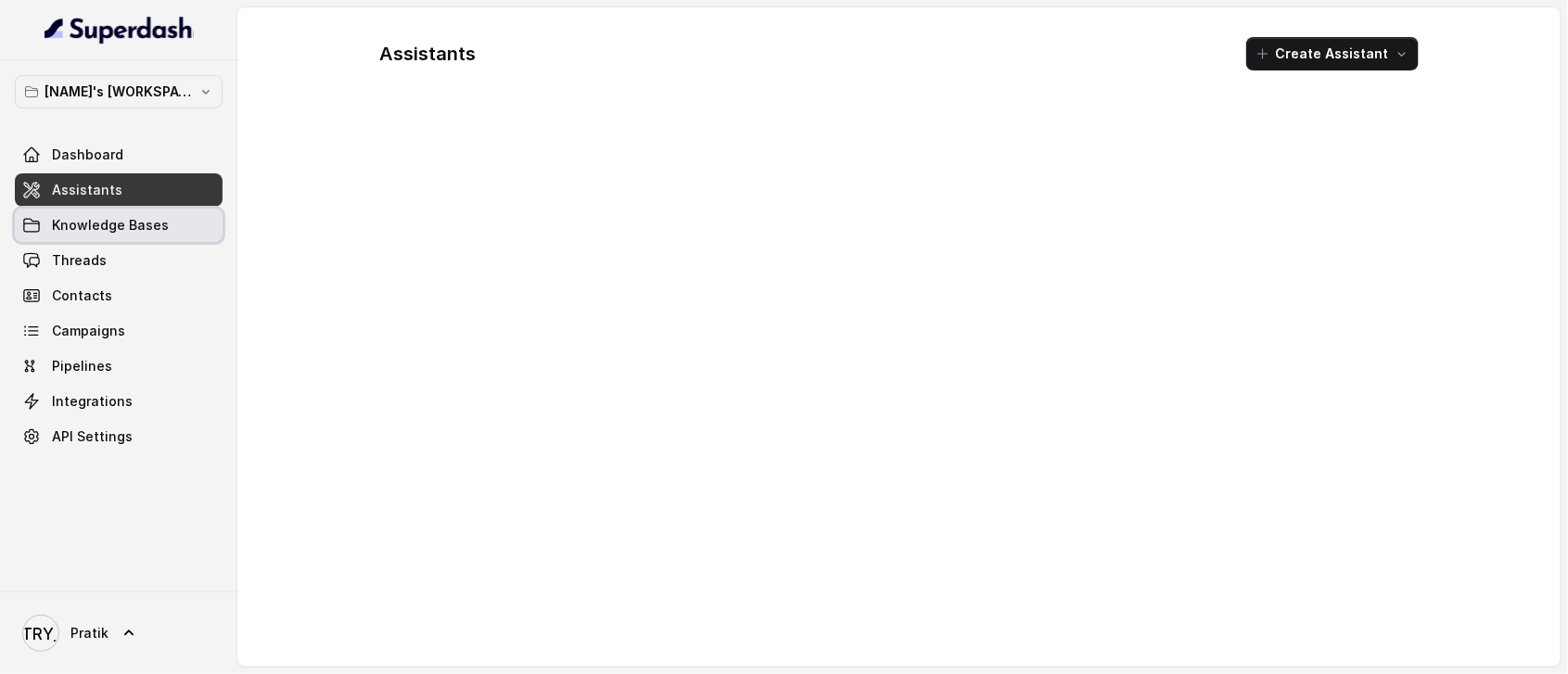 click on "Knowledge Bases" at bounding box center [119, 225] 